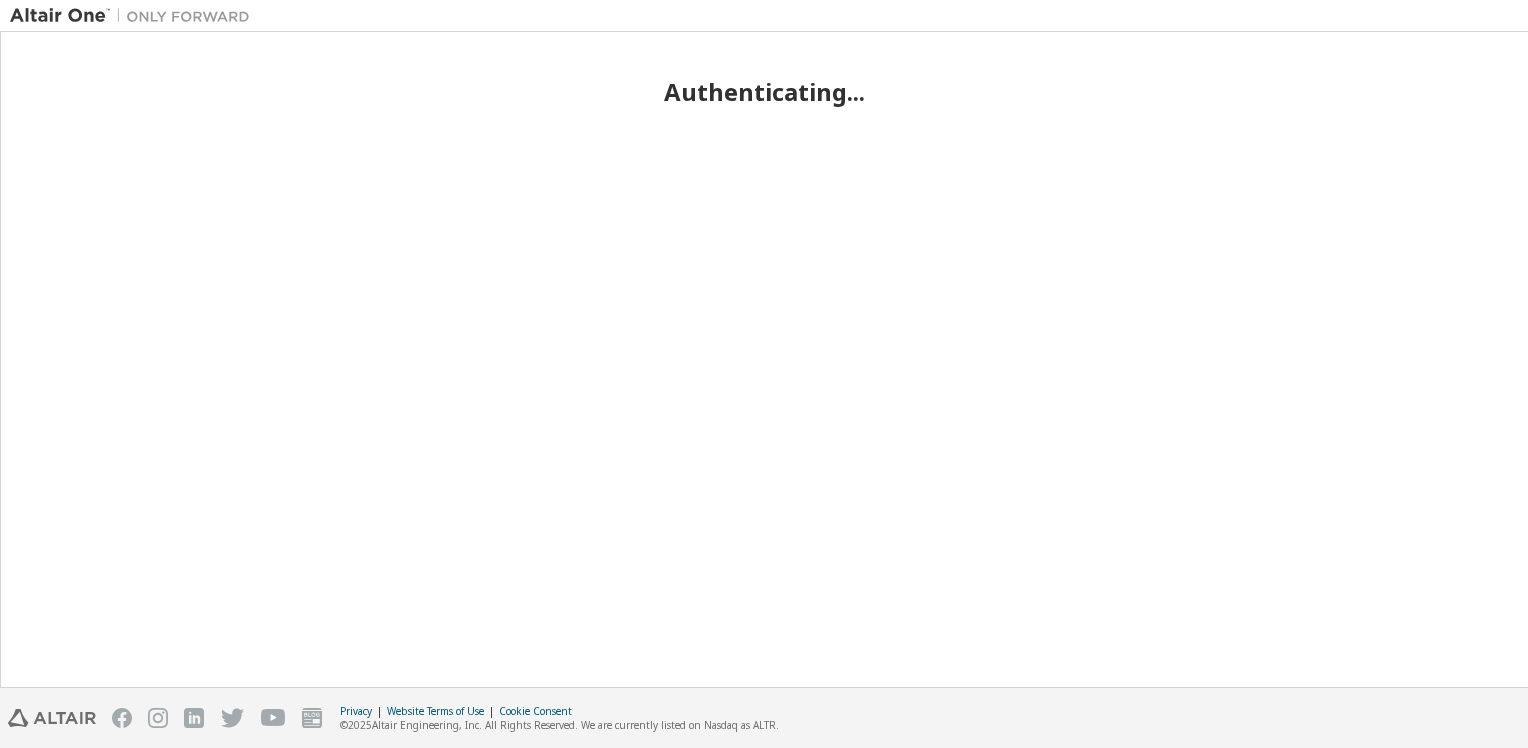 scroll, scrollTop: 0, scrollLeft: 0, axis: both 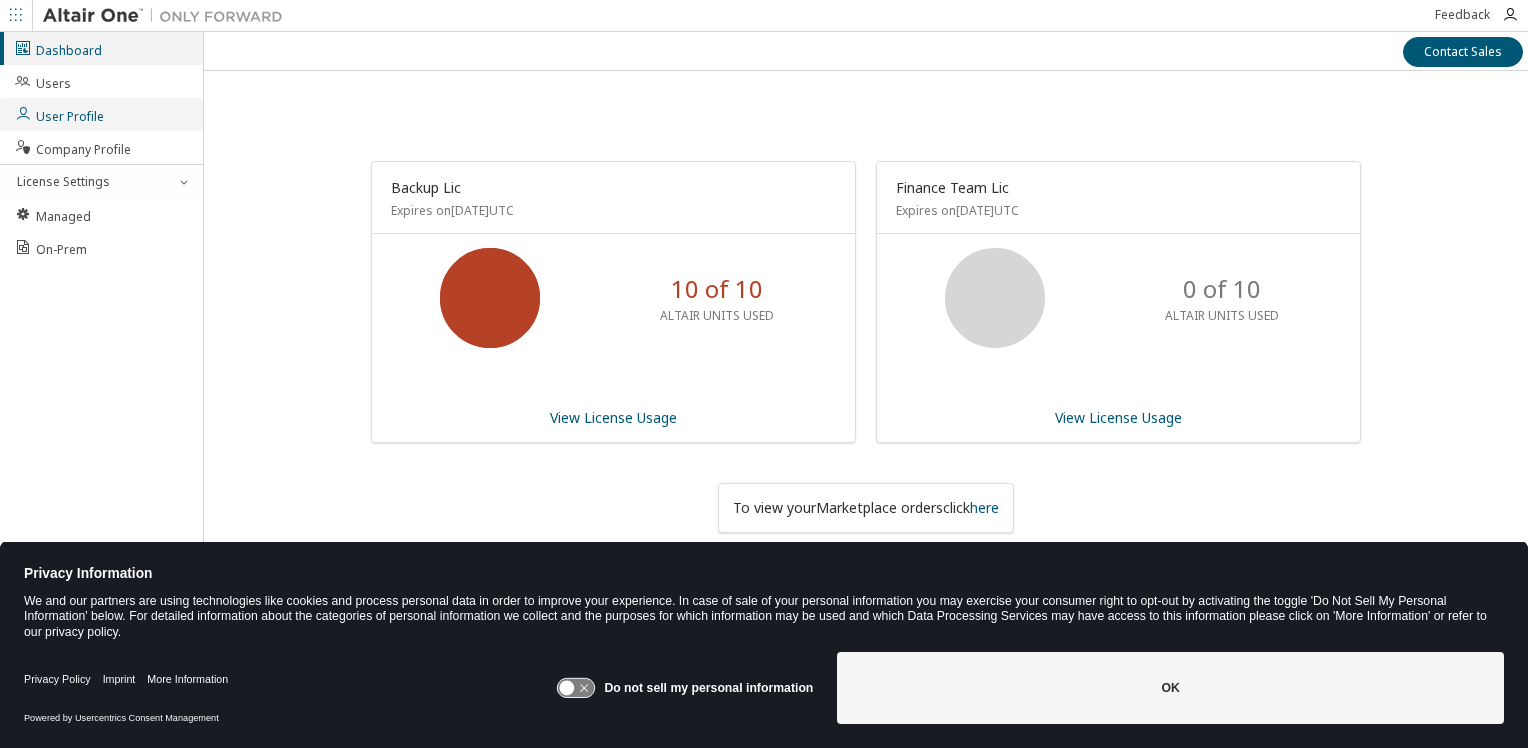 click on "User Profile" at bounding box center (59, 114) 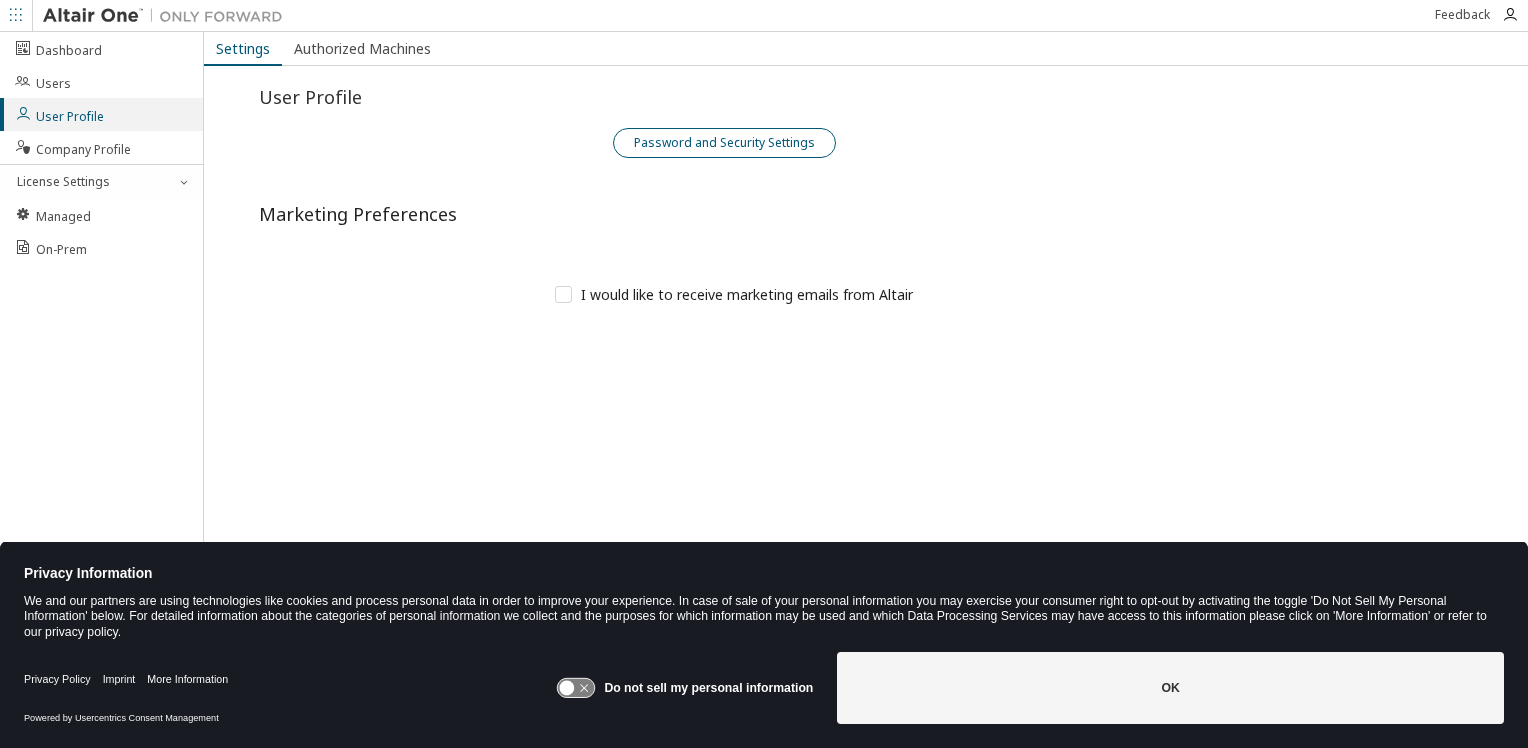 click on "Password and Security Settings" at bounding box center (724, 143) 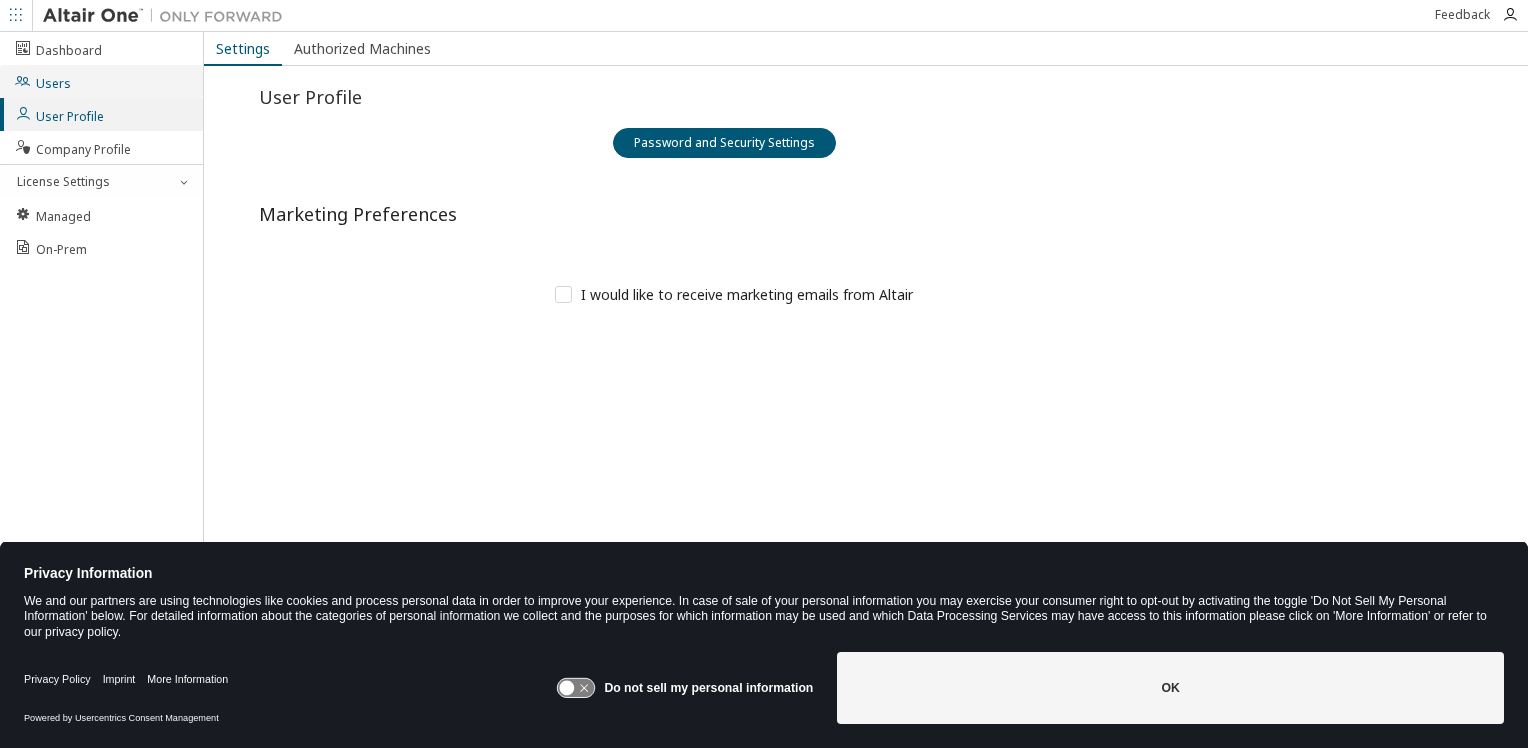 click on "Users" at bounding box center (42, 81) 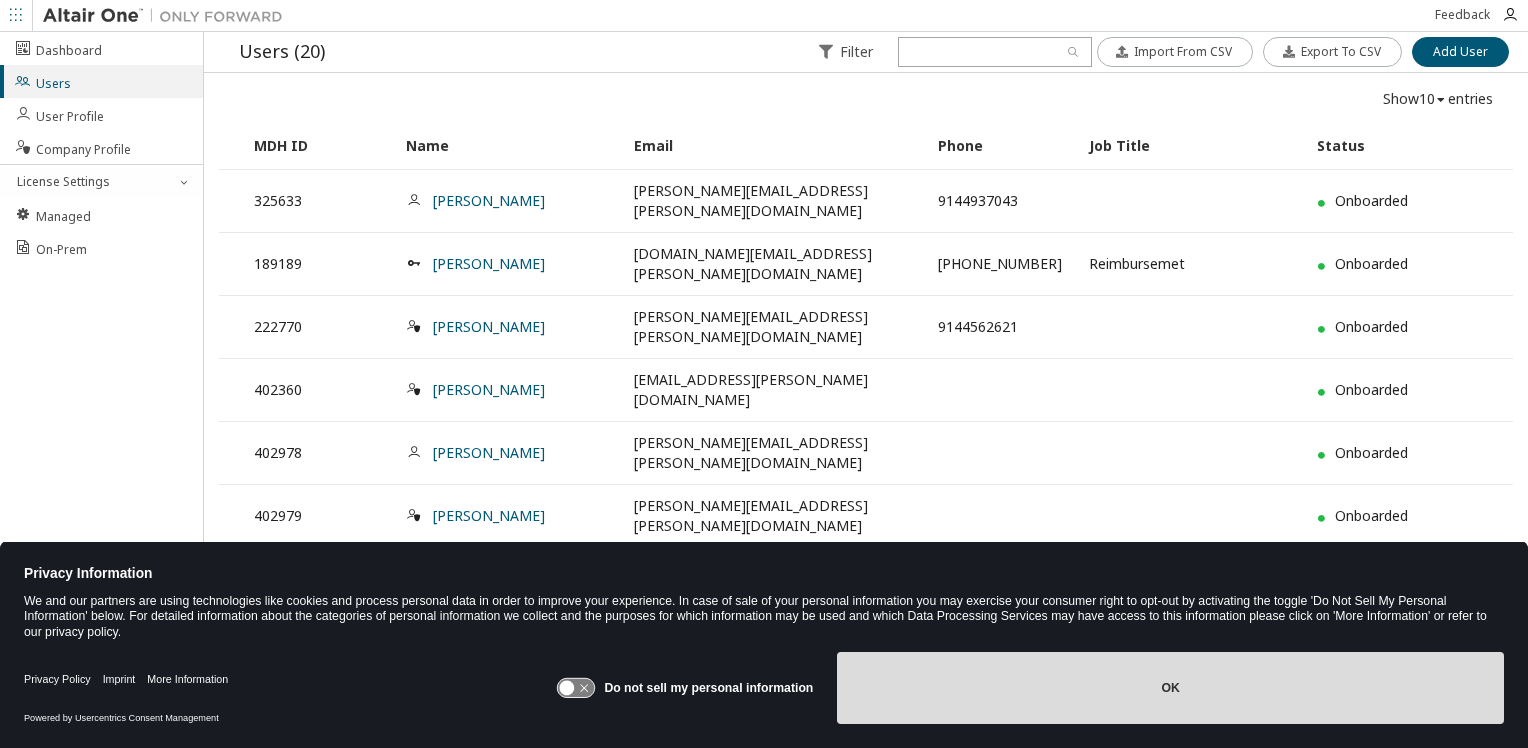 click on "OK" at bounding box center [1170, 688] 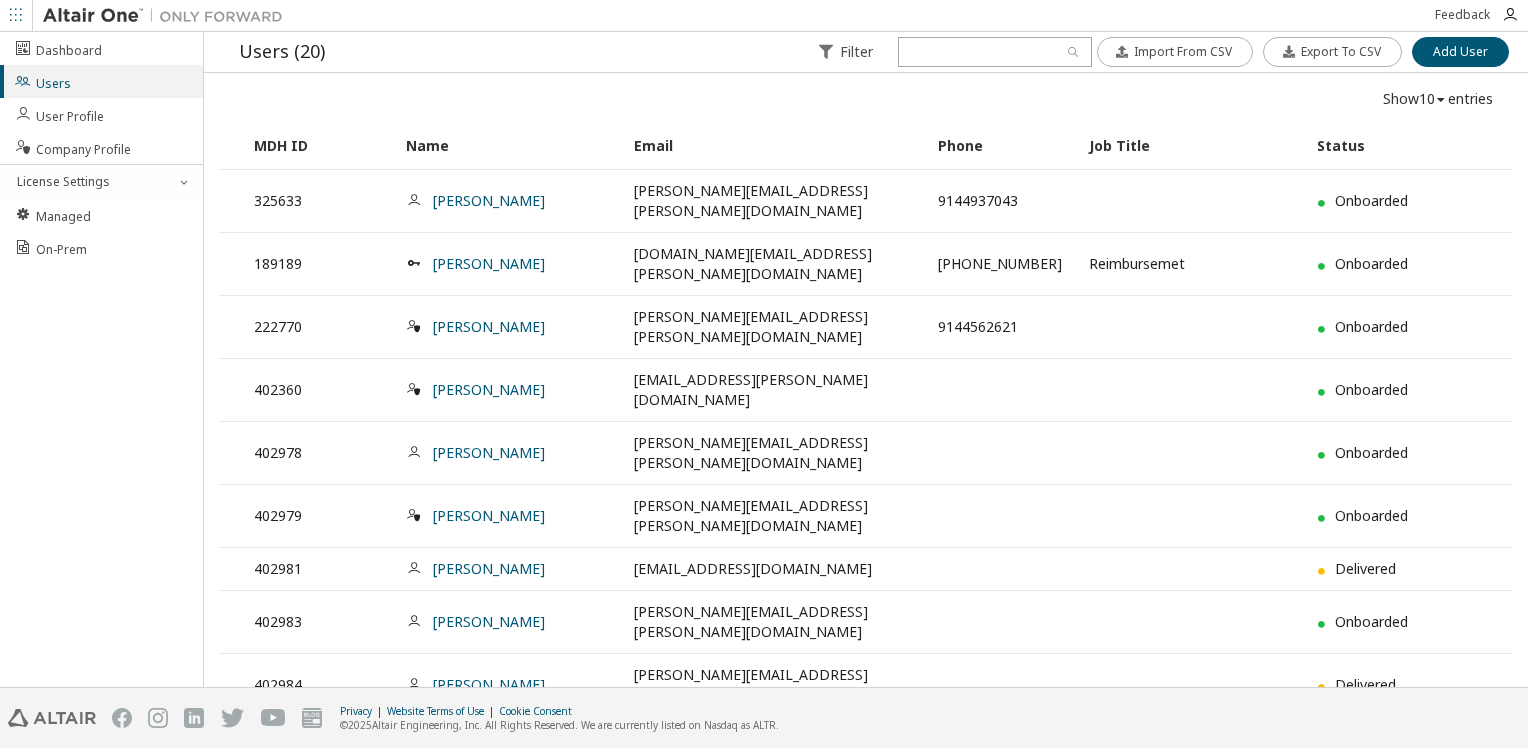 click at bounding box center [921, 791] 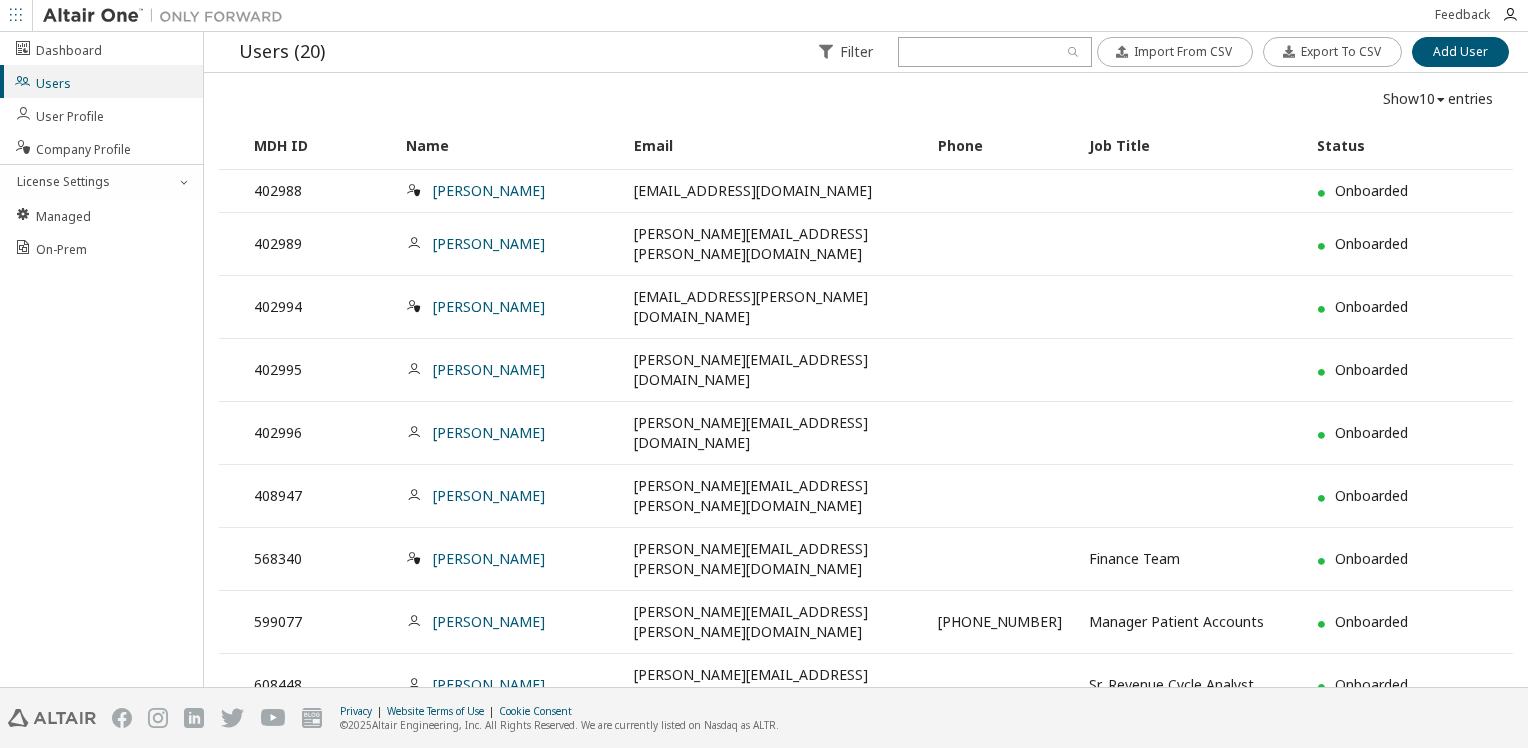 click at bounding box center [813, 791] 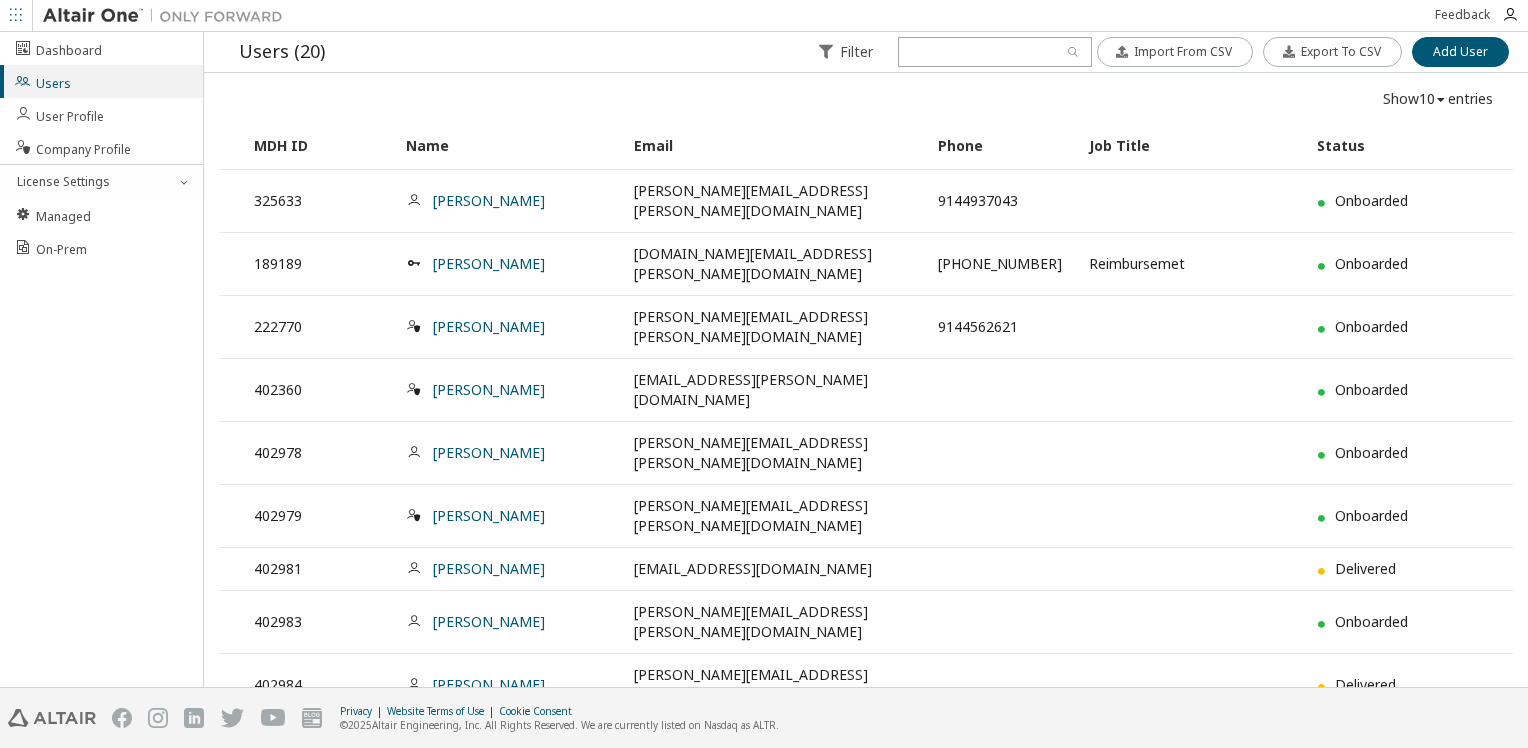click at bounding box center (921, 792) 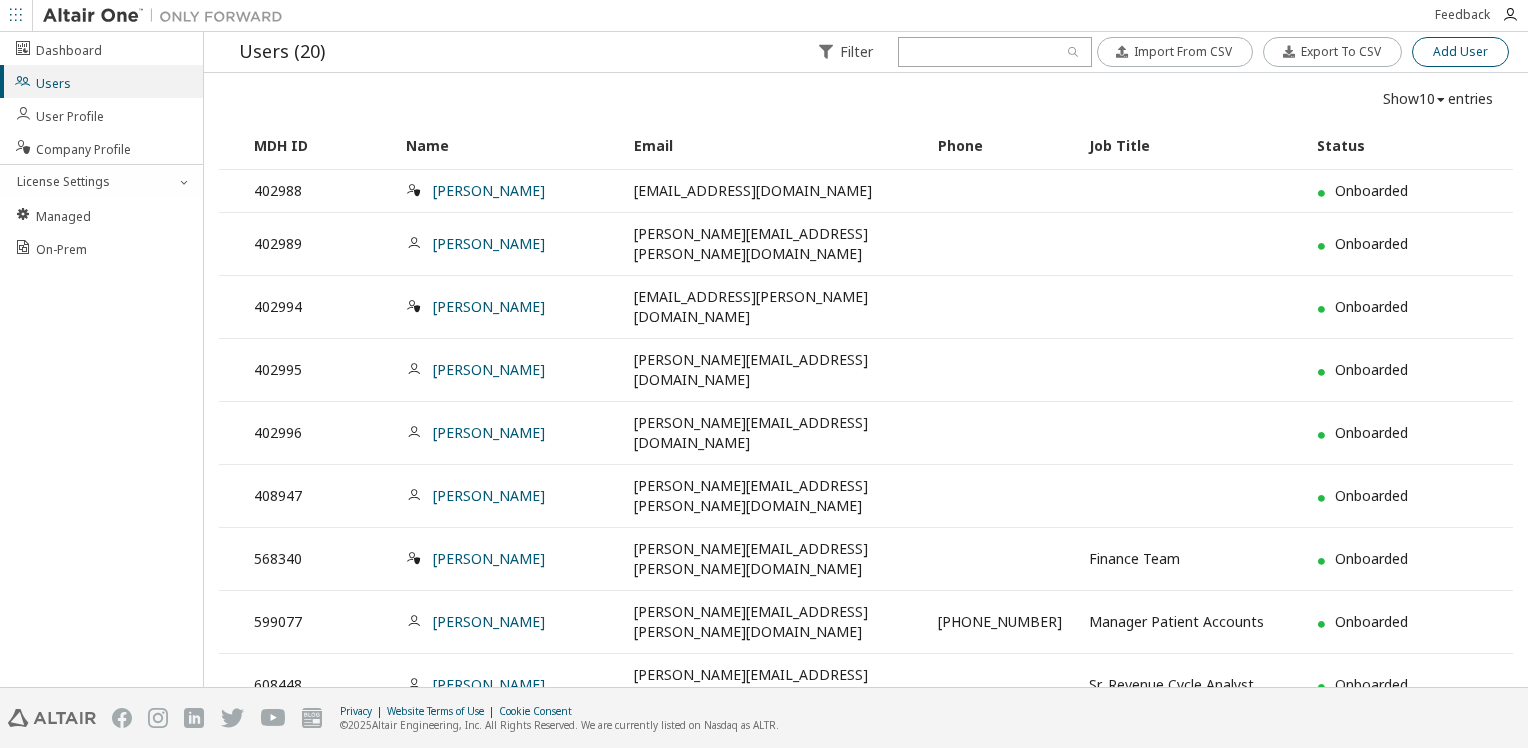click on "Add User" at bounding box center (1460, 52) 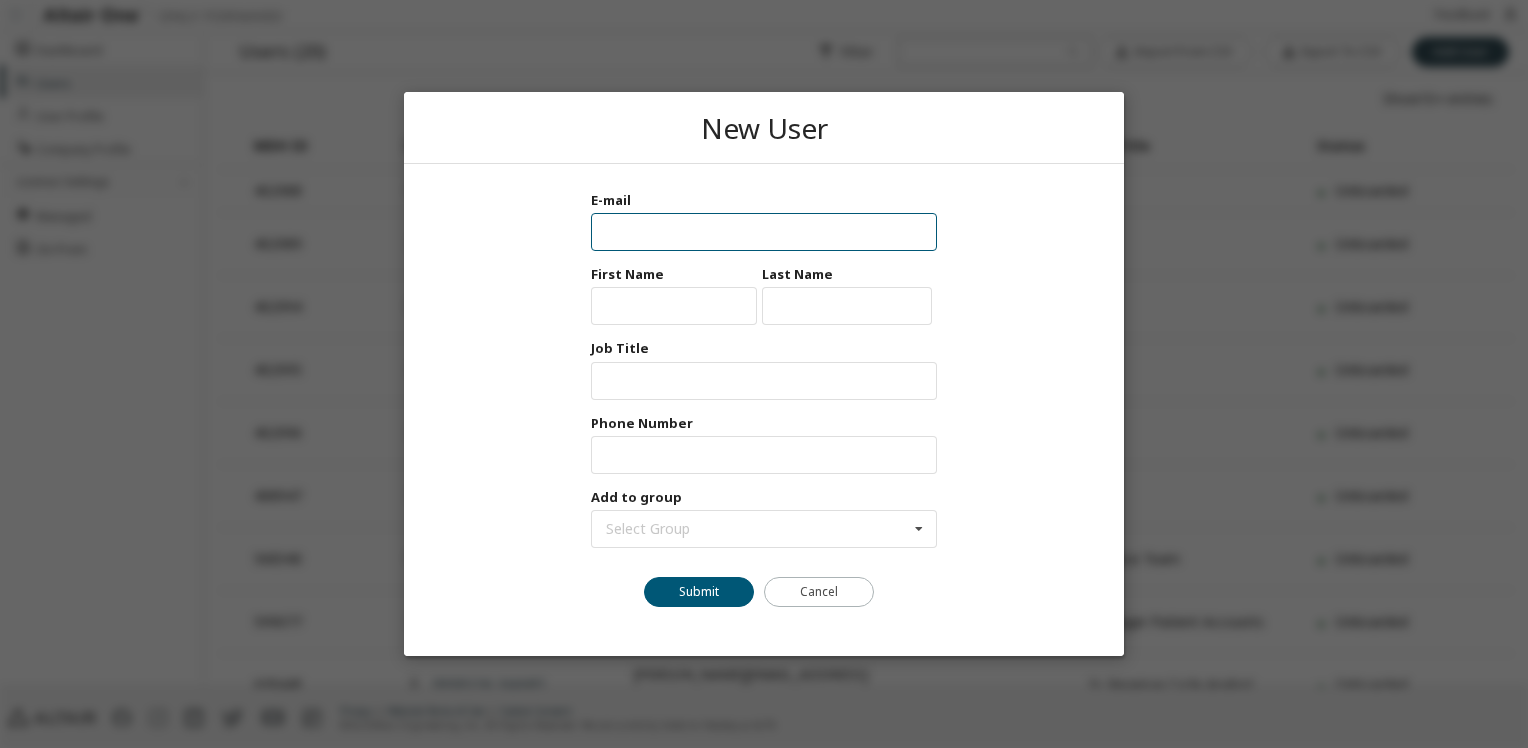 paste on "**********" 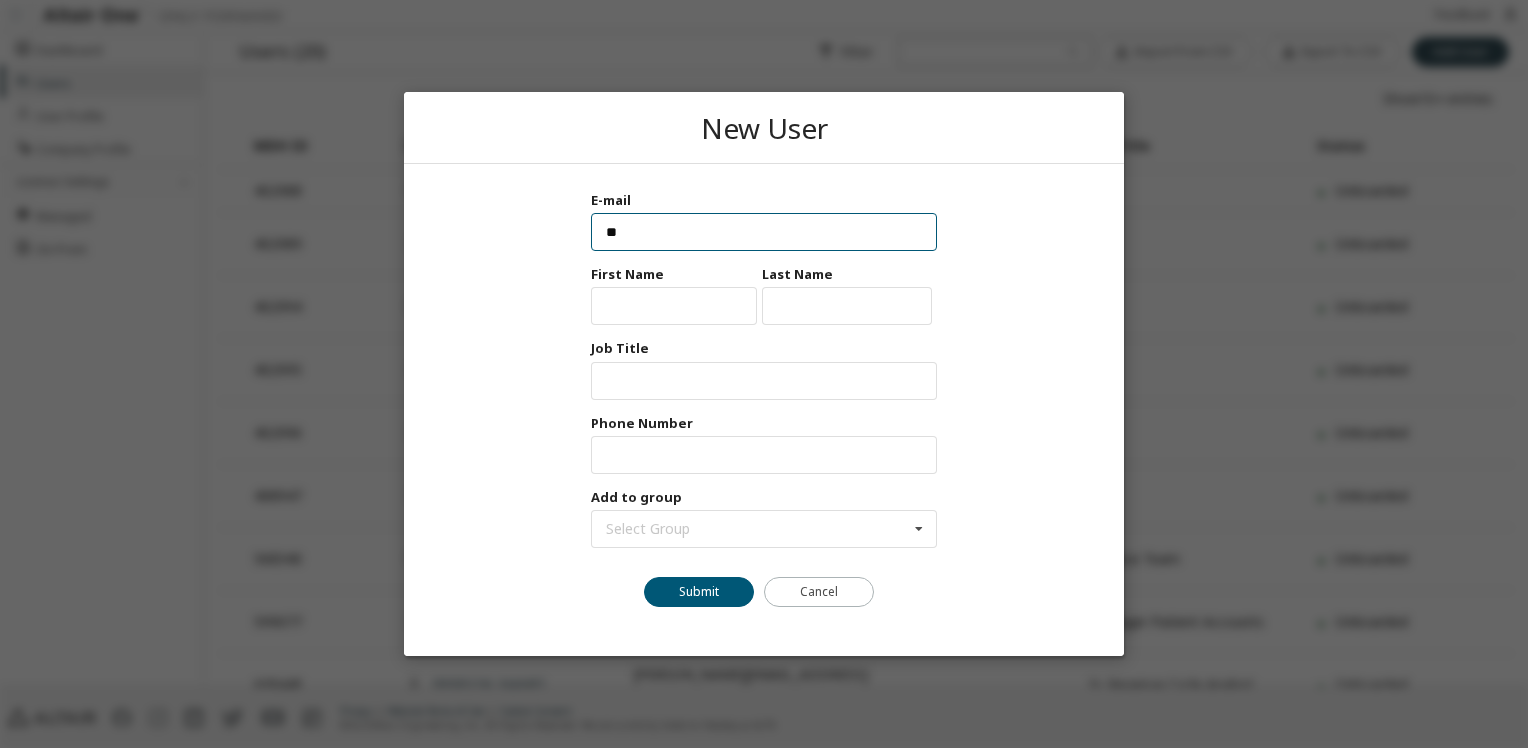 type on "*" 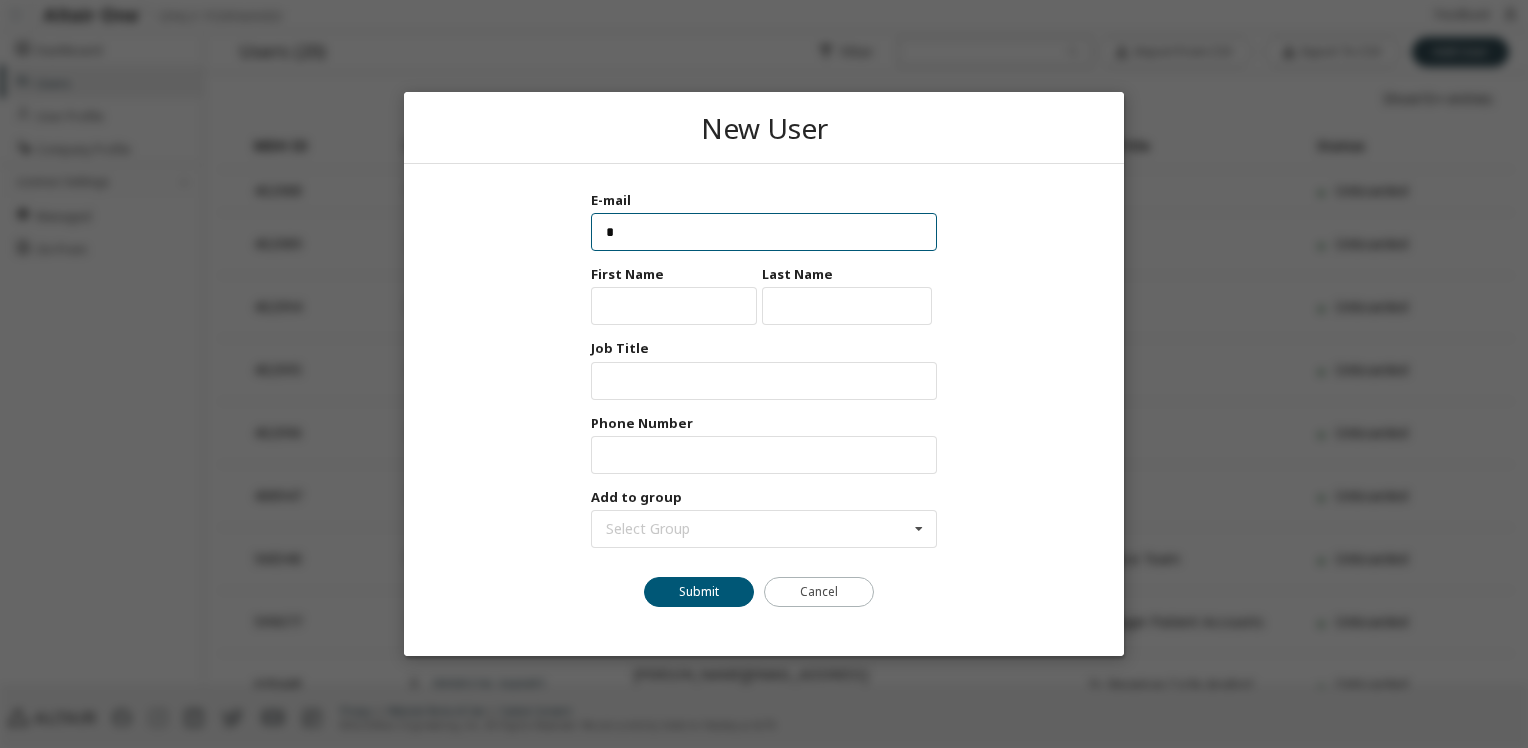 type 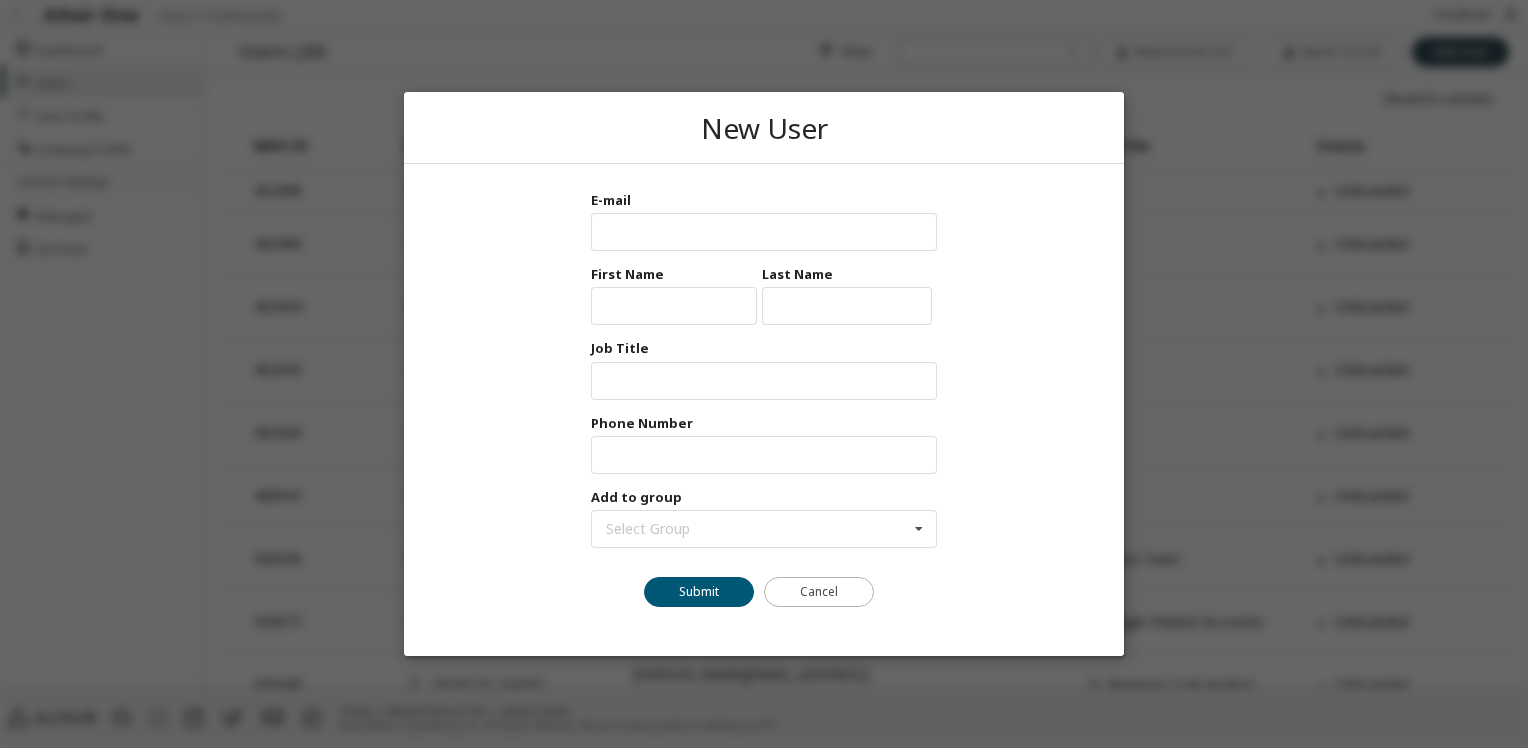 click on "New User E-mail Max Units:  First Name Max Units:  Last Name Max Units:  Job Title Max Units:  Phone Number Max Units:  Add to group Select Group (No Group) 5373 - Accounting  5375 - Patient Accounting/Cerner  5376 - Patient Access  5377 - Finance  5378 - Backup  Submit Cancel" at bounding box center [764, 374] 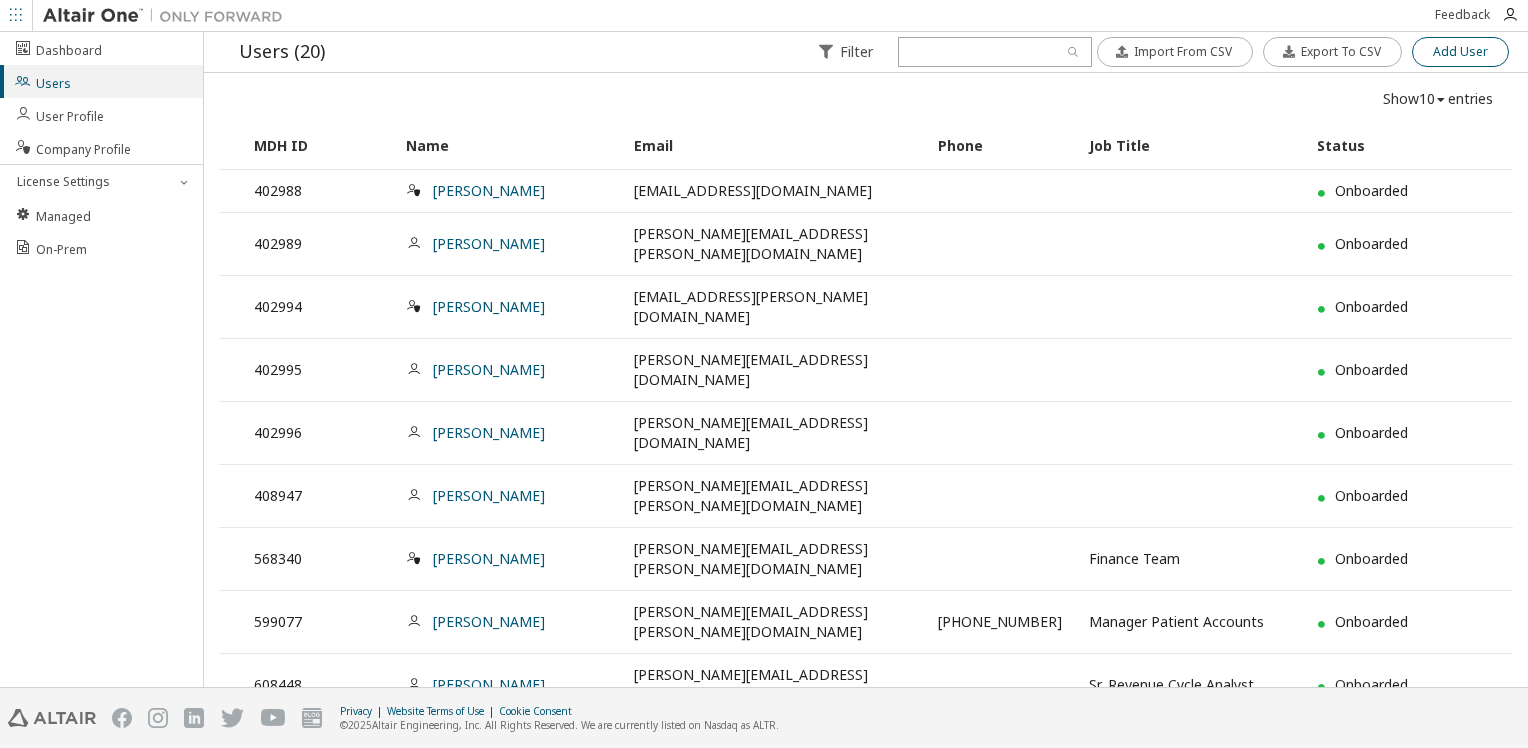 click on "Add User" at bounding box center [1460, 52] 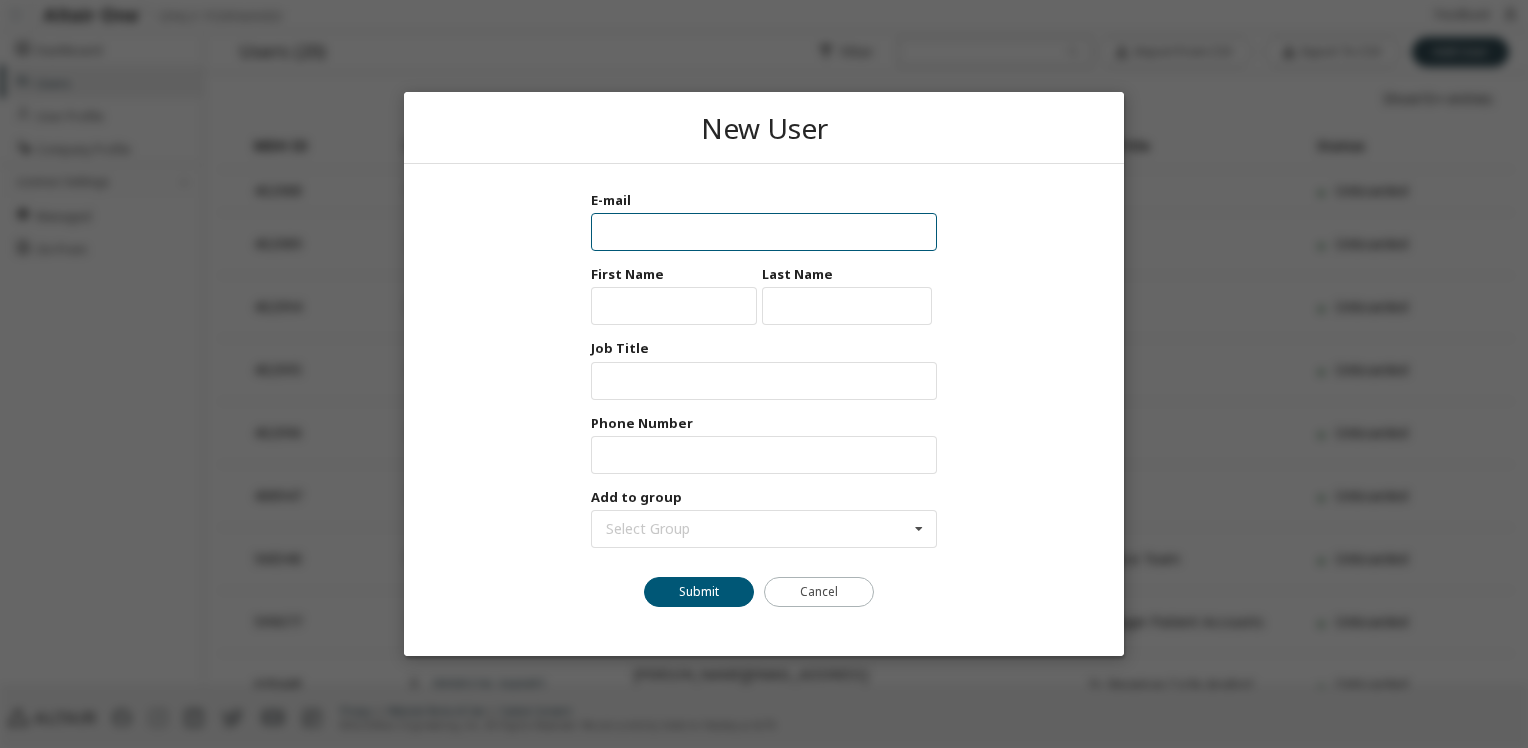 paste on "**********" 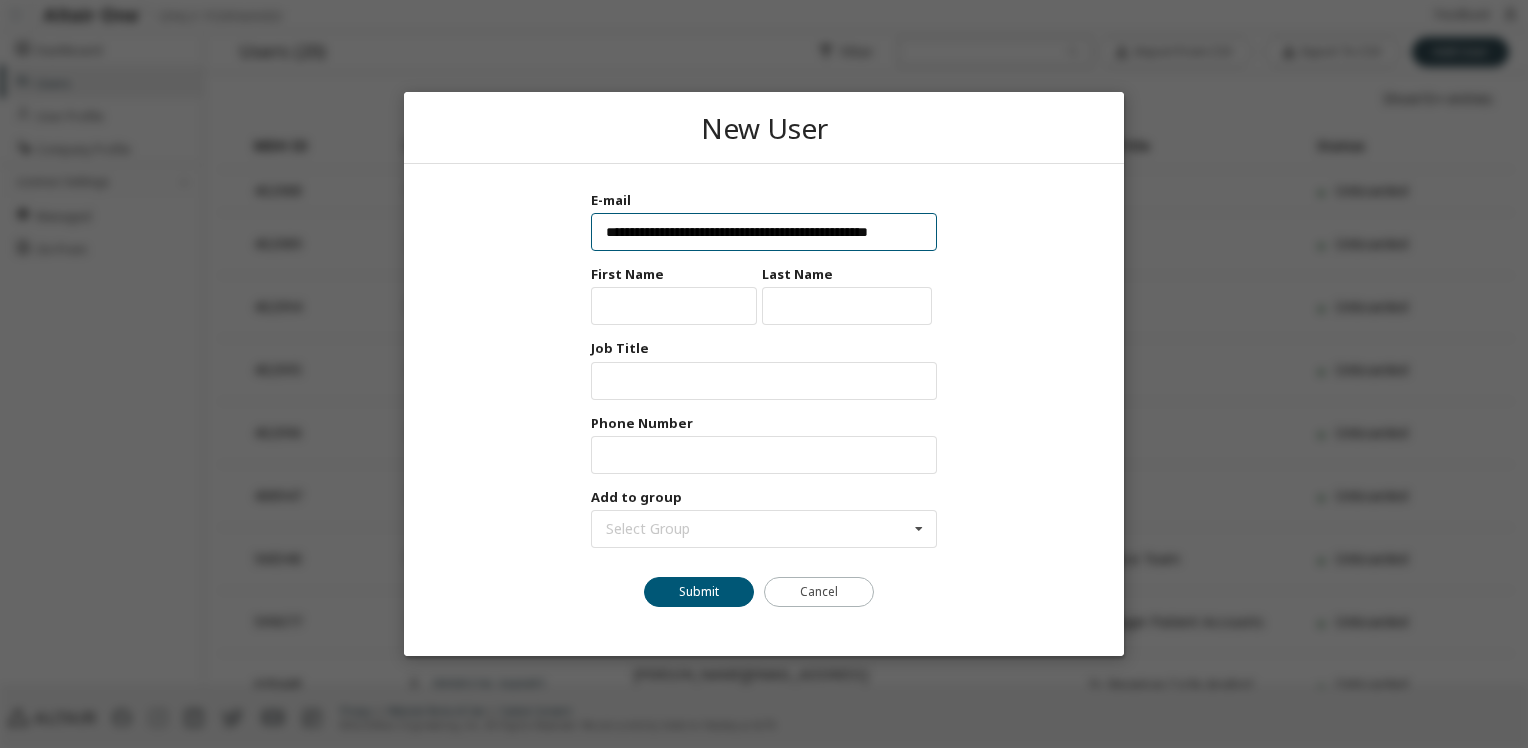 scroll, scrollTop: 0, scrollLeft: 30, axis: horizontal 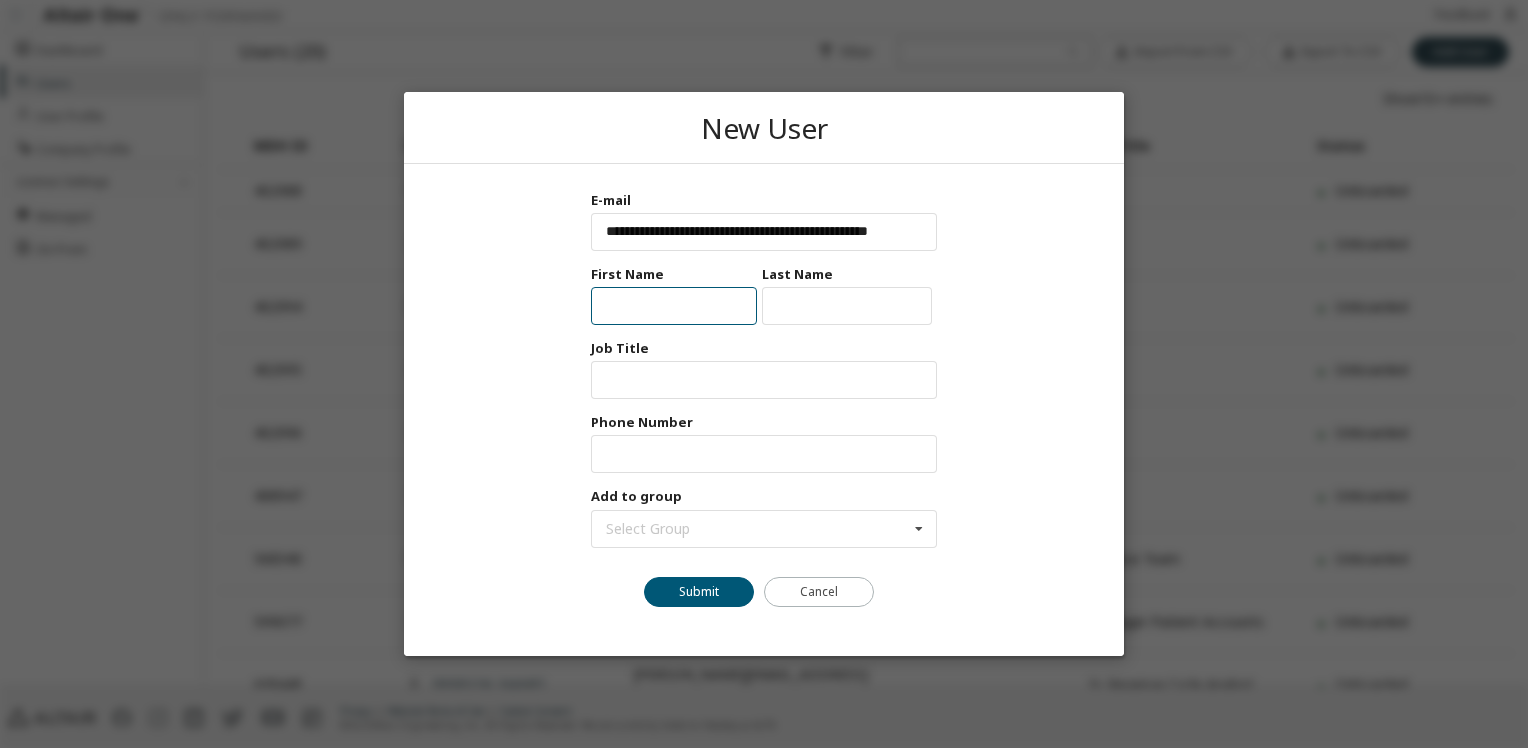 click at bounding box center (674, 306) 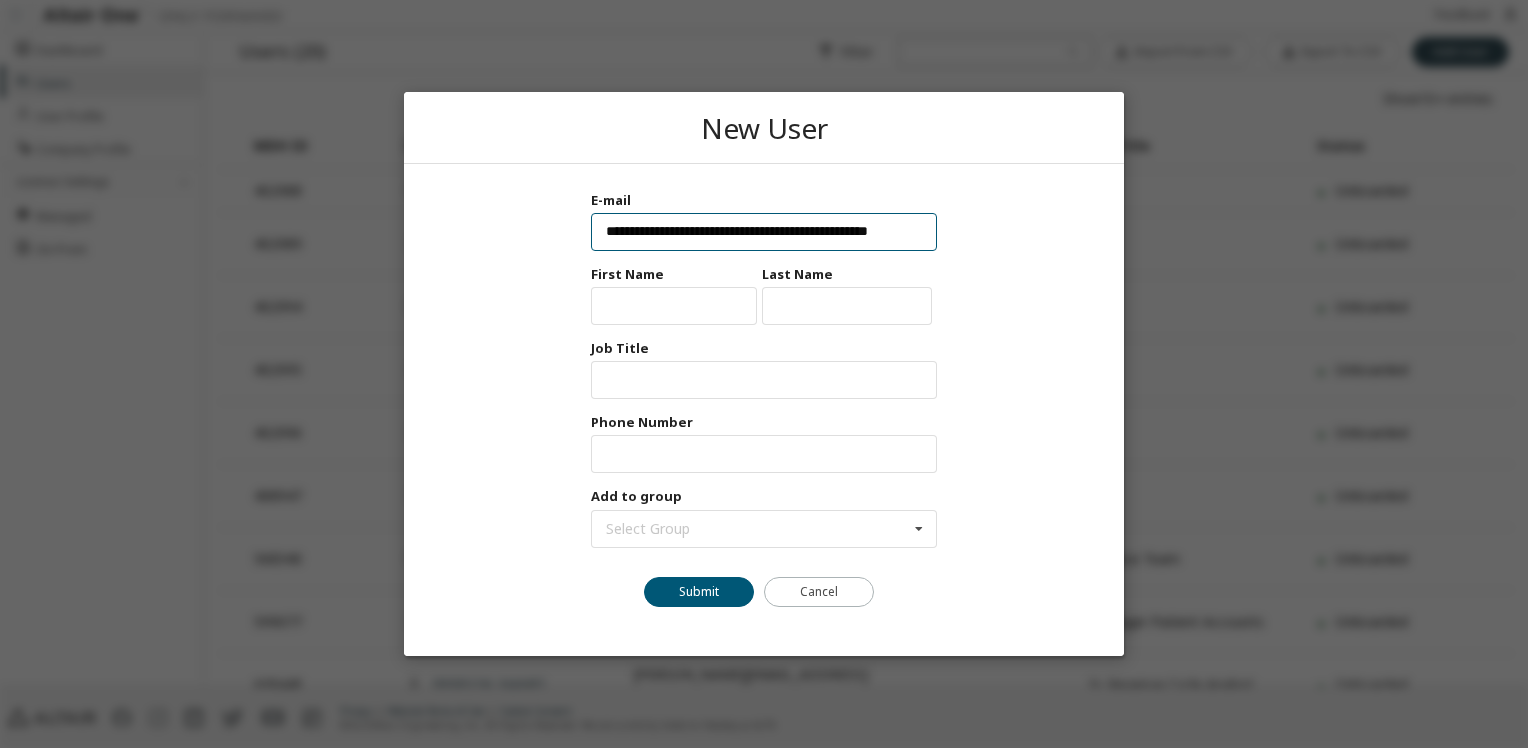 drag, startPoint x: 700, startPoint y: 234, endPoint x: 563, endPoint y: 249, distance: 137.81873 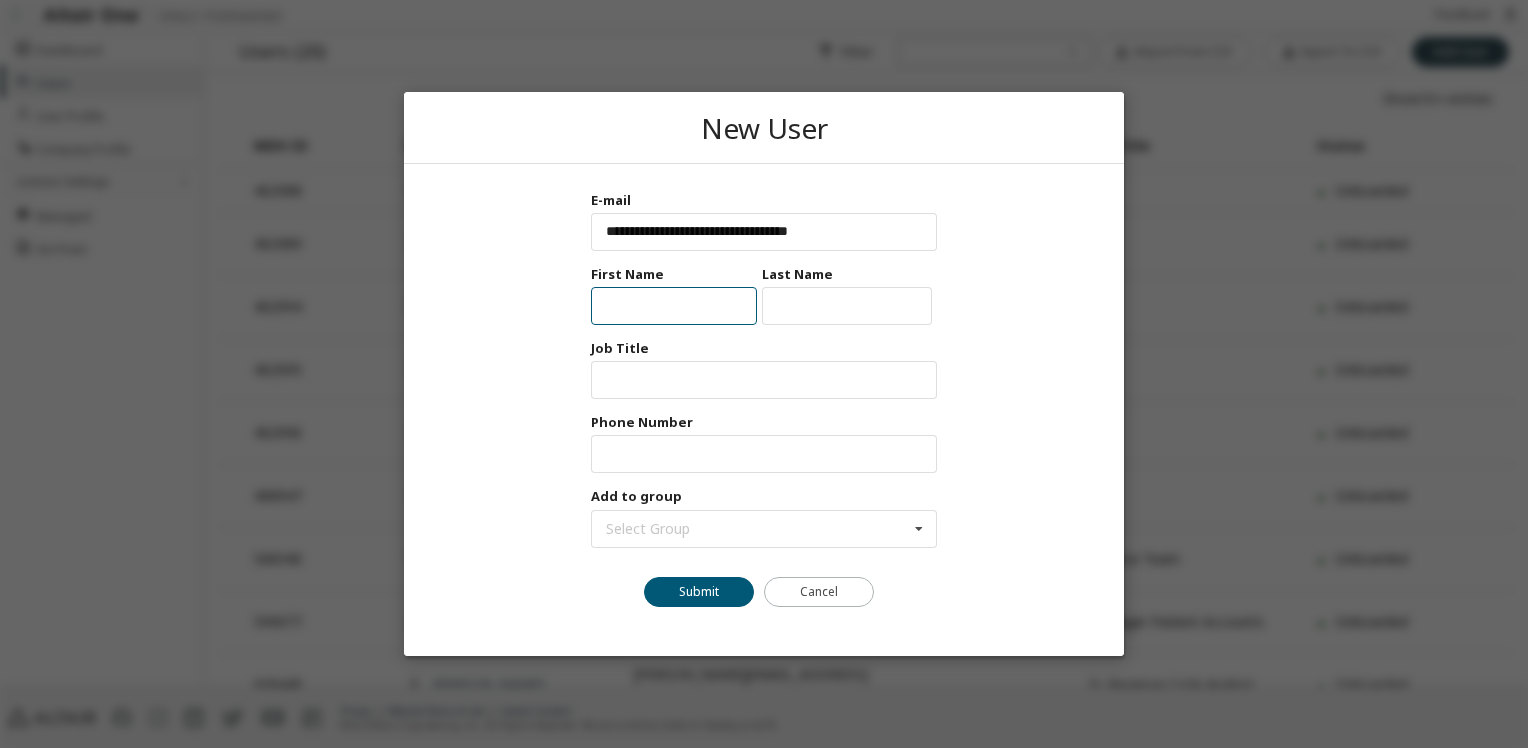click at bounding box center (674, 306) 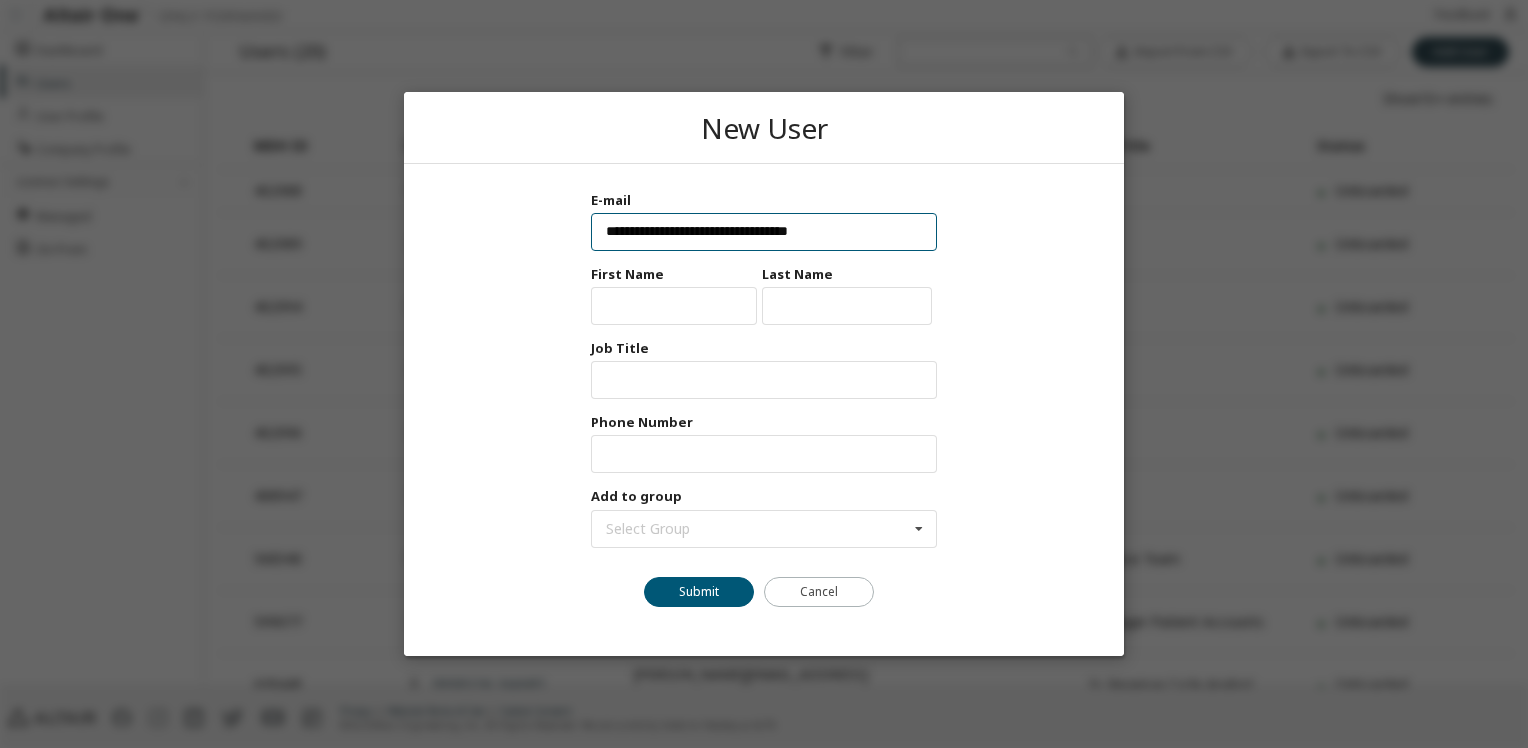 click on "**********" at bounding box center [764, 232] 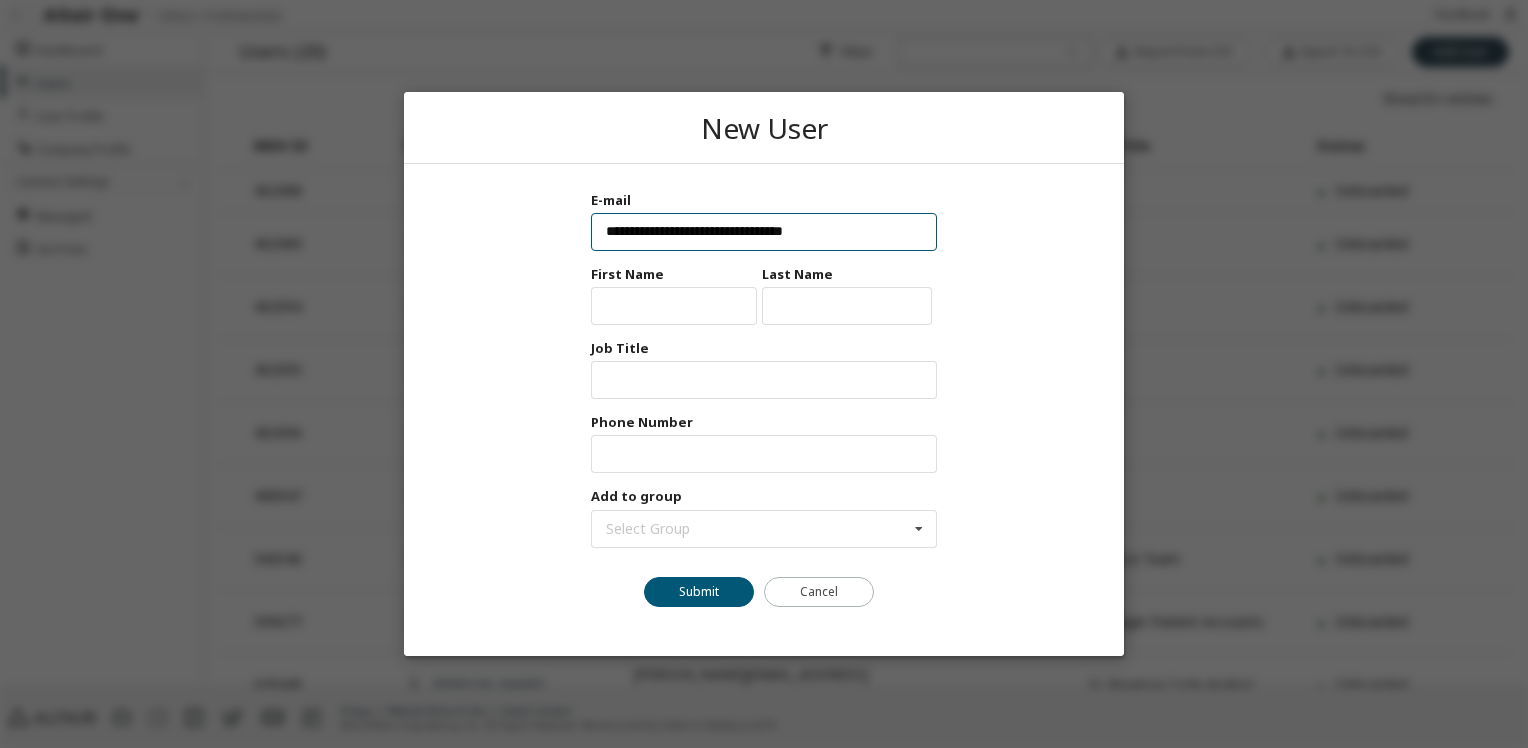 type on "**********" 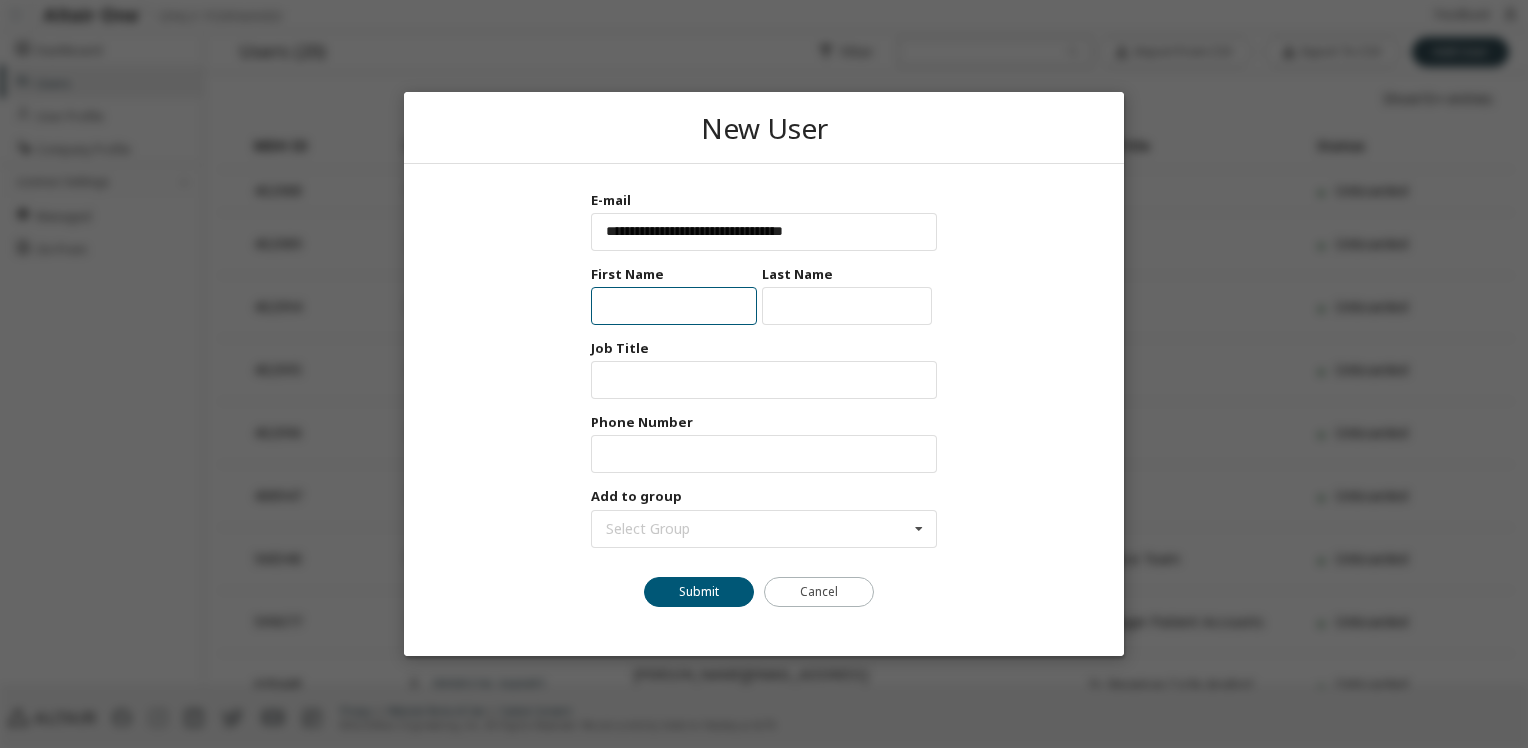 click at bounding box center (674, 306) 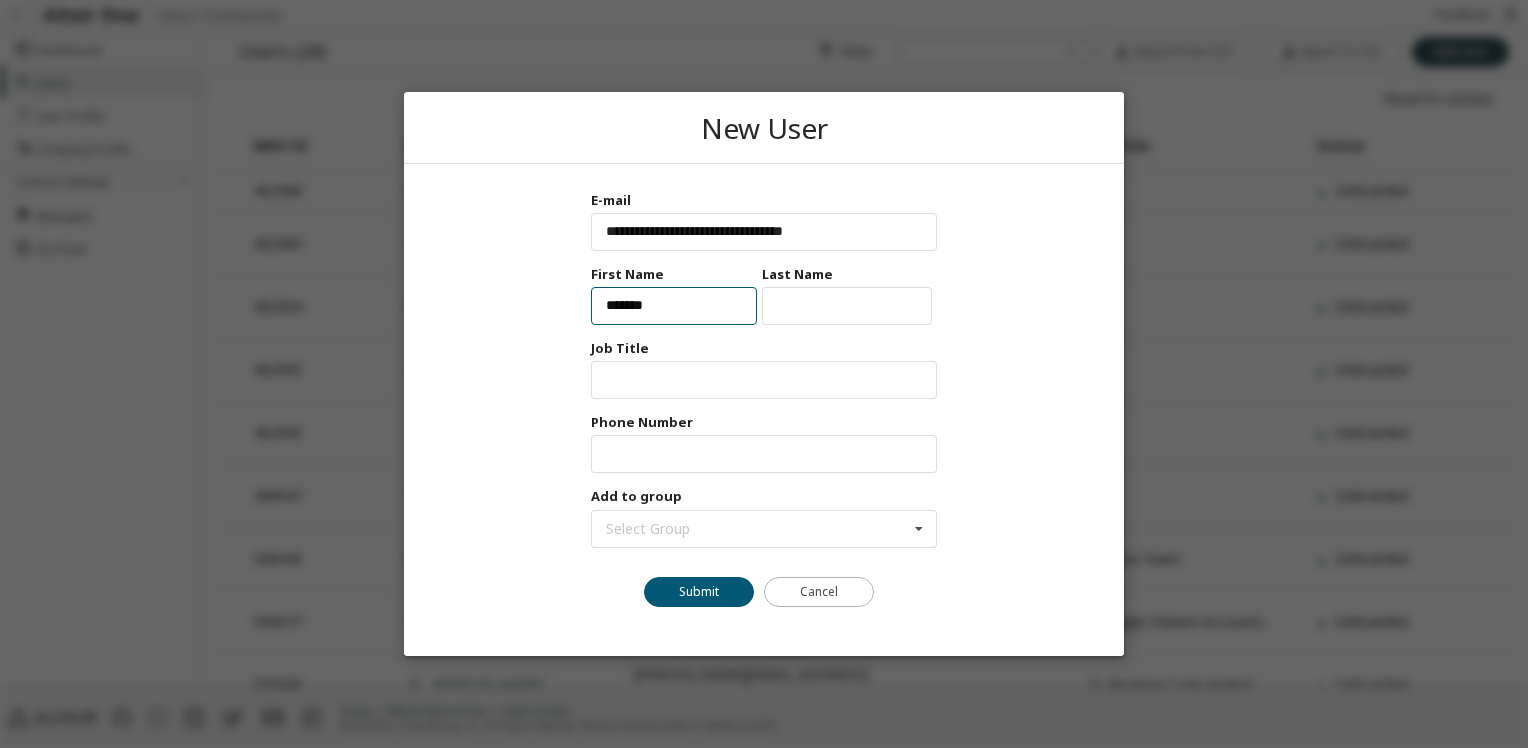 type on "*******" 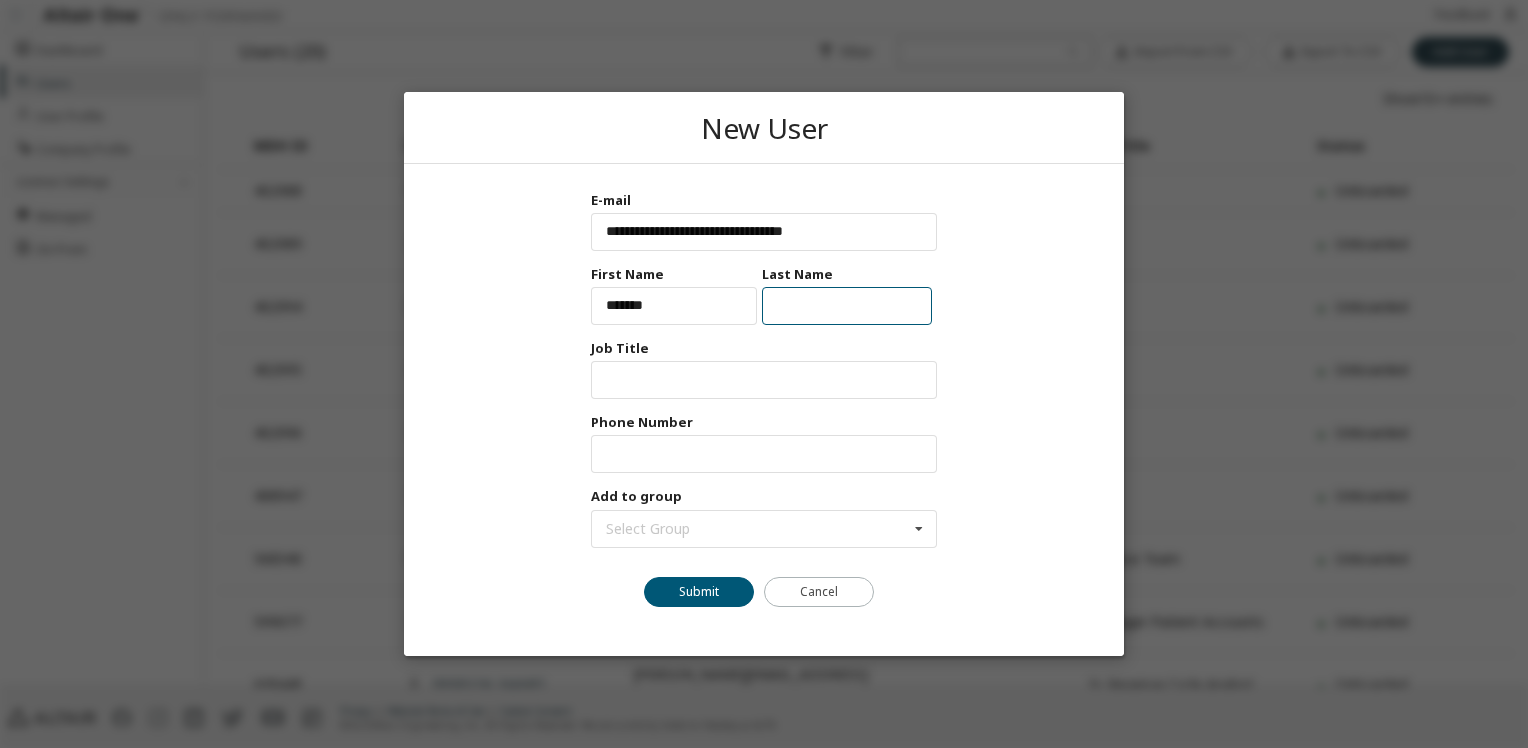 click at bounding box center [847, 306] 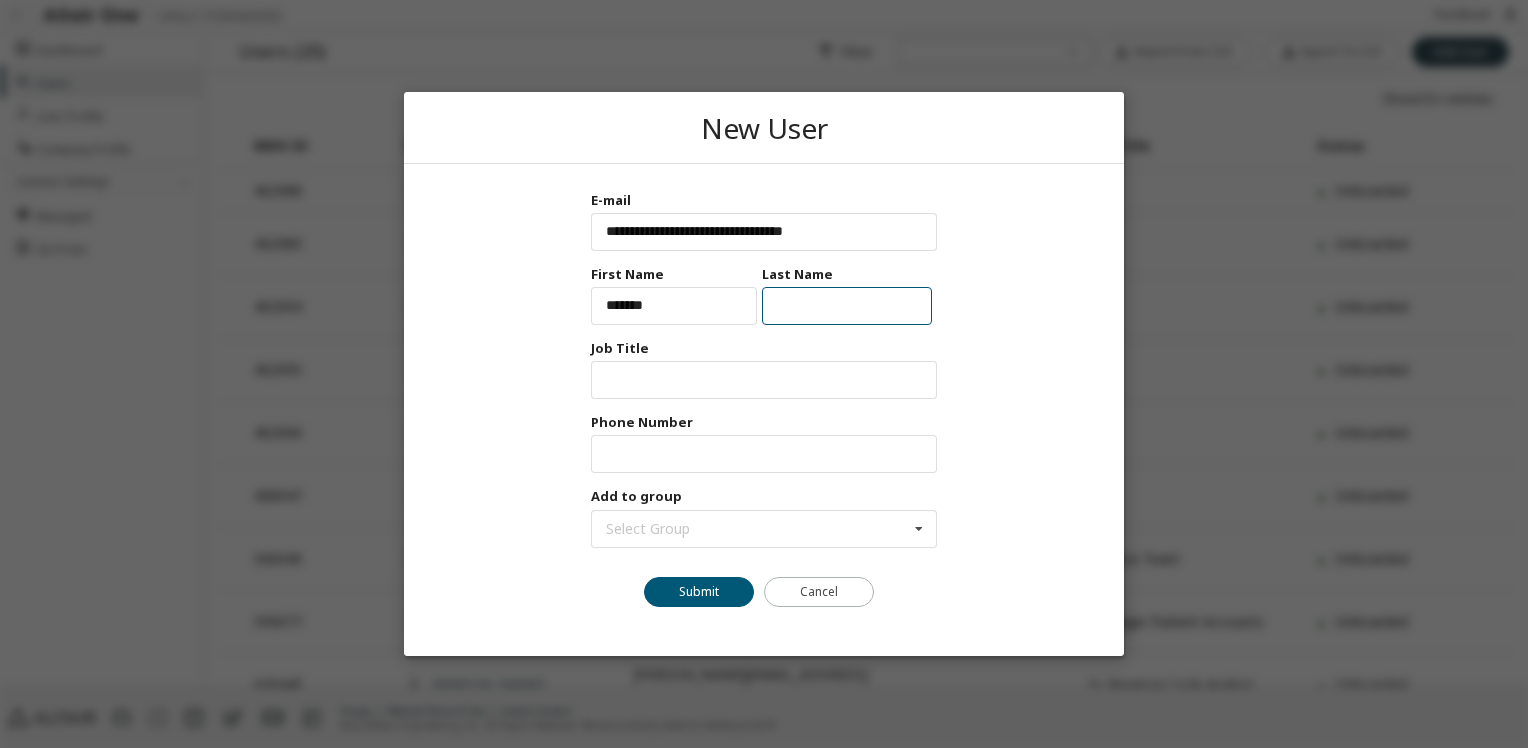 drag, startPoint x: 806, startPoint y: 298, endPoint x: 774, endPoint y: 300, distance: 32.06244 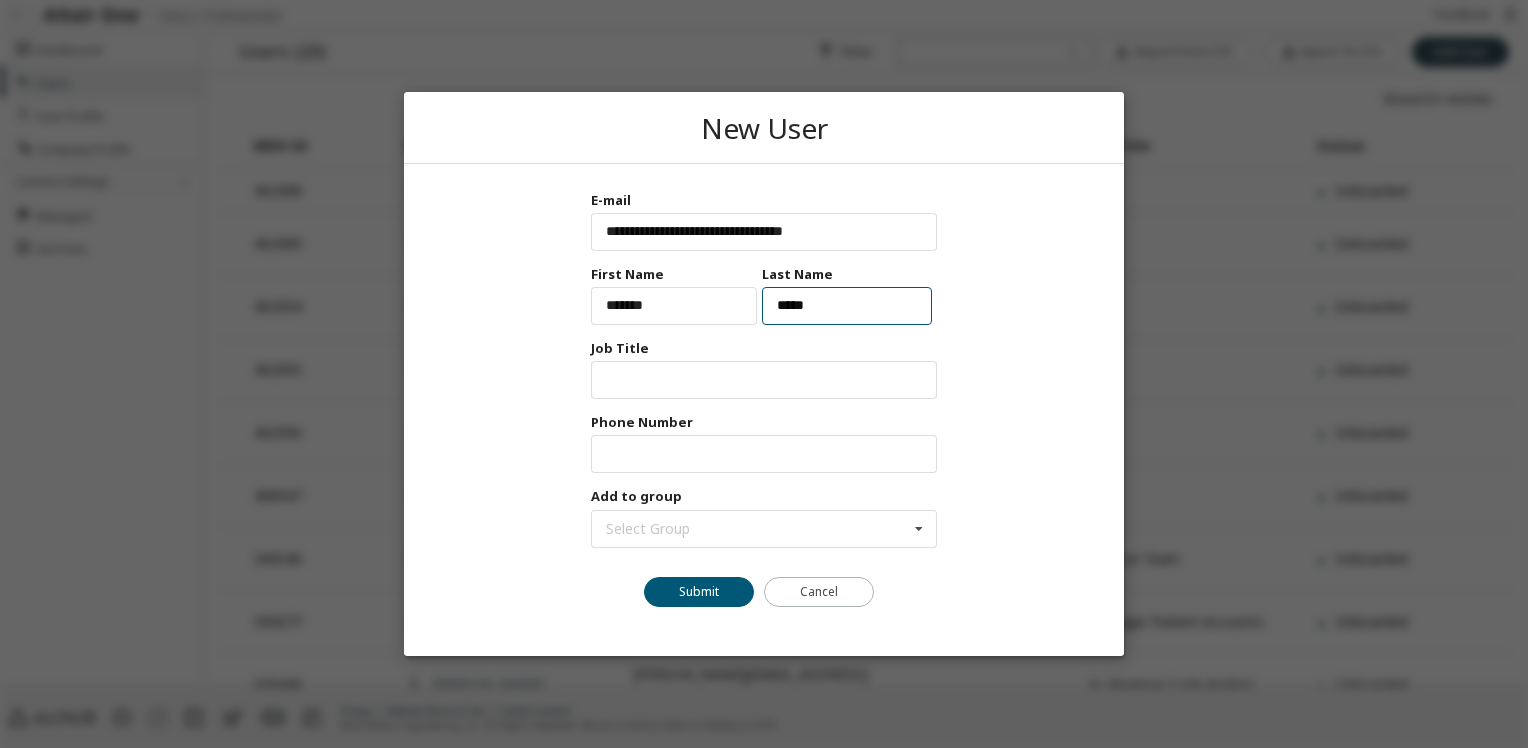type on "*****" 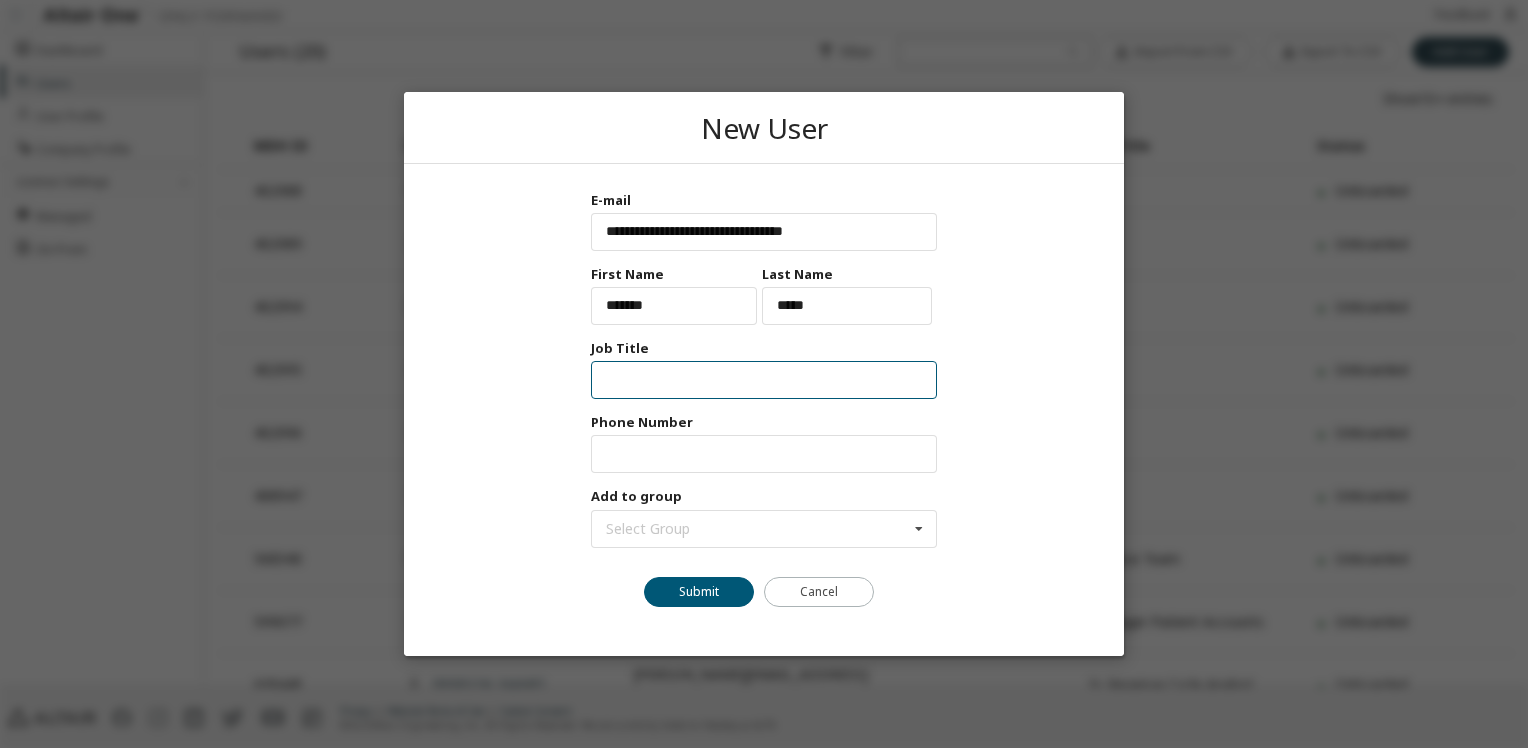 click at bounding box center [764, 380] 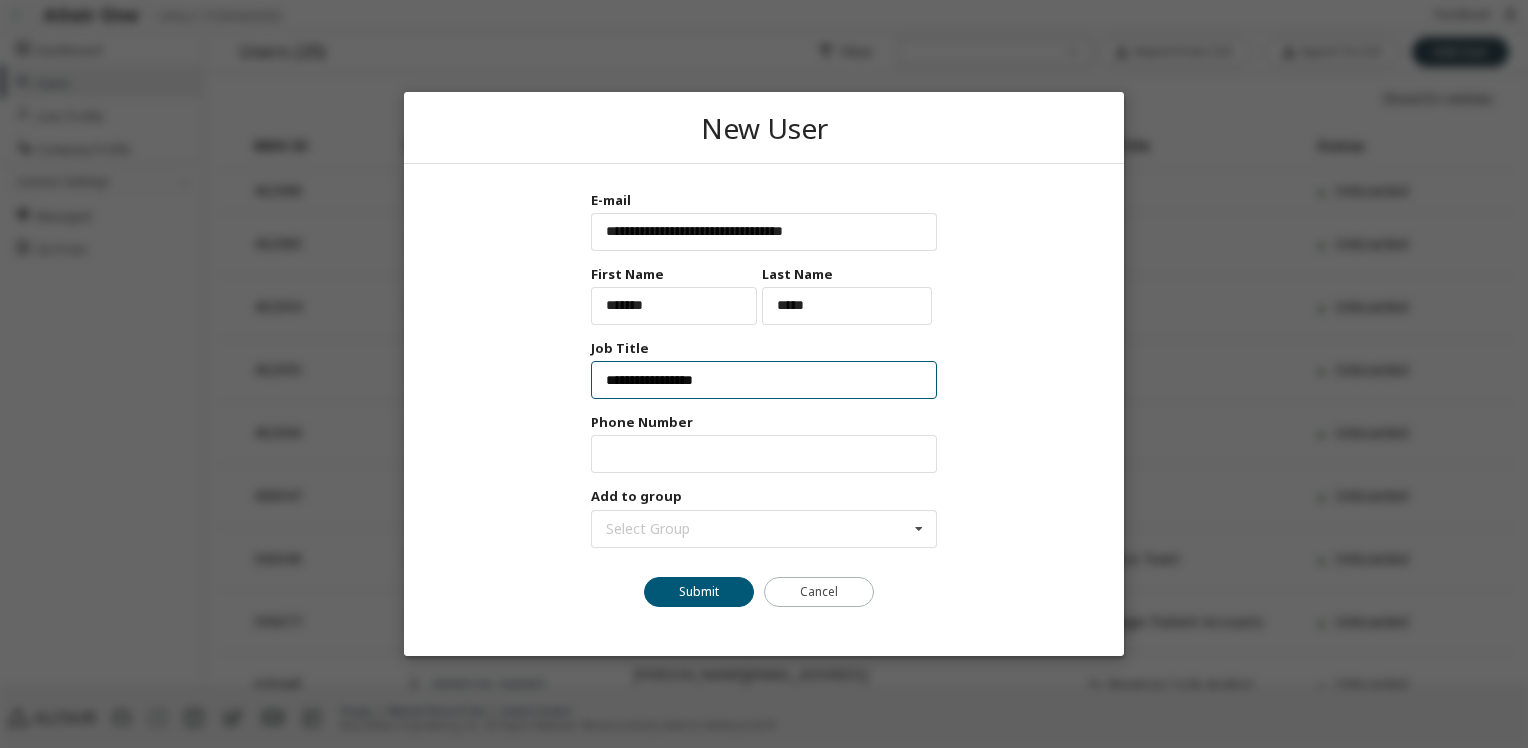 type on "**********" 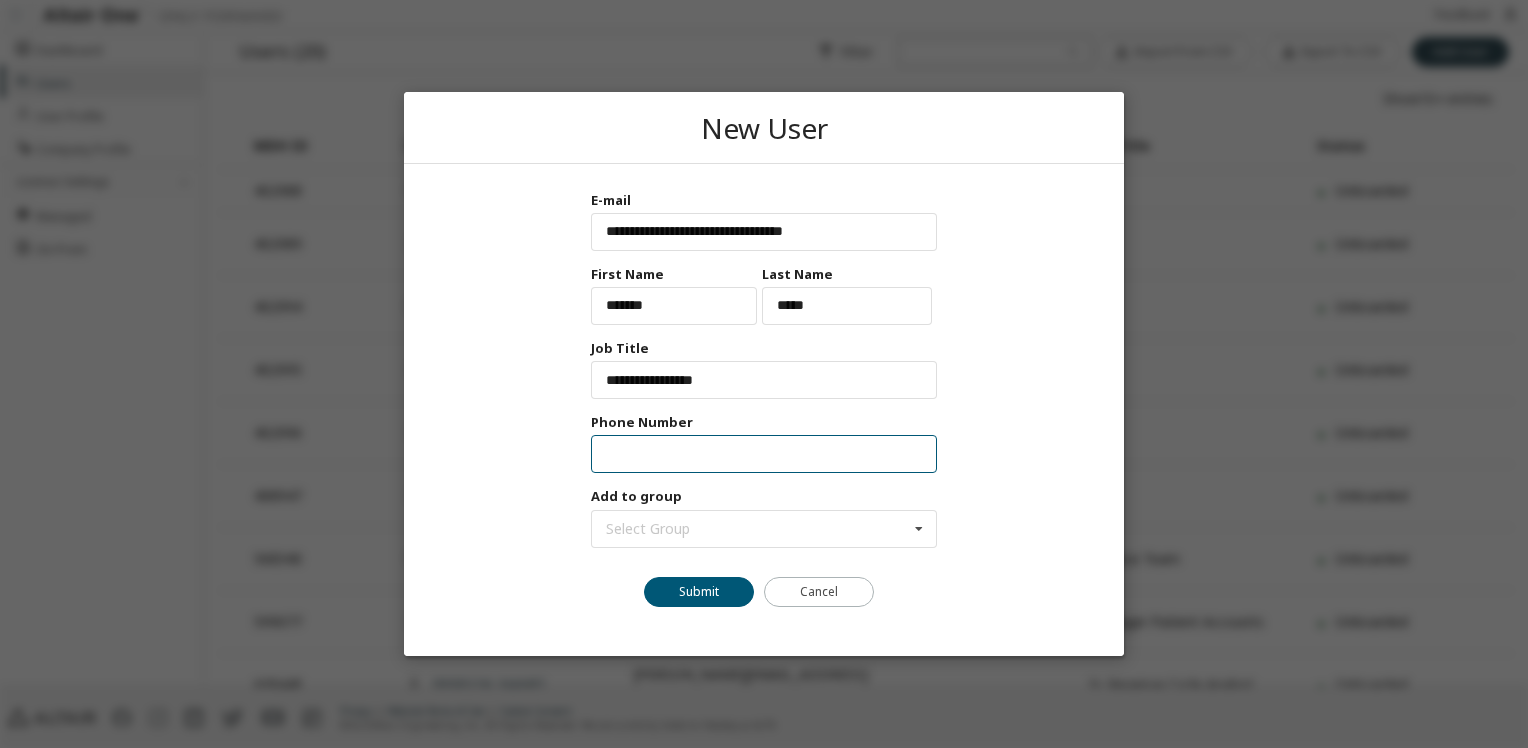 click at bounding box center [764, 455] 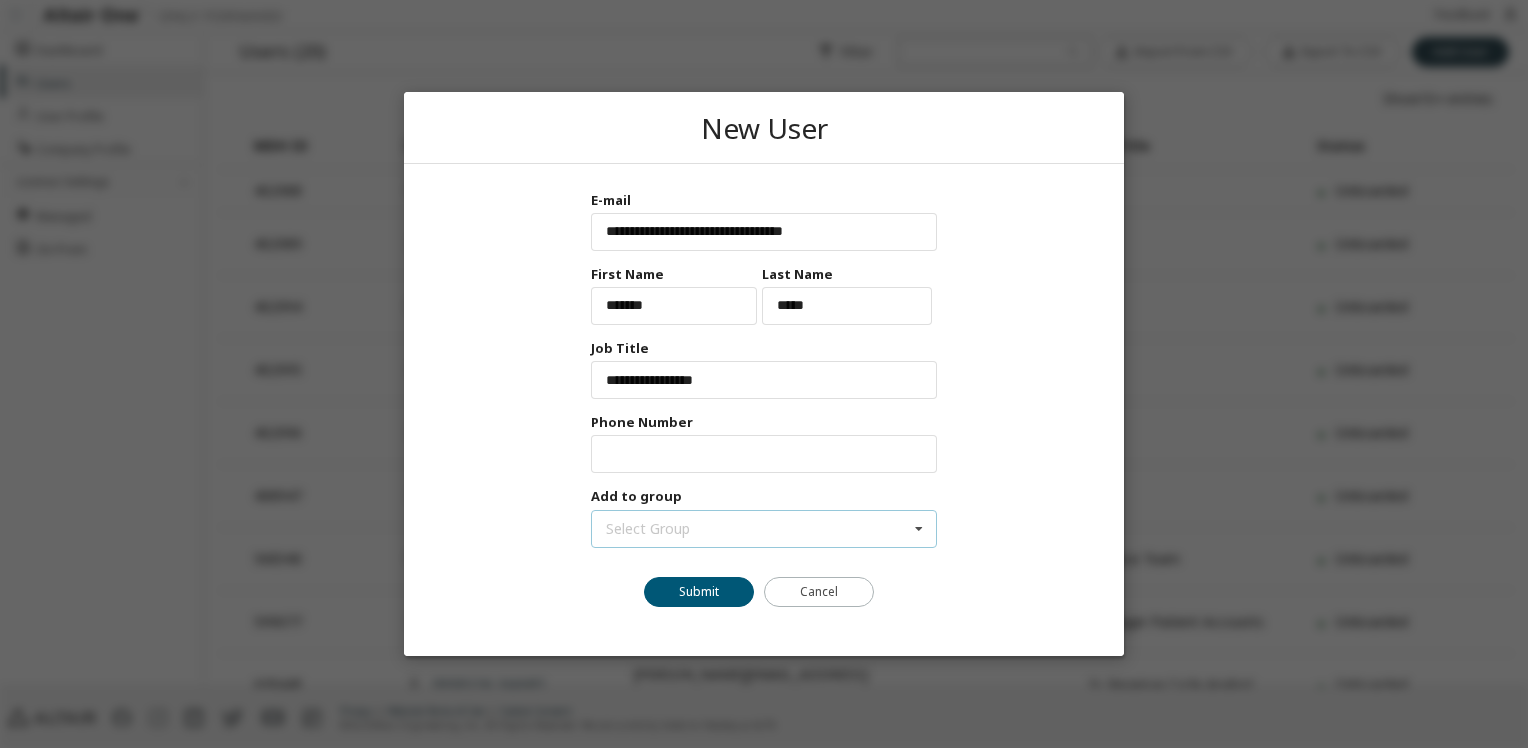 click at bounding box center (919, 529) 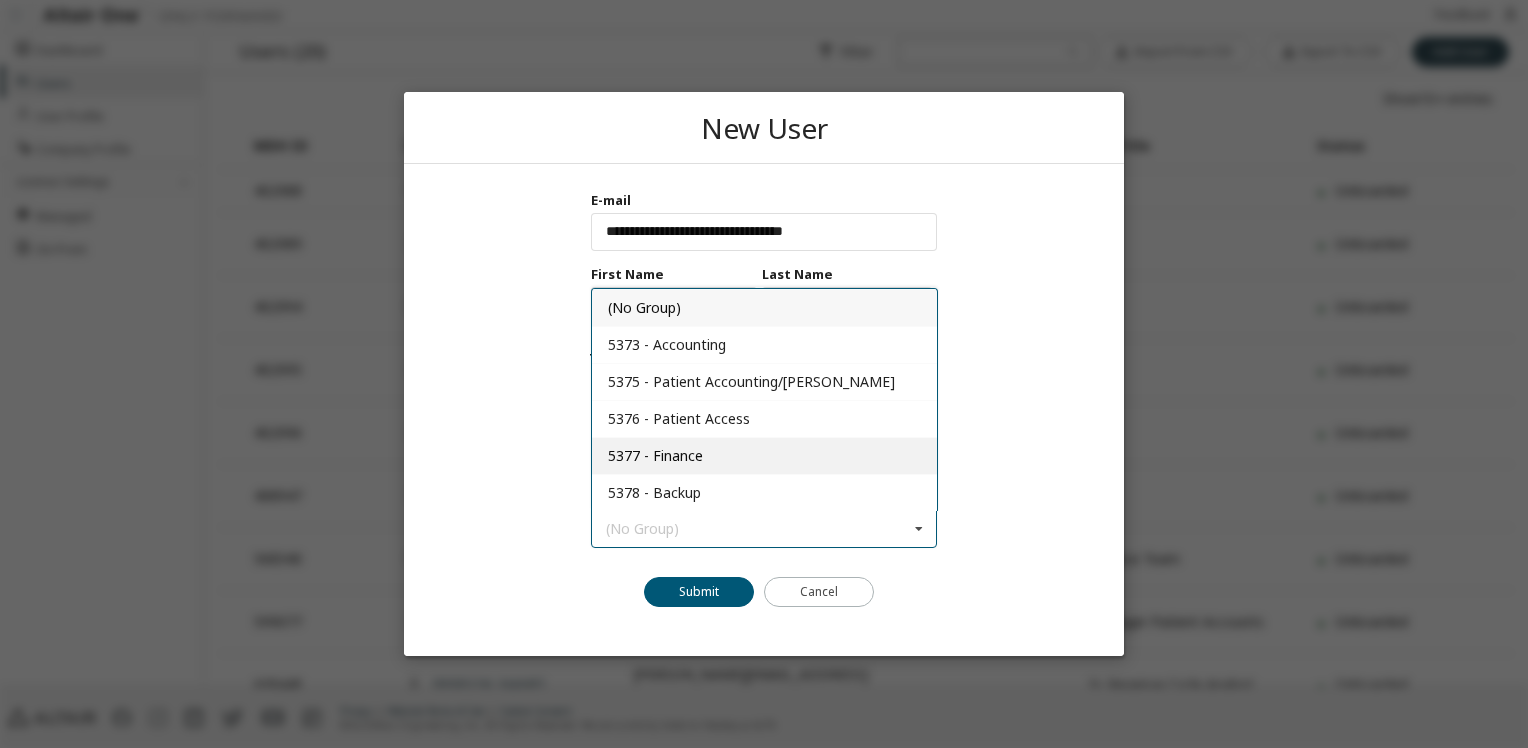 click on "5377 - Finance" at bounding box center [764, 455] 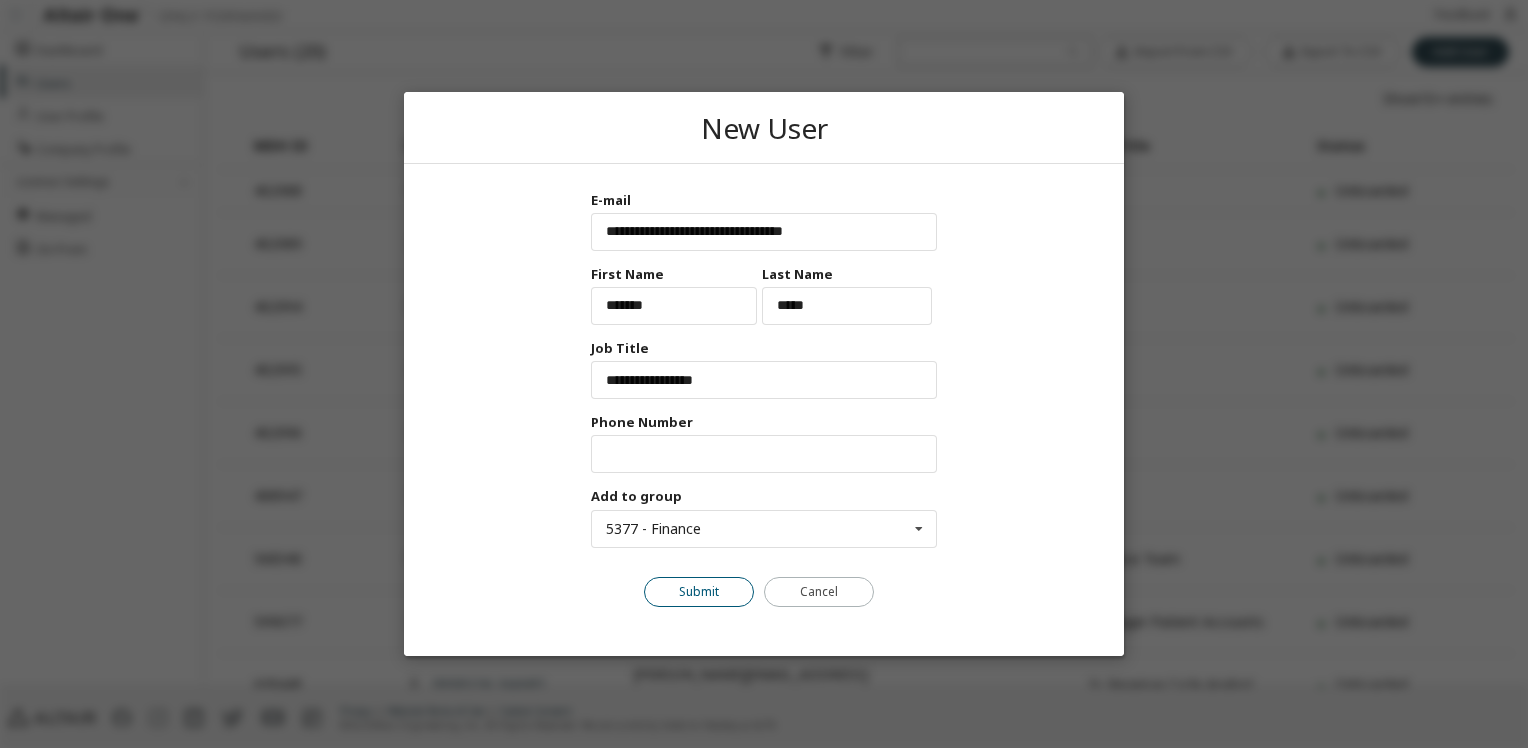 click on "Submit" at bounding box center (699, 592) 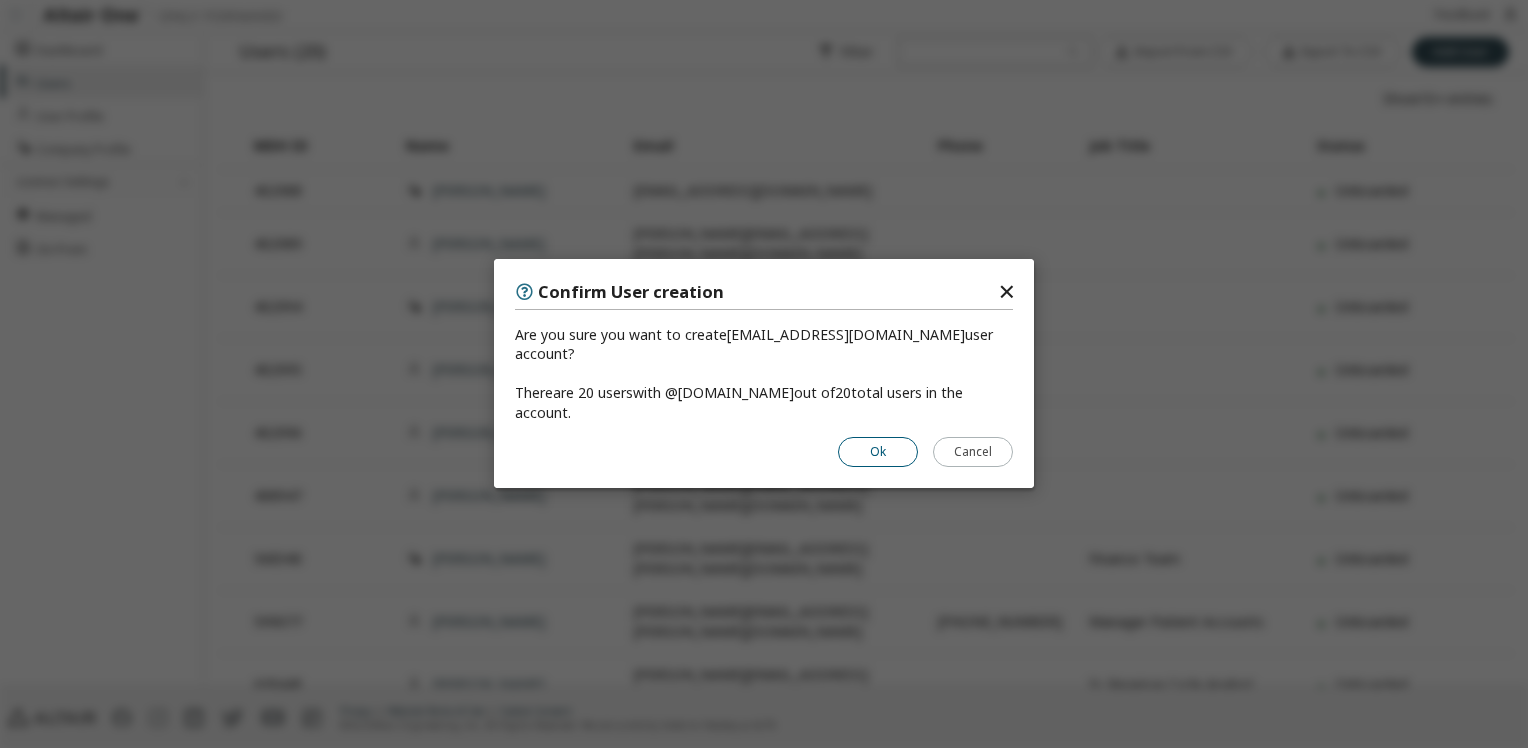 click on "Ok" at bounding box center (878, 453) 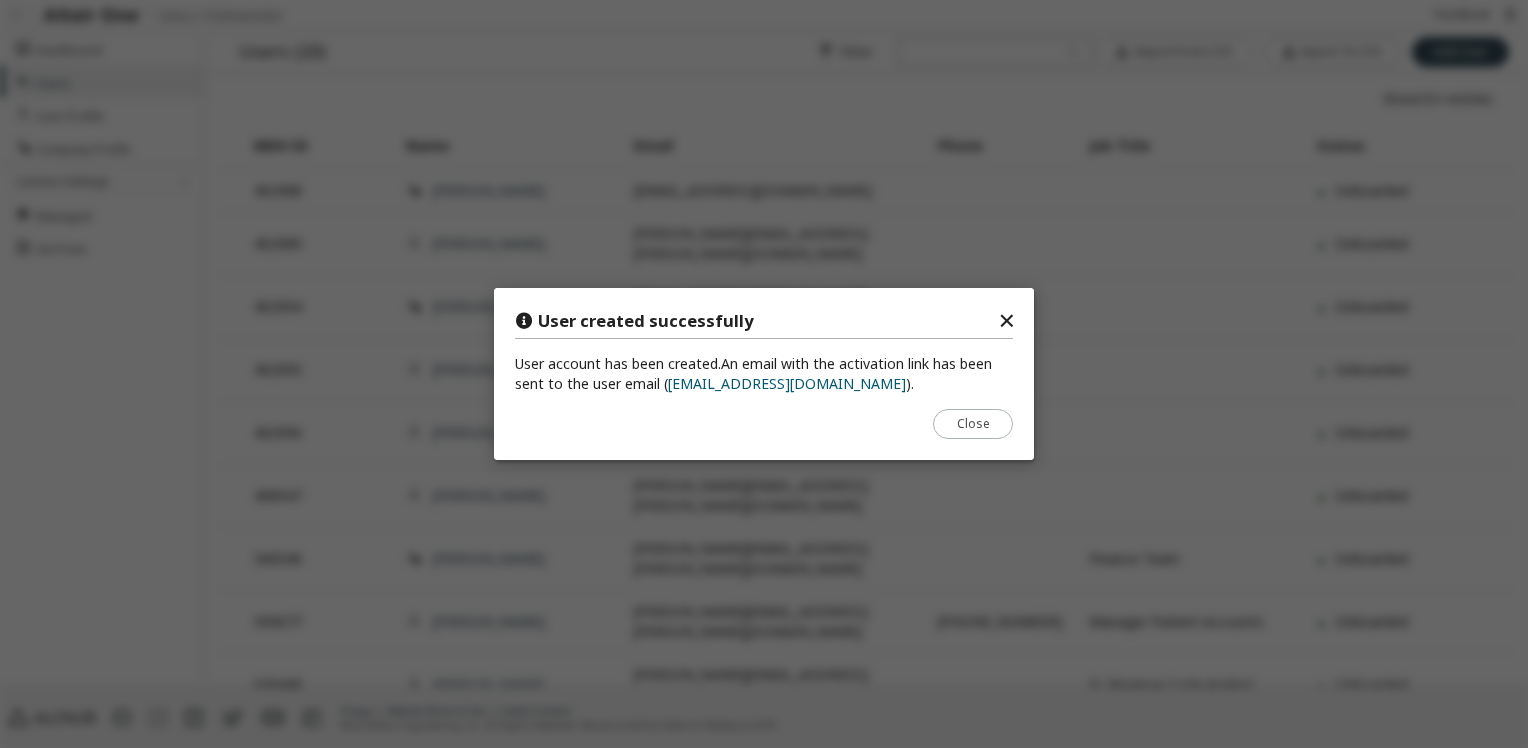 click on "✕" at bounding box center [1006, 321] 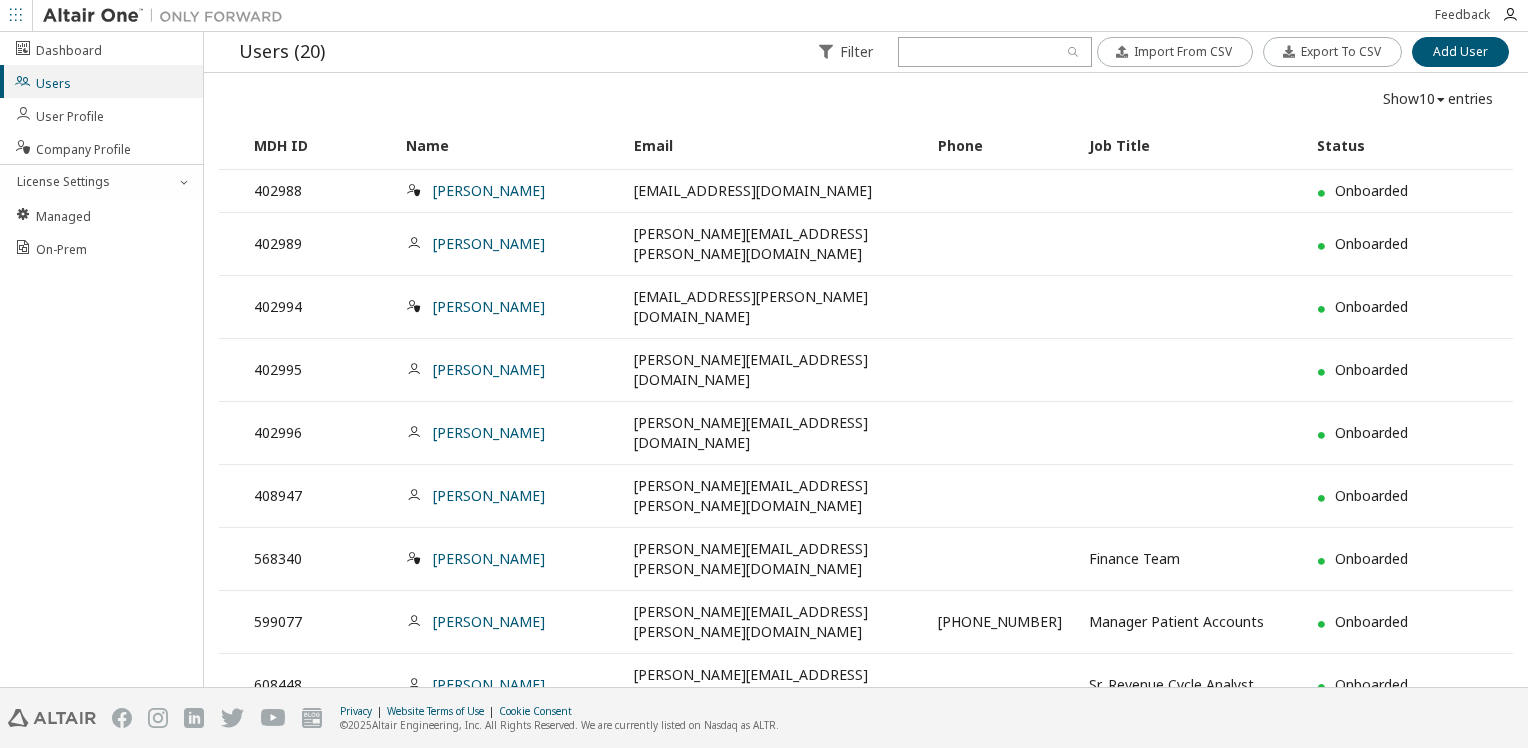 click at bounding box center (921, 791) 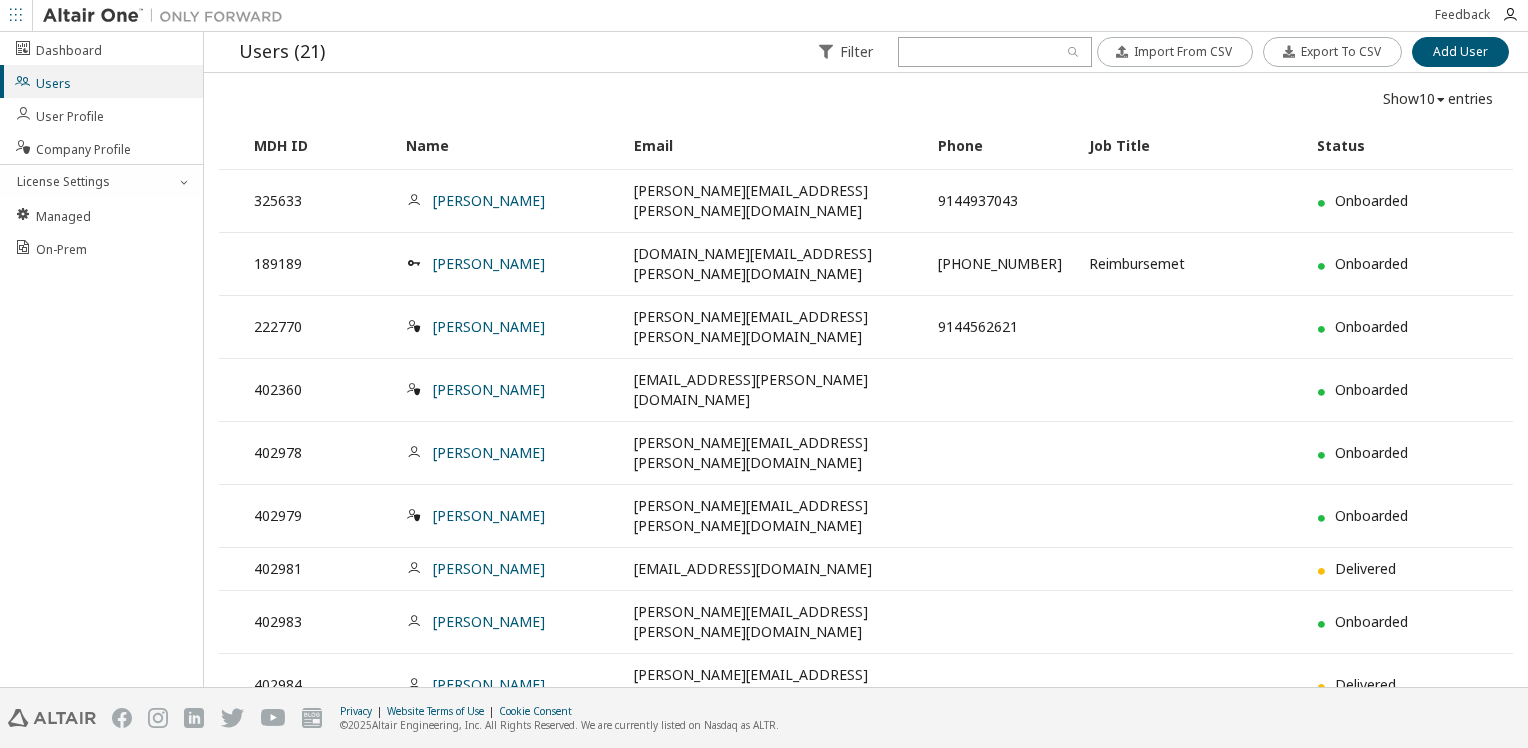 click at bounding box center (939, 791) 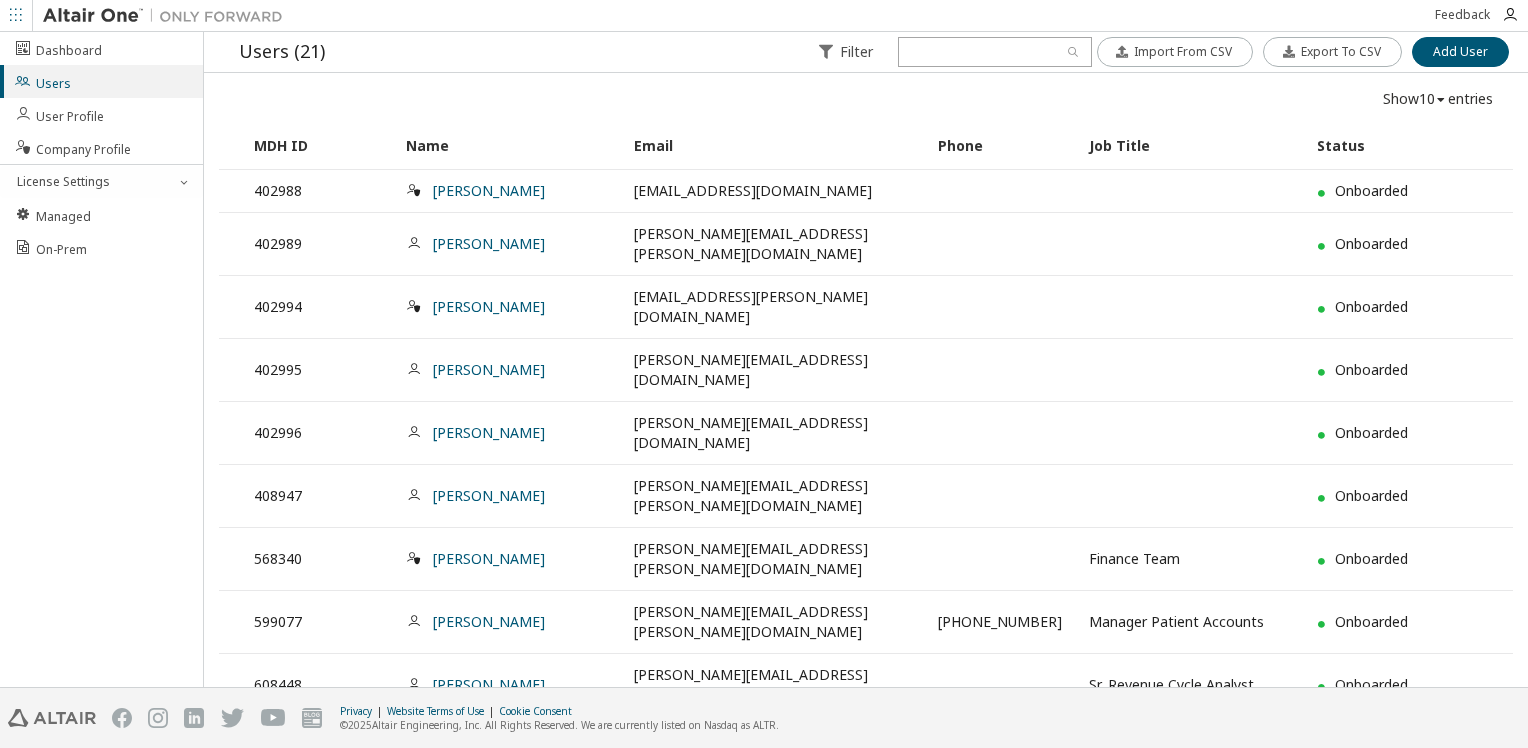 click at bounding box center [939, 791] 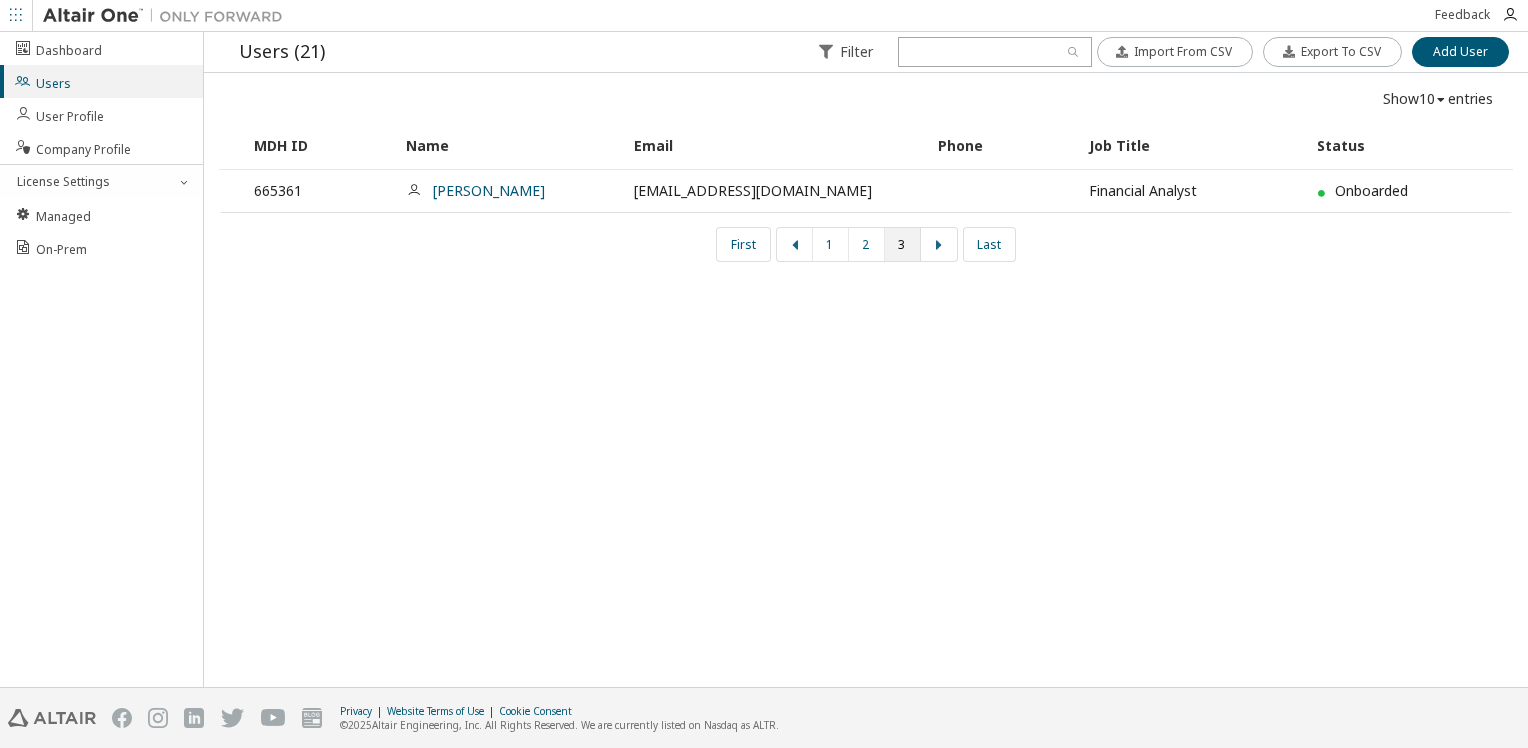 drag, startPoint x: 788, startPoint y: 247, endPoint x: 748, endPoint y: 654, distance: 408.96088 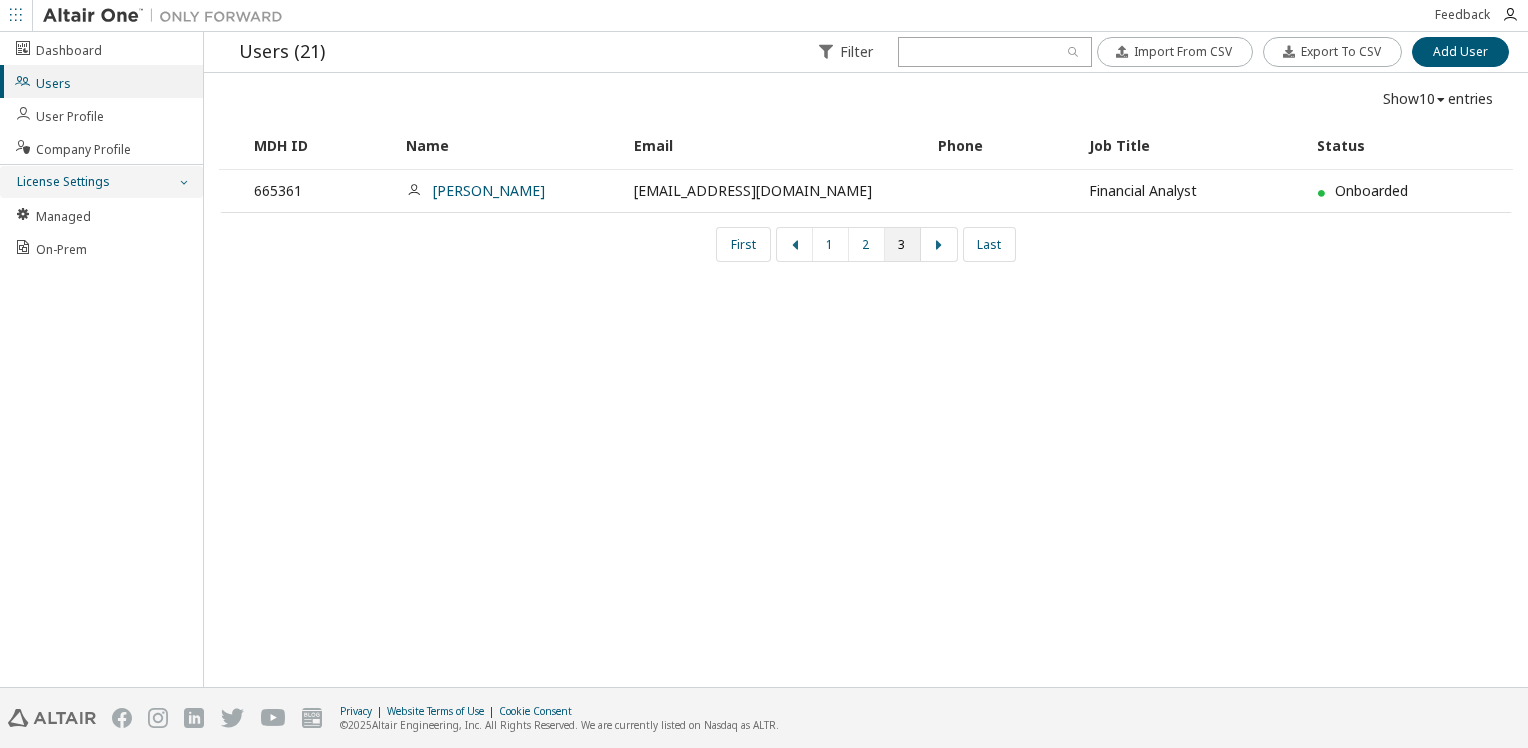 click at bounding box center [183, 182] 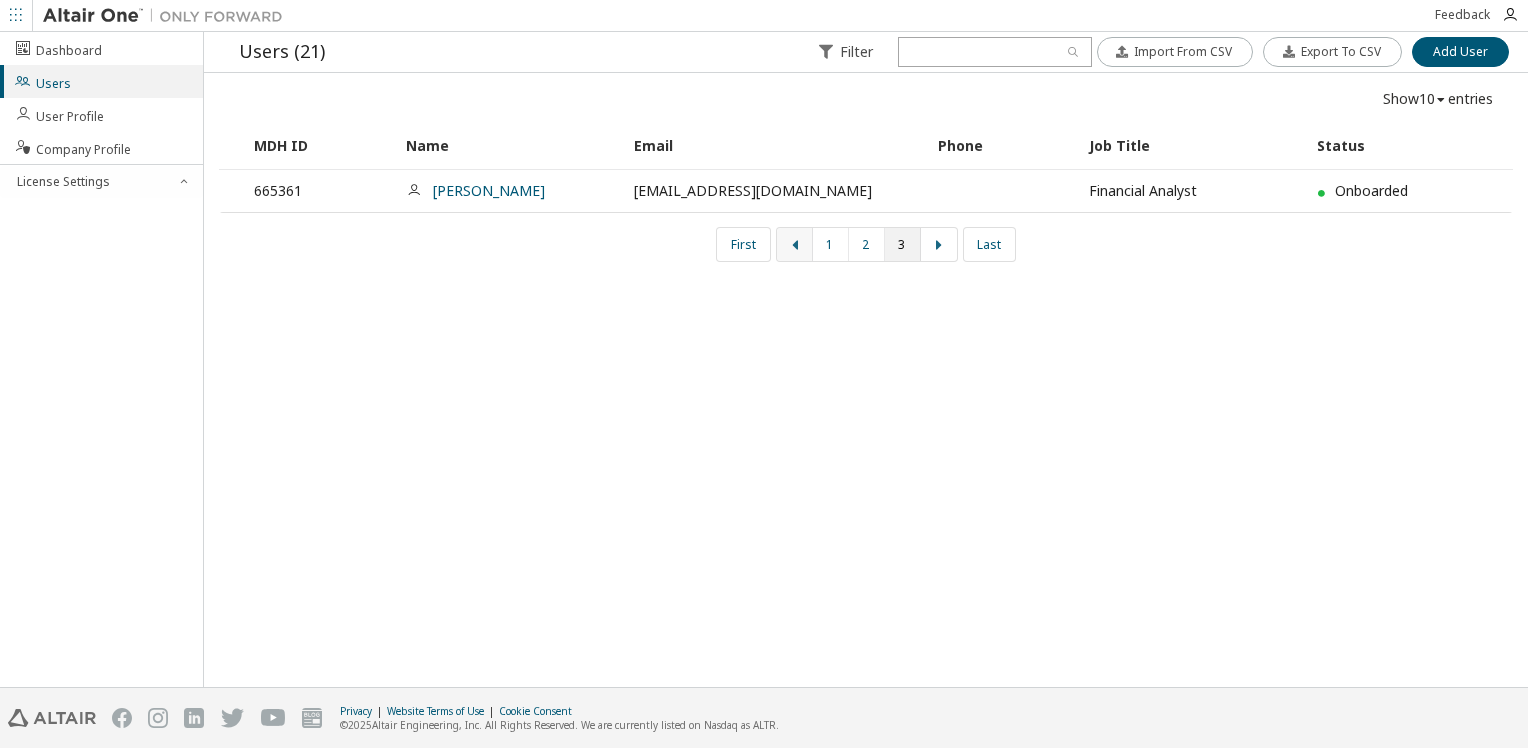 click at bounding box center (795, 245) 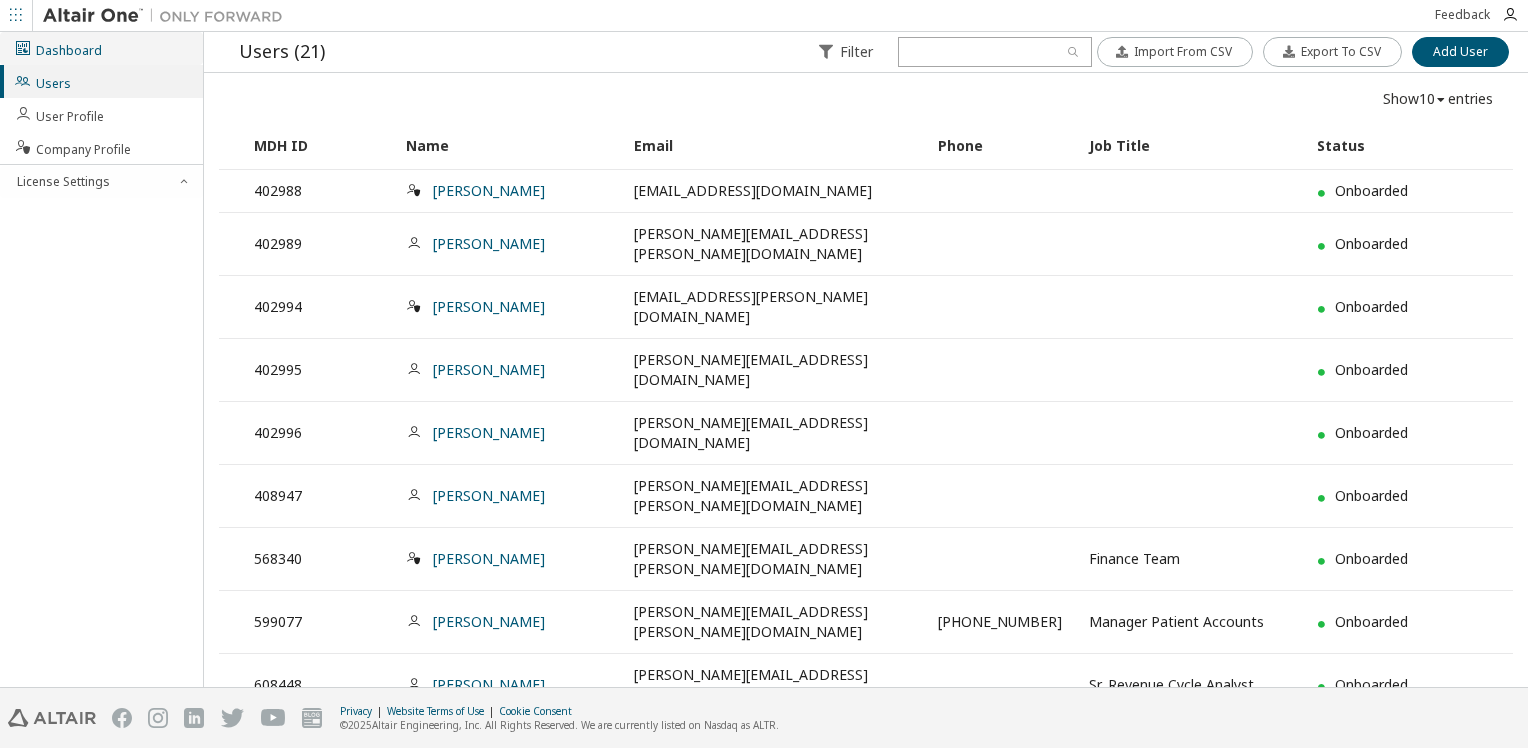 click on "Dashboard" at bounding box center [58, 48] 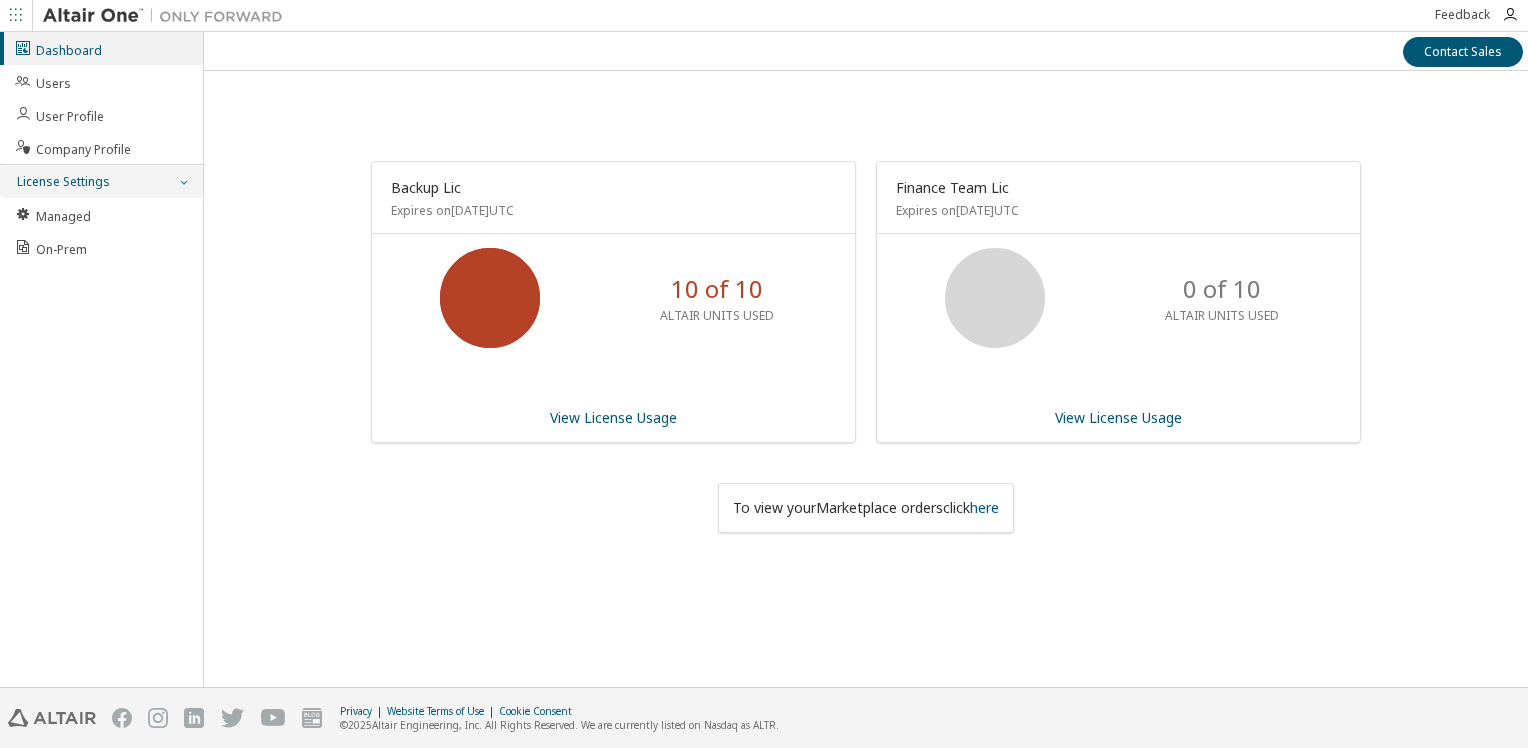click at bounding box center (183, 182) 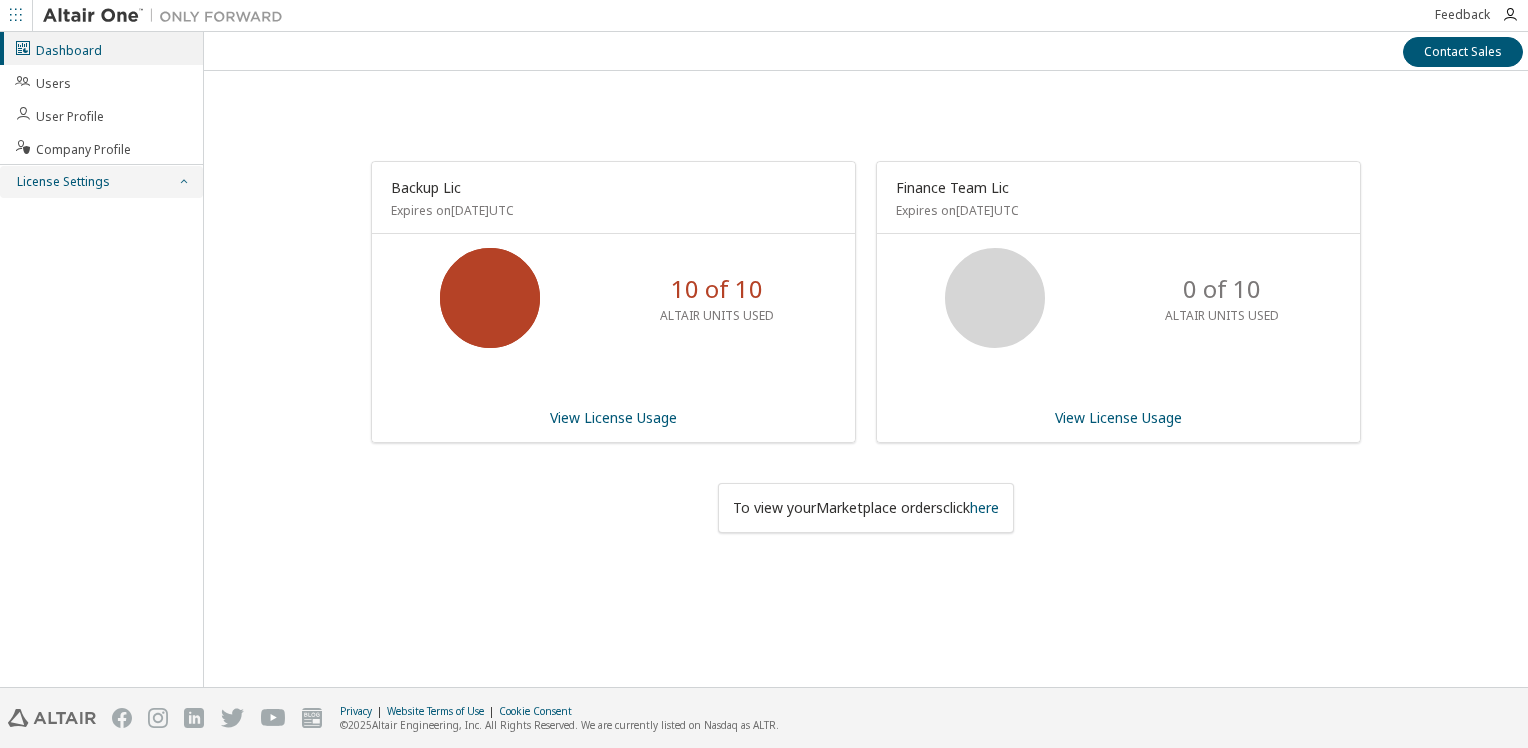 click at bounding box center (183, 182) 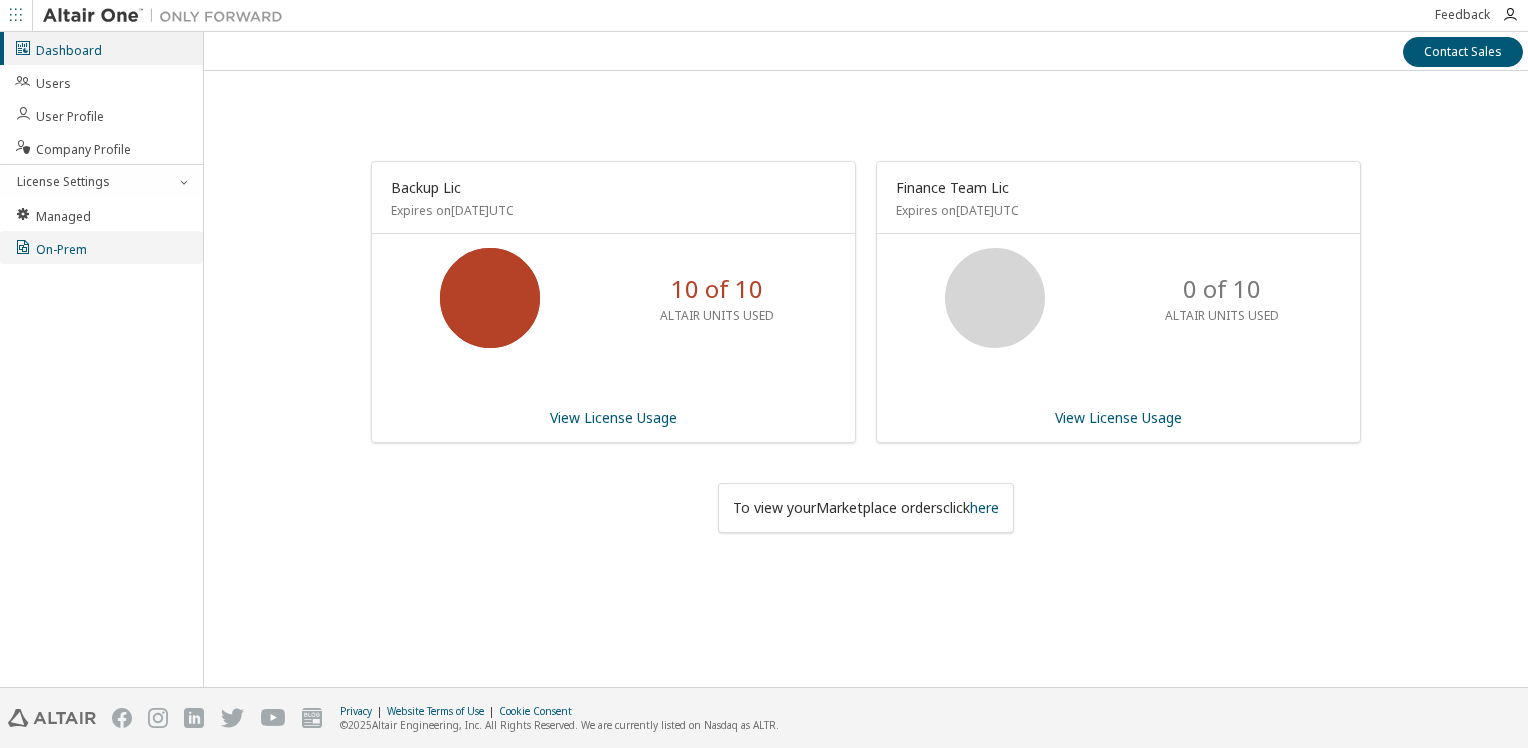 click on "On-Prem" at bounding box center [101, 247] 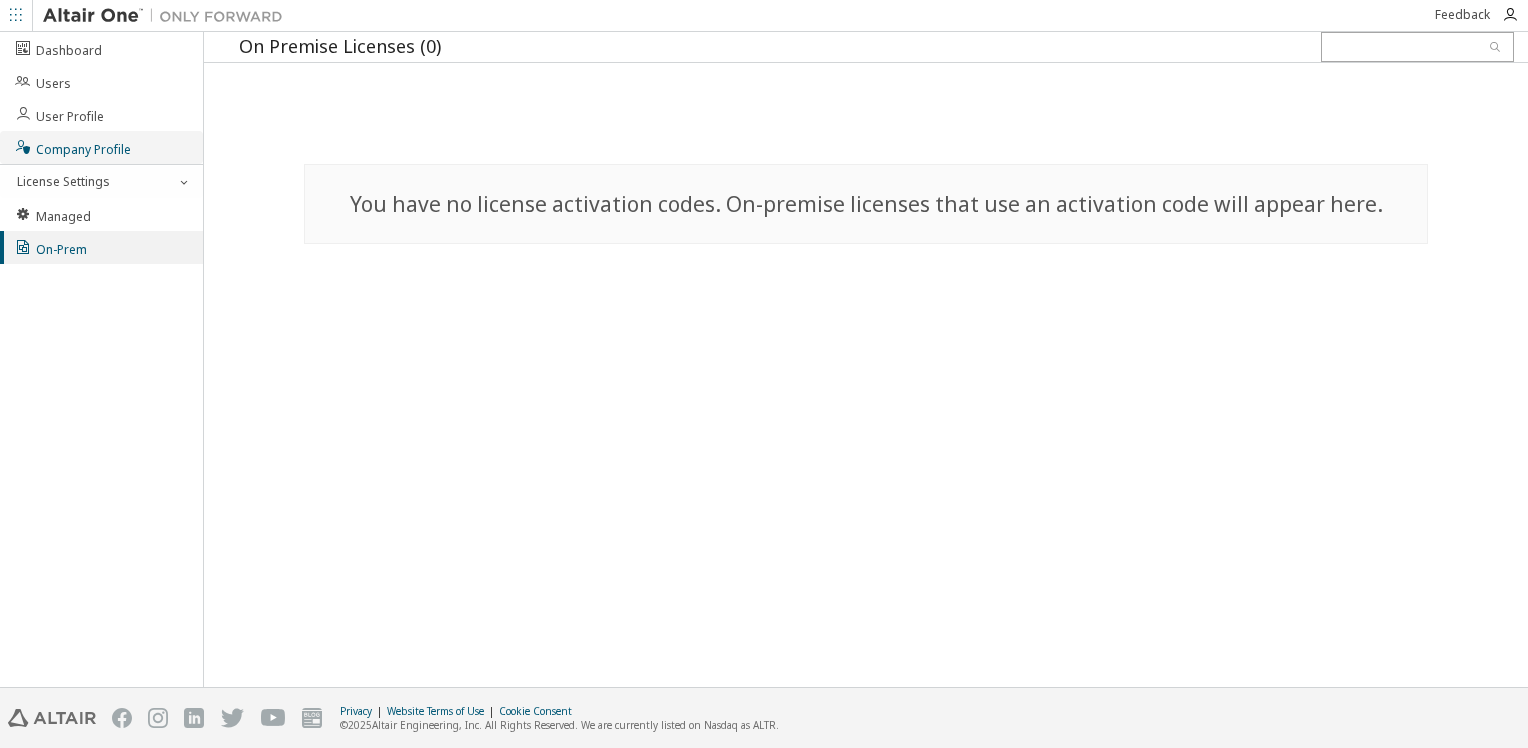 click on "Company Profile" at bounding box center (72, 147) 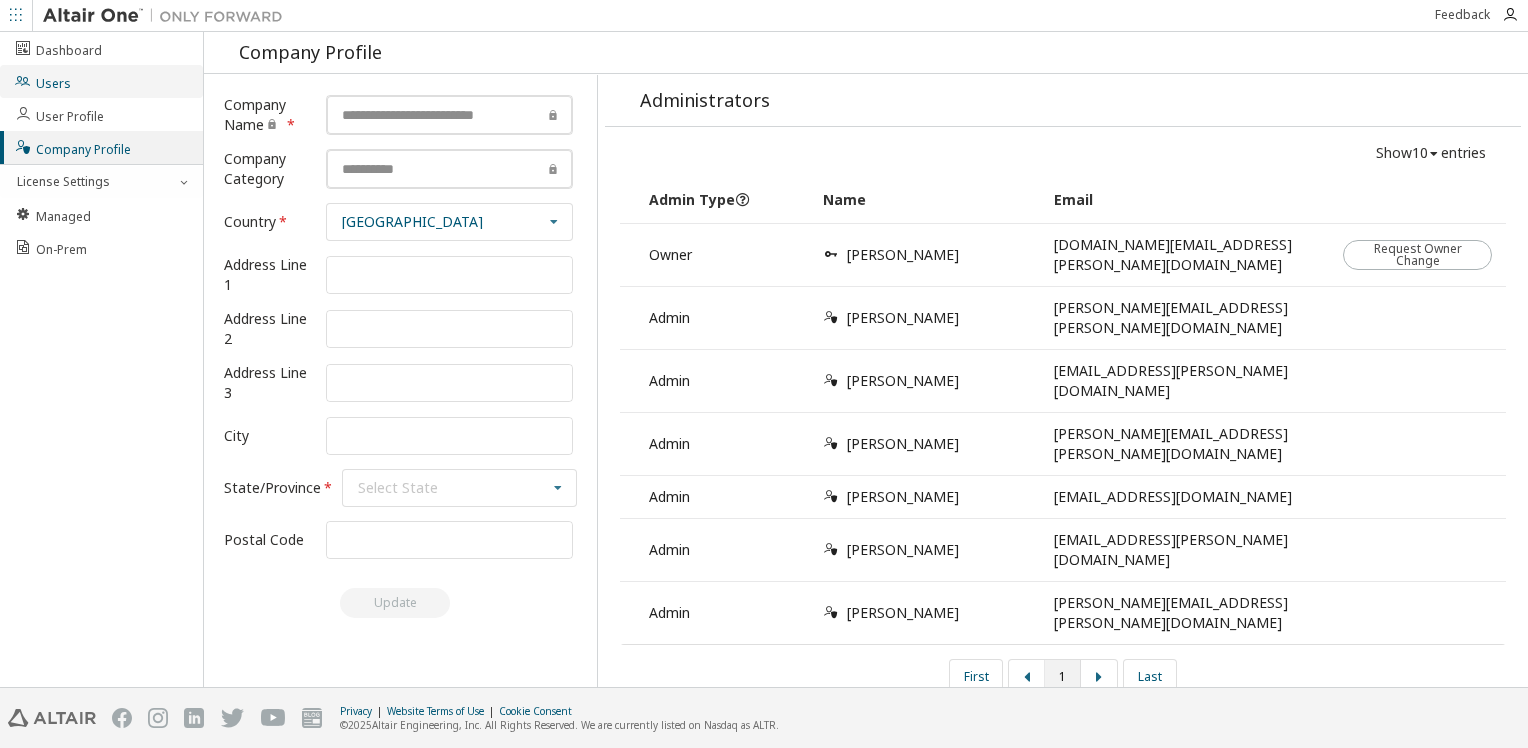 click on "Users" at bounding box center [101, 81] 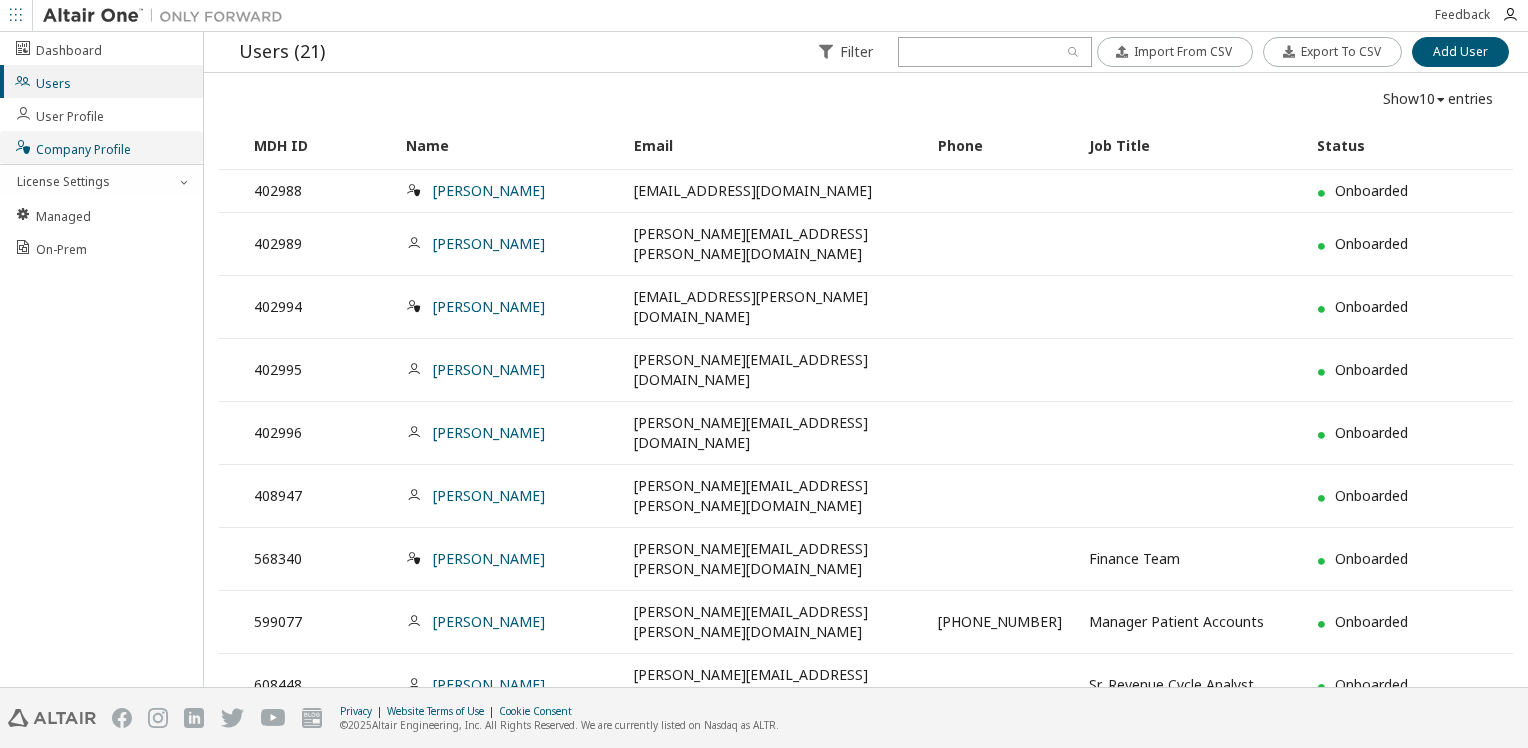 click on "Company Profile" at bounding box center (72, 147) 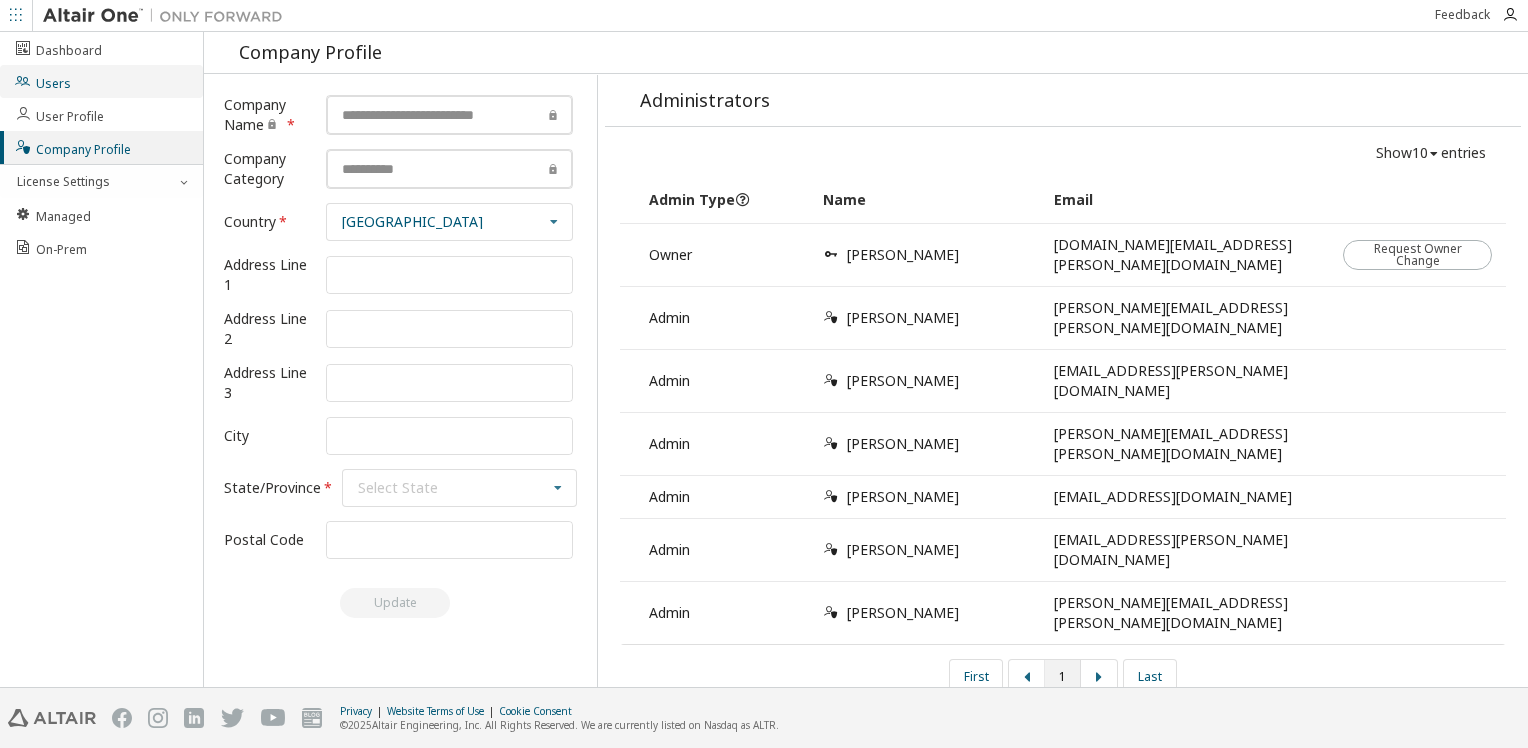 click on "Users" at bounding box center (101, 81) 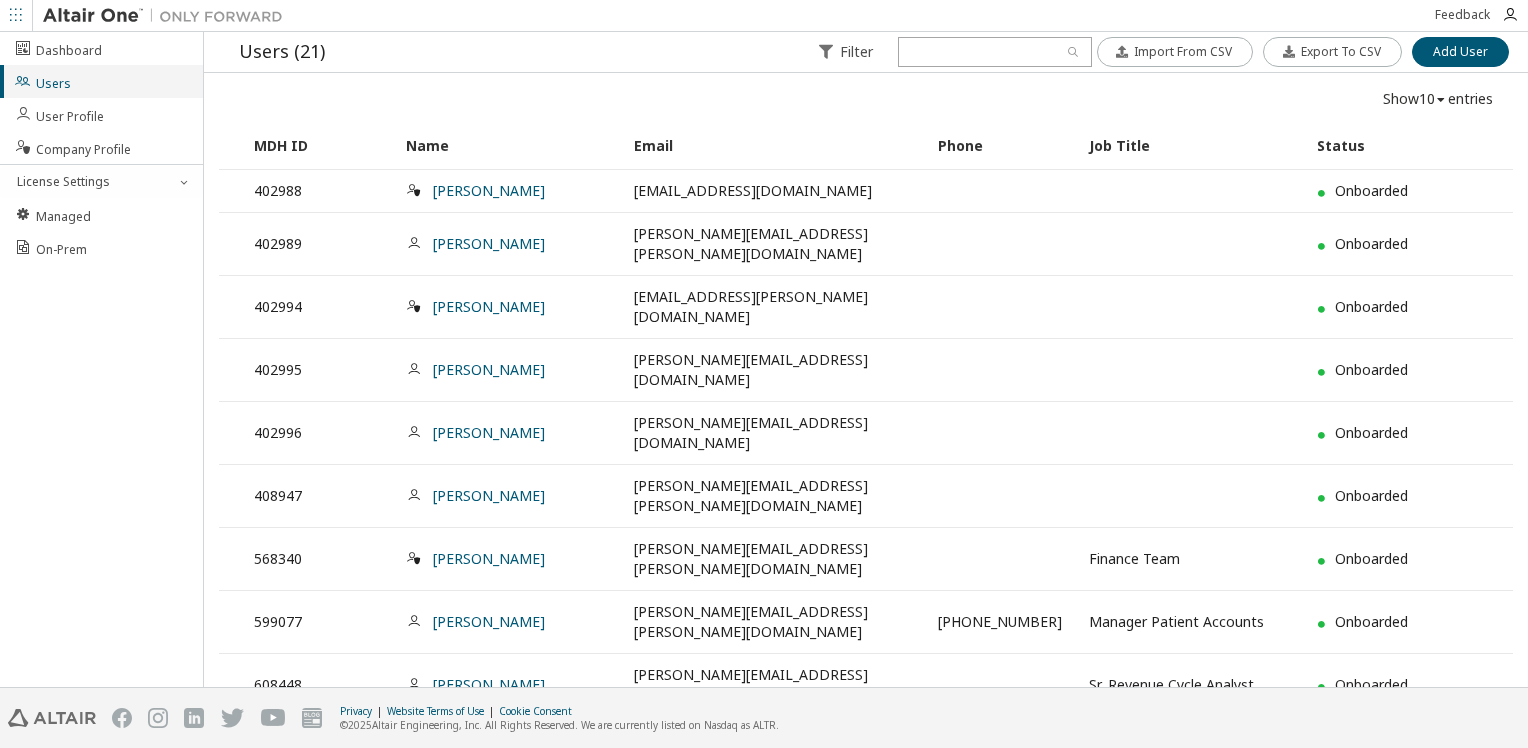 click on "Users" at bounding box center (101, 81) 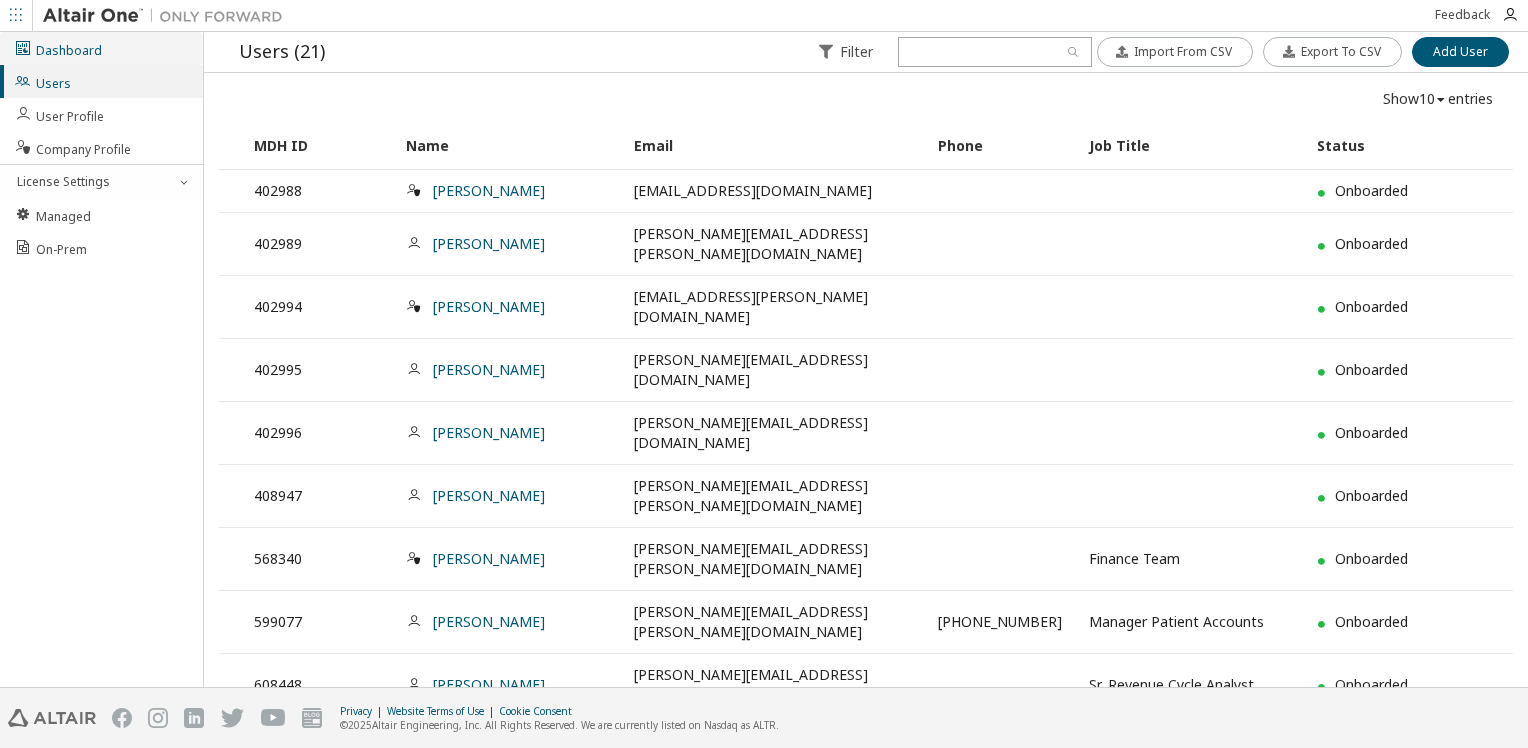 click on "Dashboard" at bounding box center [58, 48] 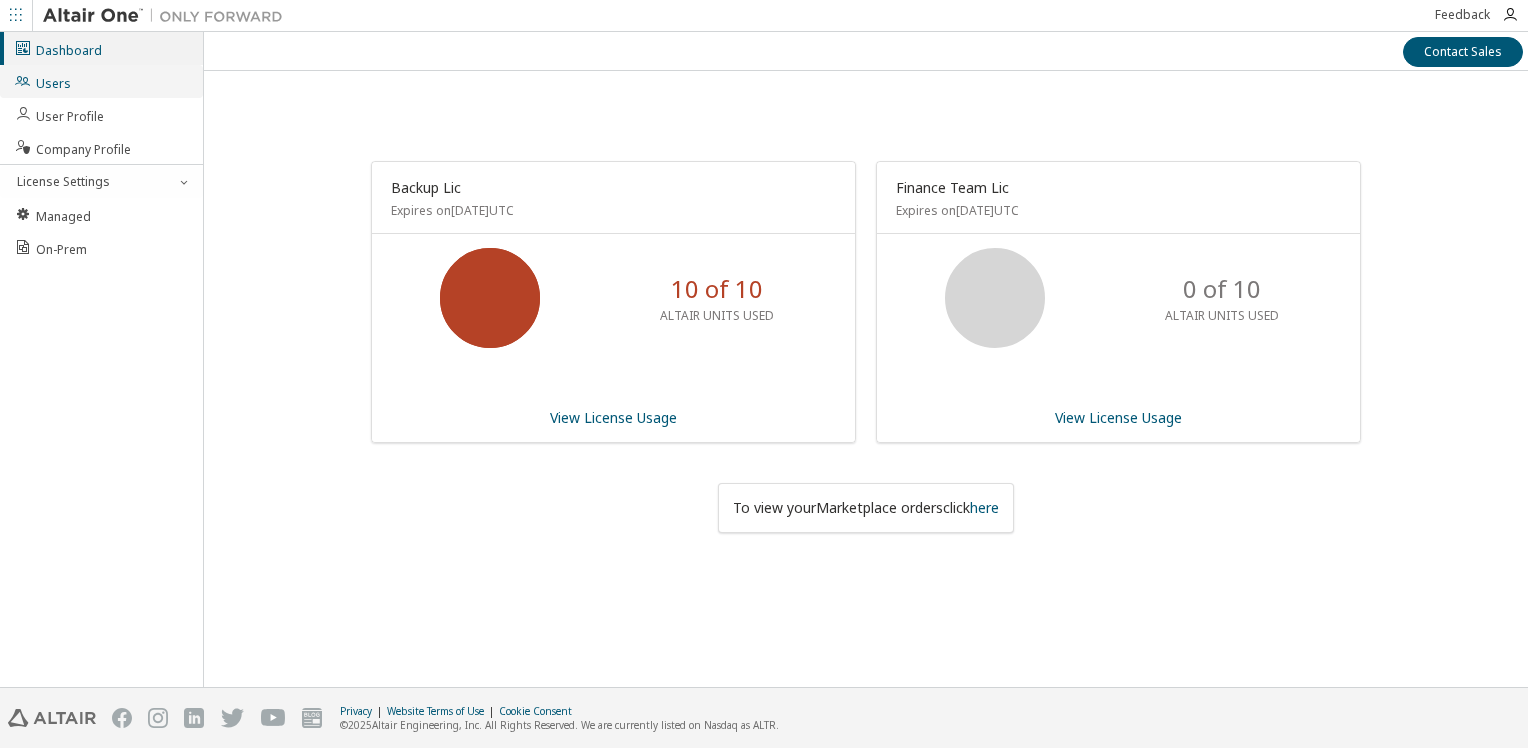 click on "Users" at bounding box center [101, 81] 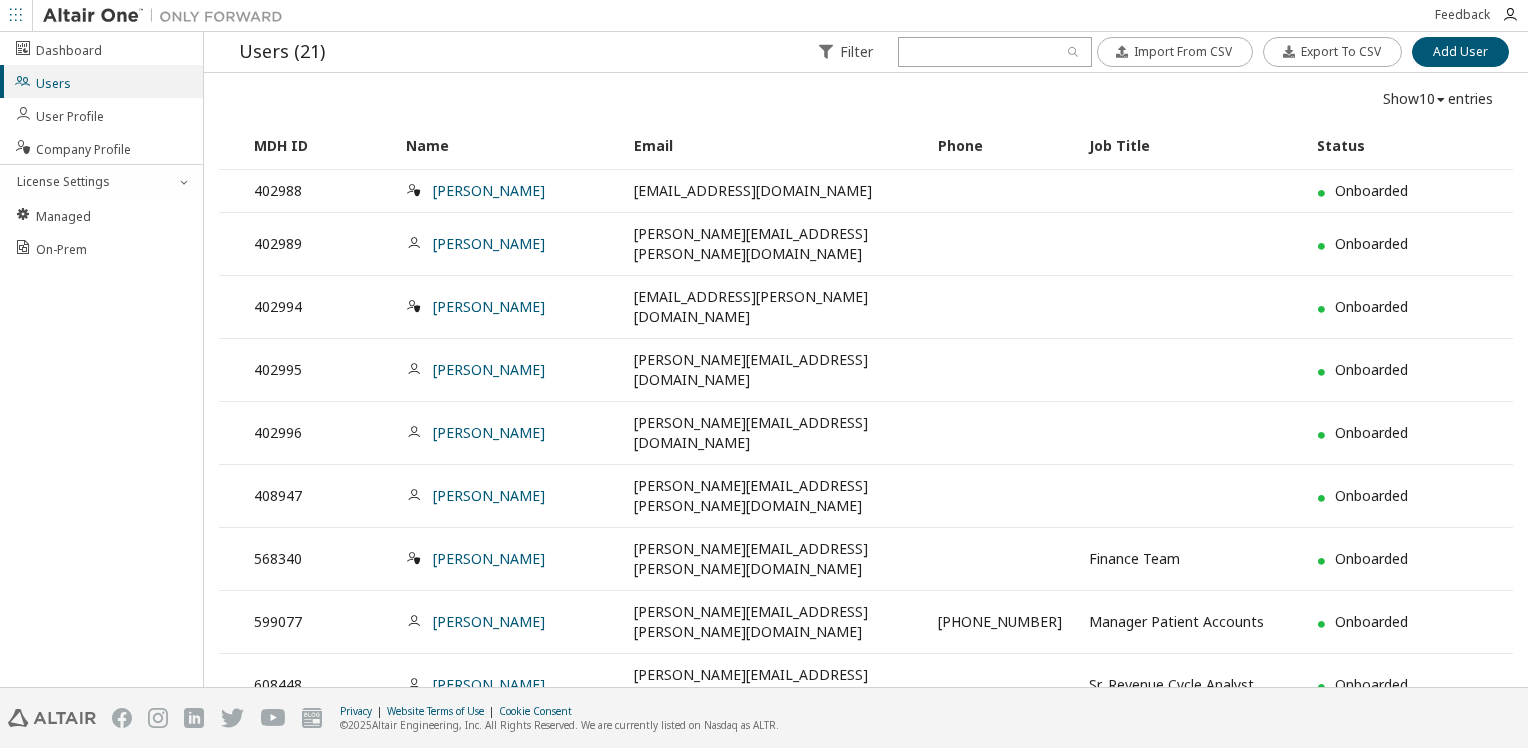 click at bounding box center [939, 791] 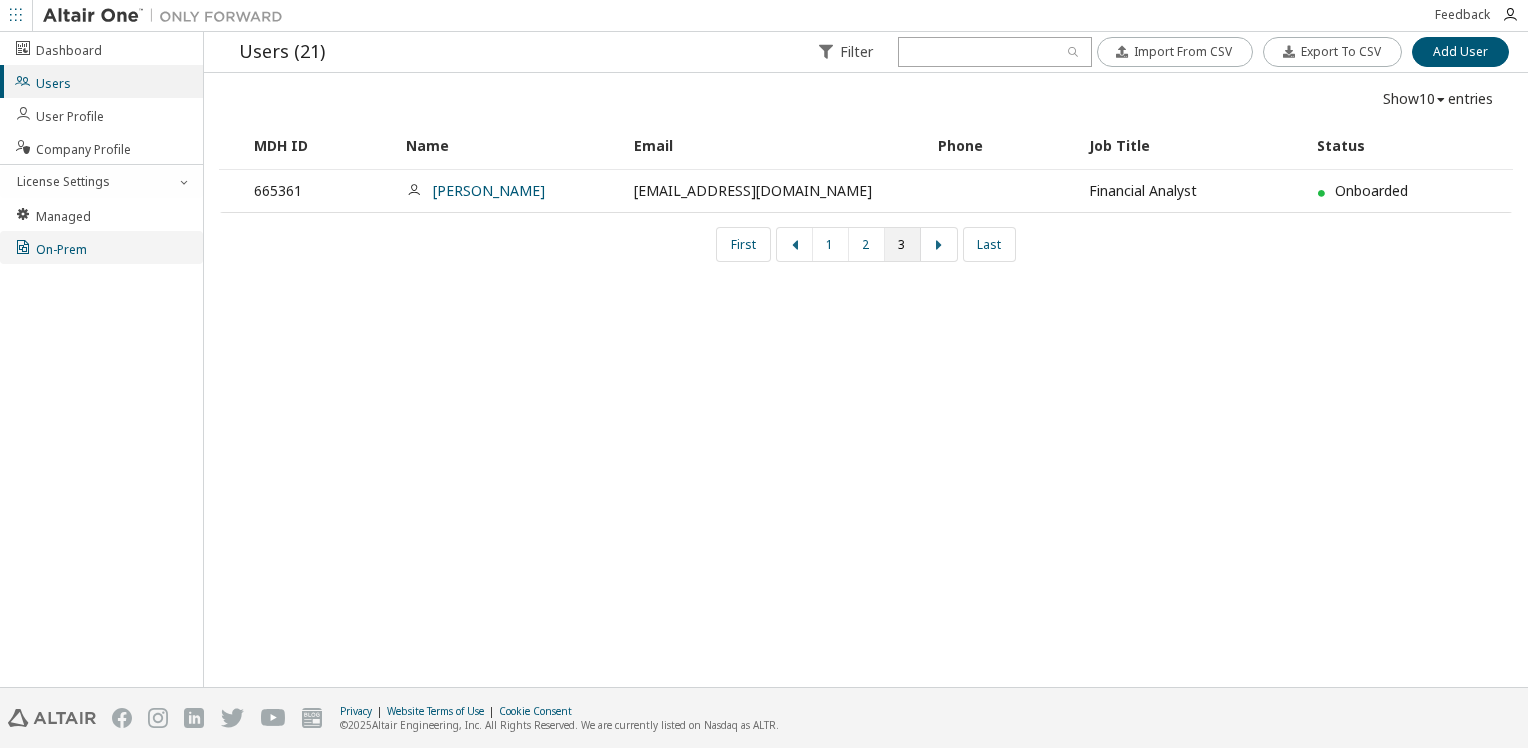 click on "On-Prem" at bounding box center [50, 247] 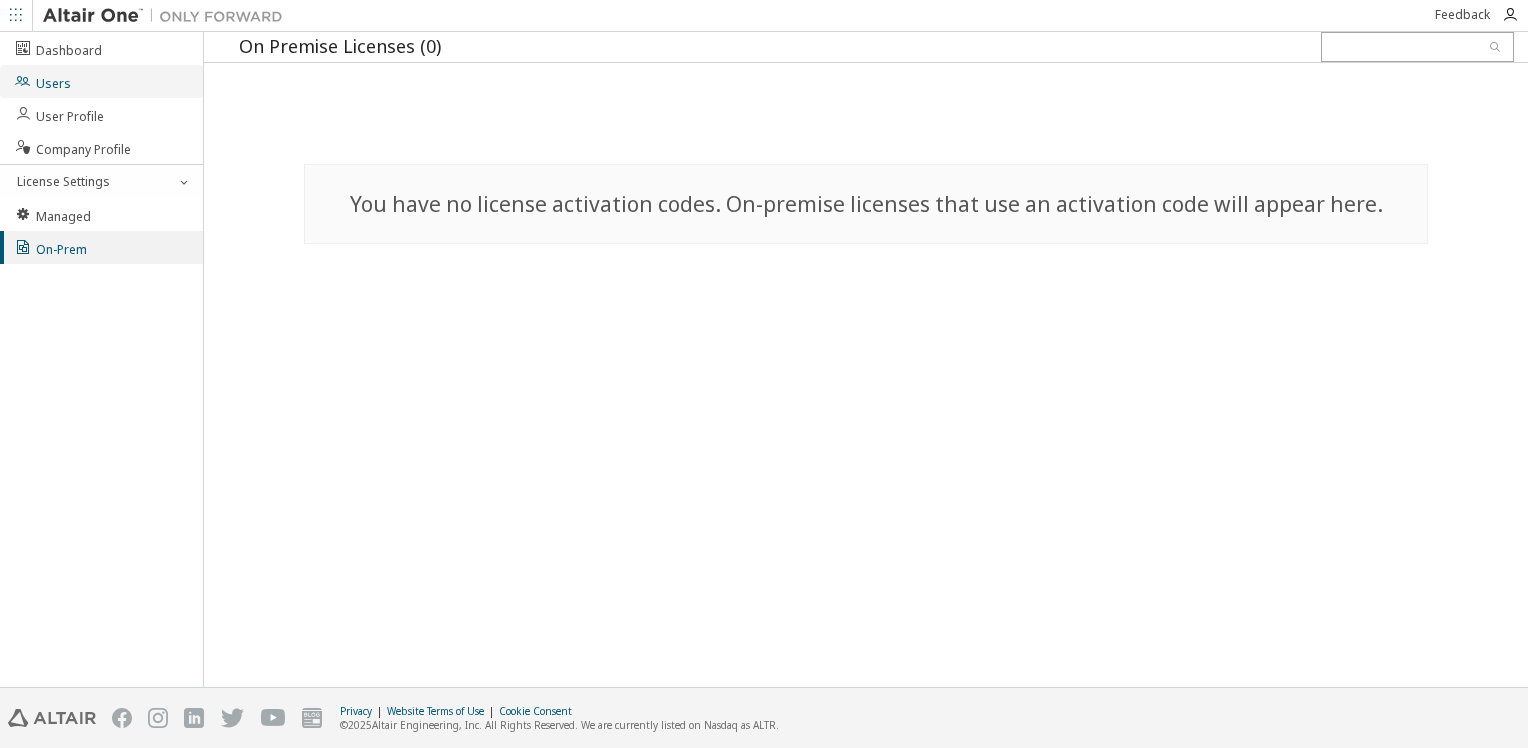 click on "Users" at bounding box center [101, 81] 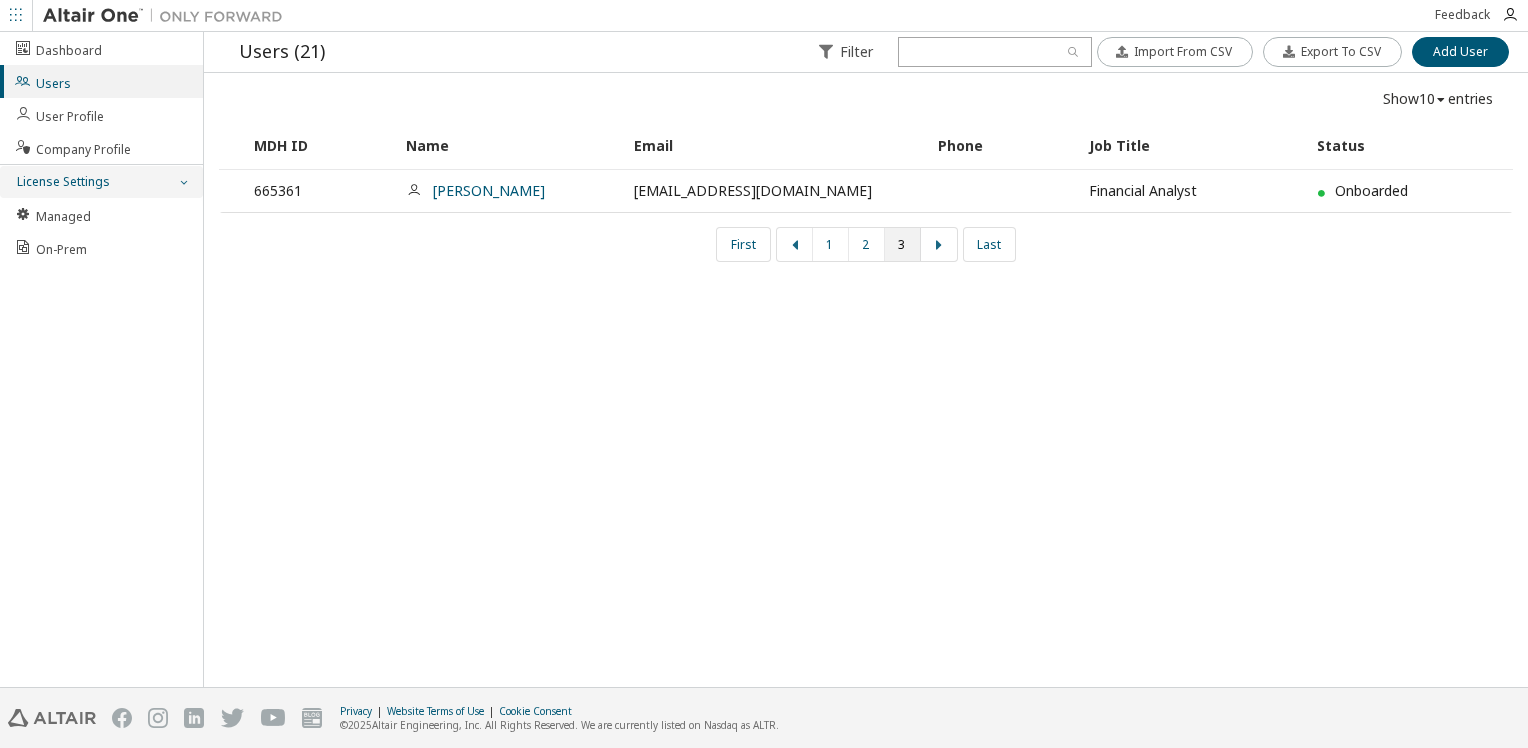 click at bounding box center [183, 182] 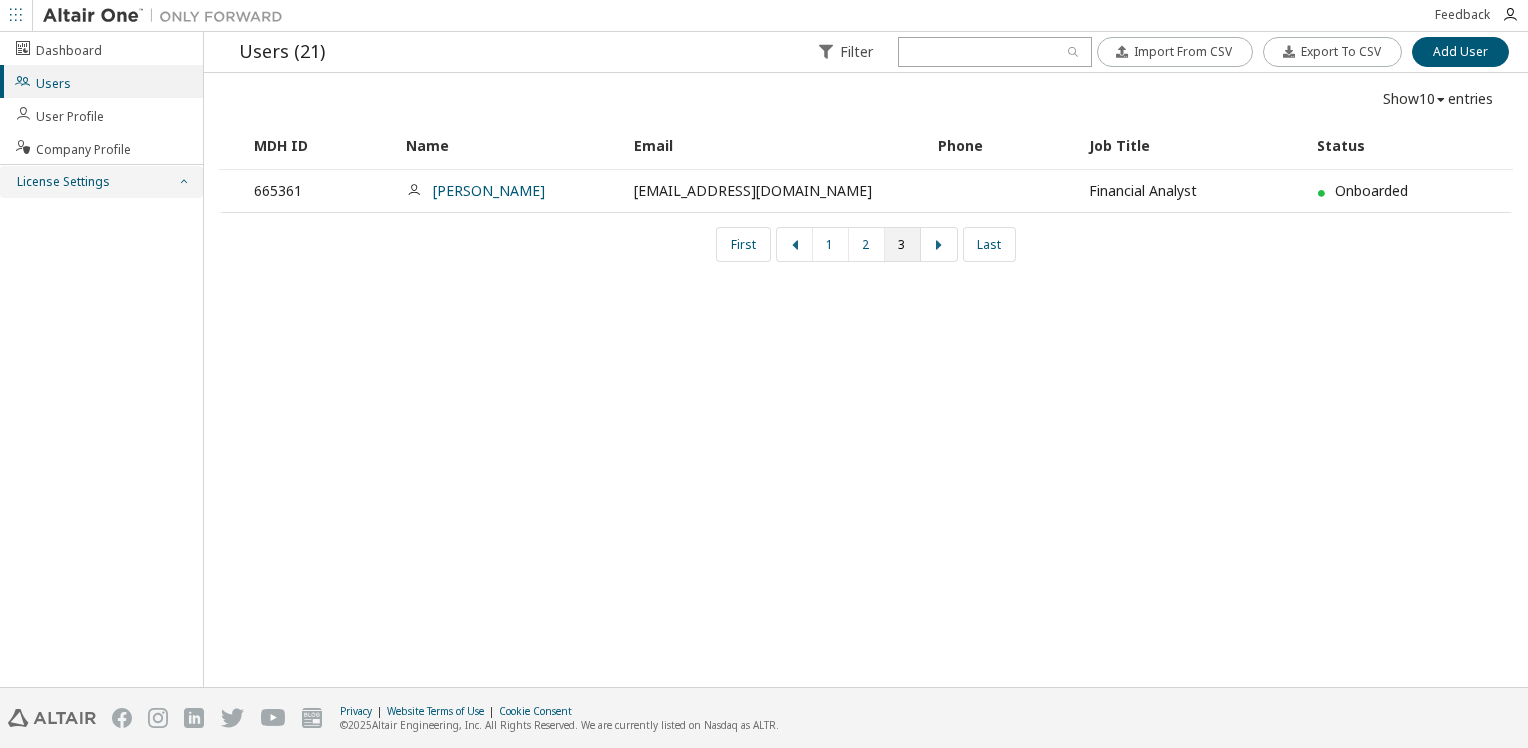 click at bounding box center [183, 182] 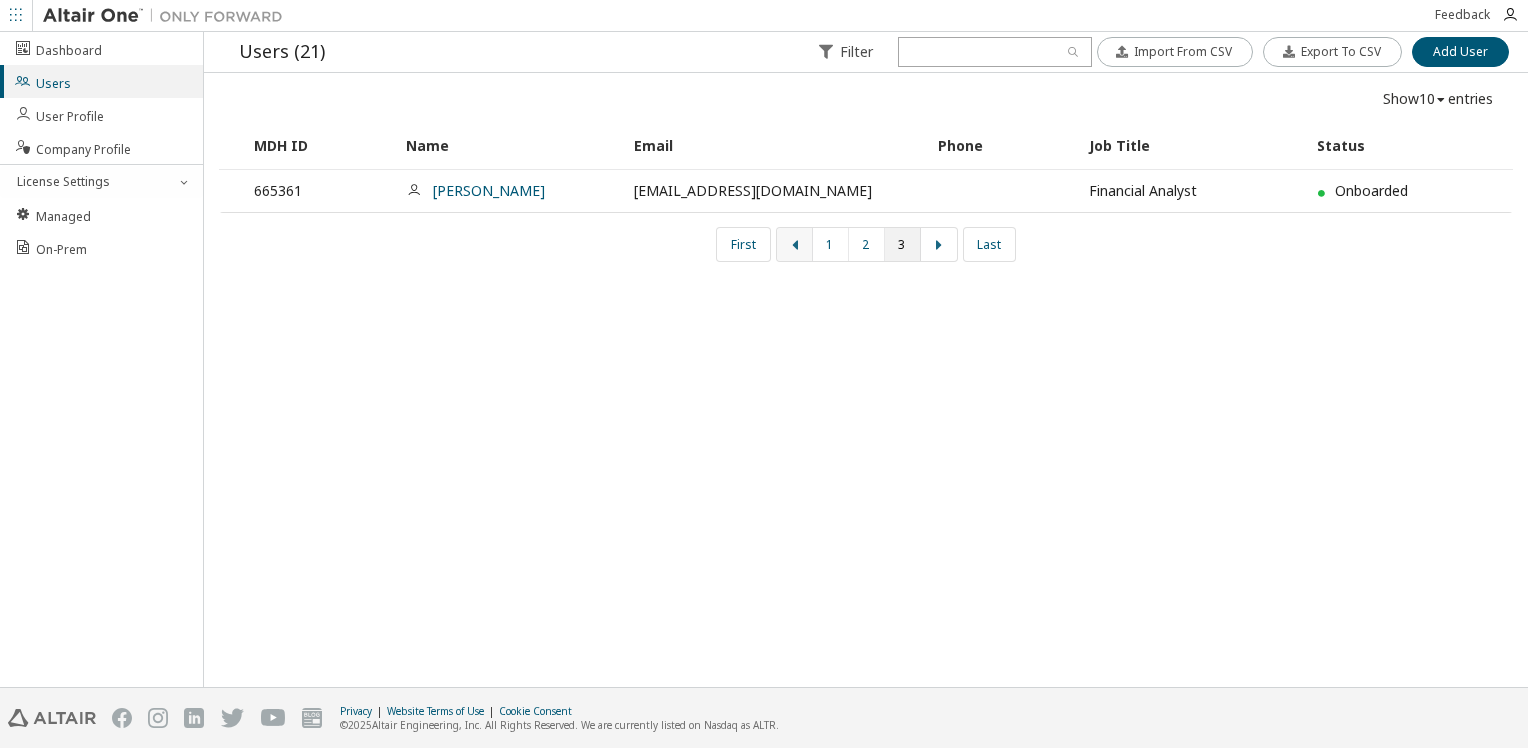 click at bounding box center [795, 244] 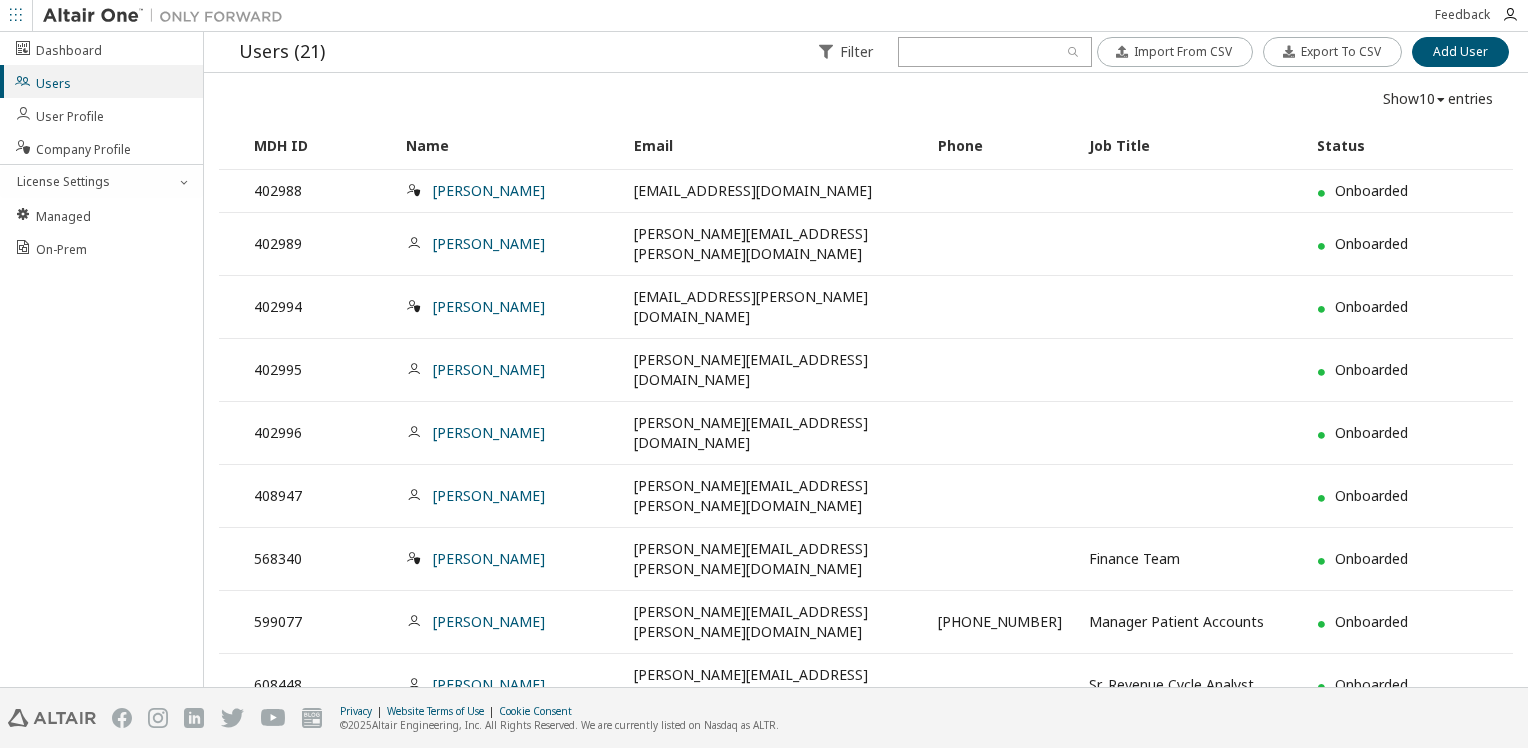 click at bounding box center (939, 792) 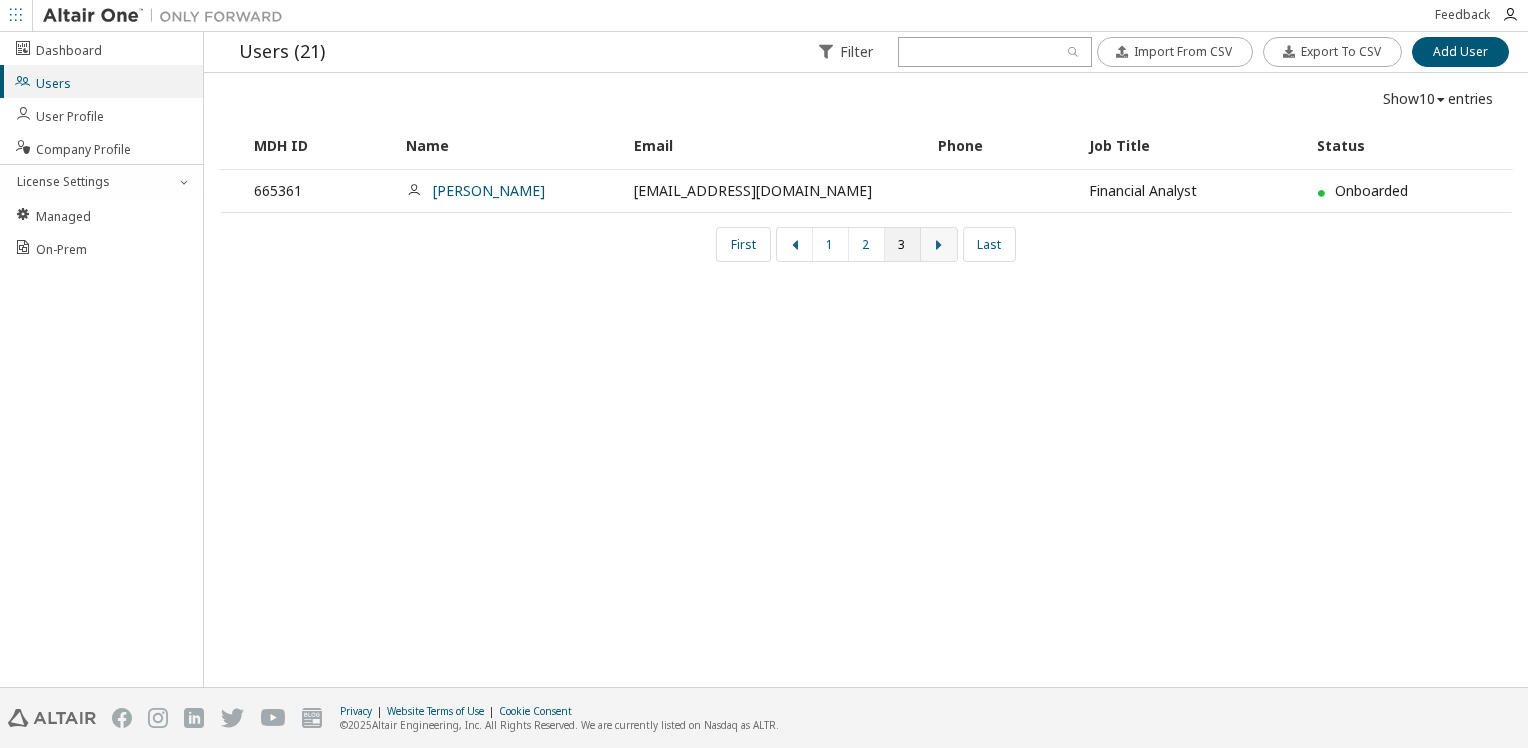 click on "Users (21) Filter Import From CSV  Export To CSV  Add User Import From CSV  Export To CSV  Add User Show  10 10 30 50 100 entries MDH ID Name Email Phone Job Title Status 665361 Soribel Urena Soribel.RamirezUrebel@wmchealth.org Financial Analyst Onboarded First 1 2 3 Last" at bounding box center (866, 359) 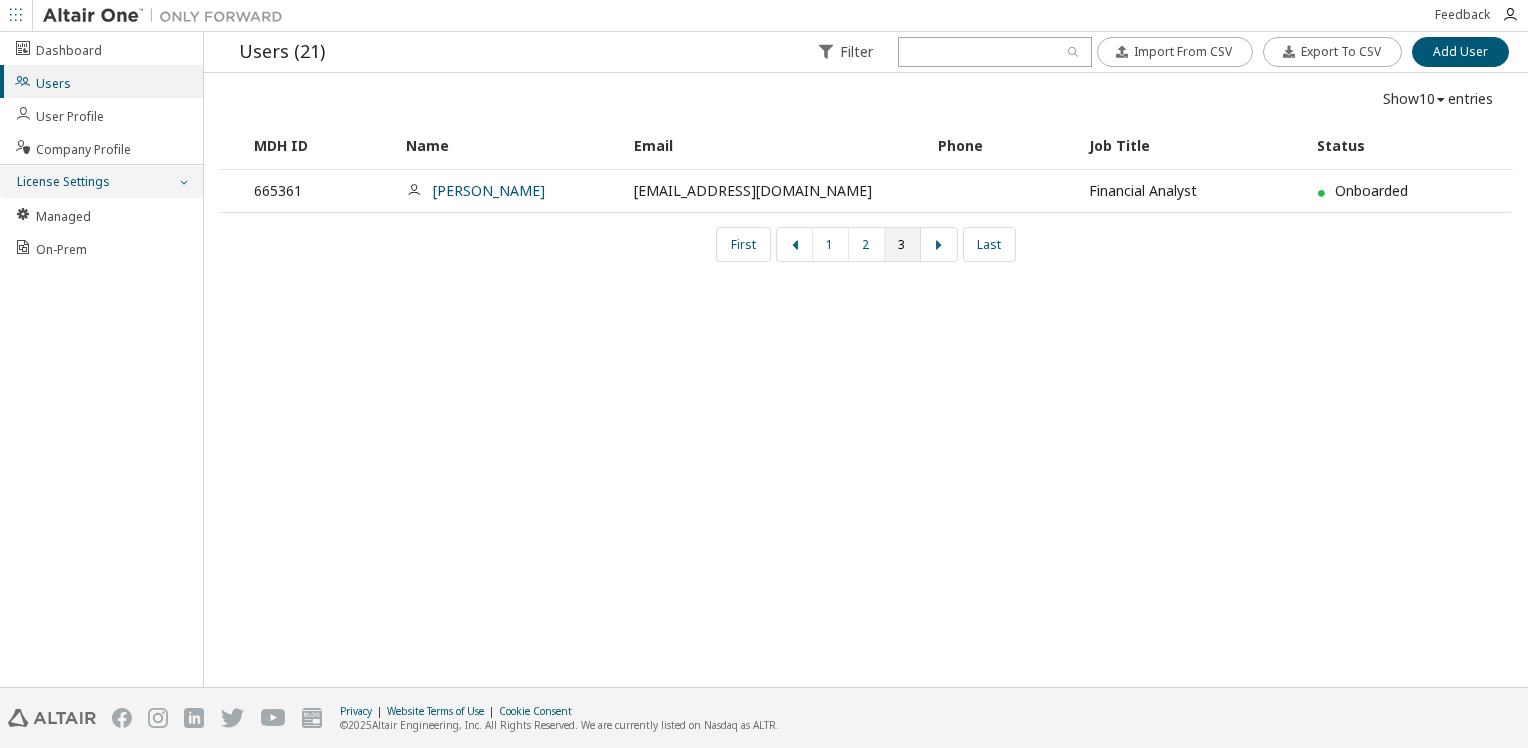 click at bounding box center (183, 182) 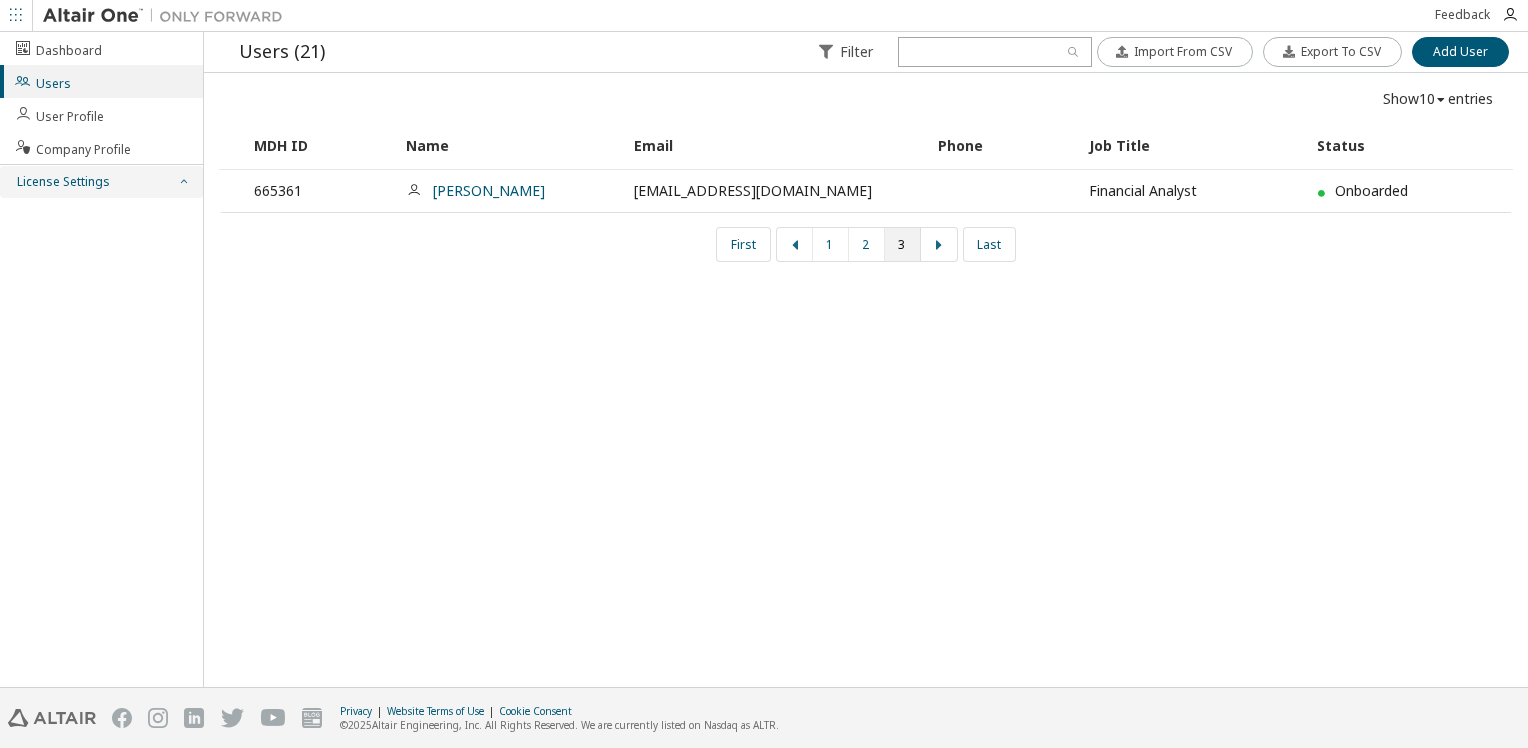 click at bounding box center (183, 182) 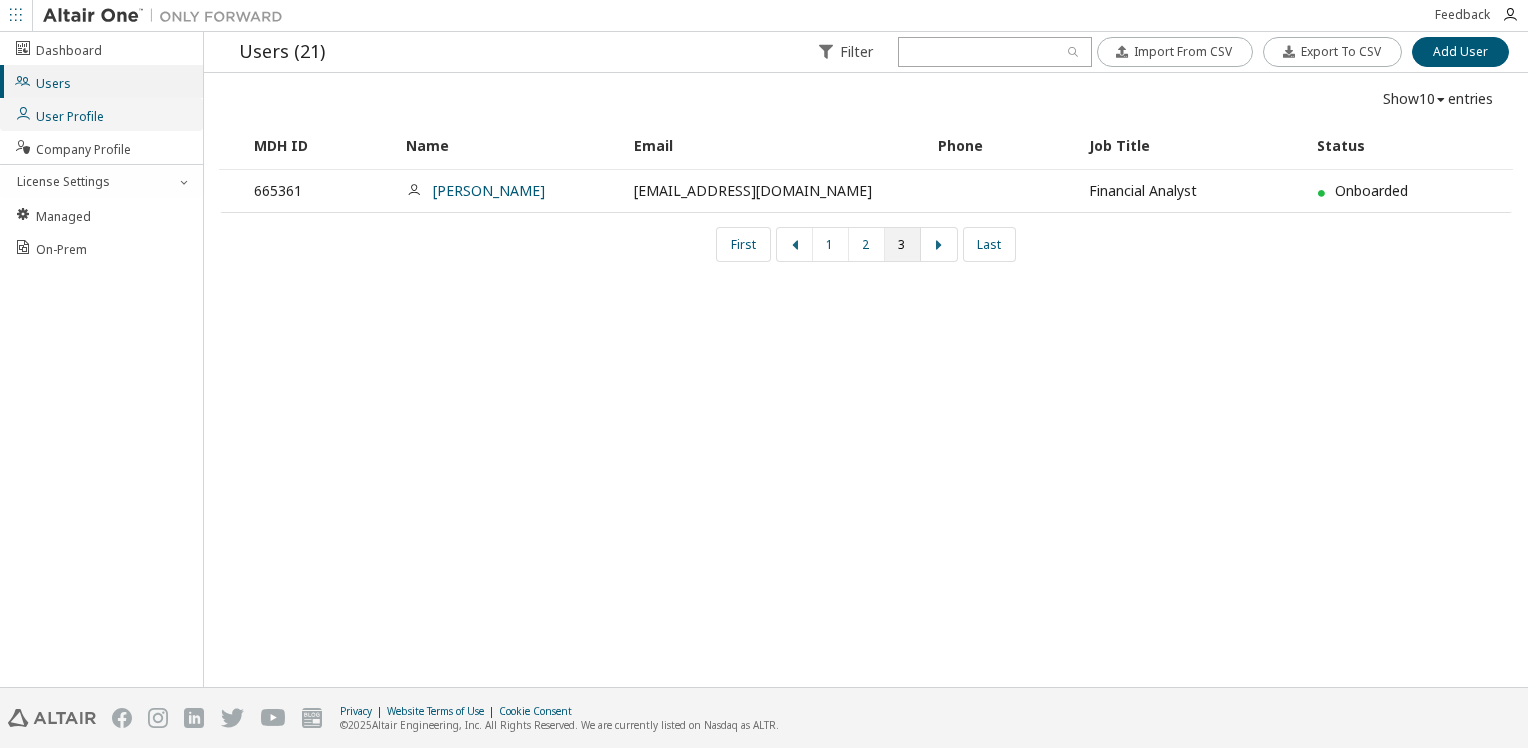 click on "User Profile" at bounding box center [59, 114] 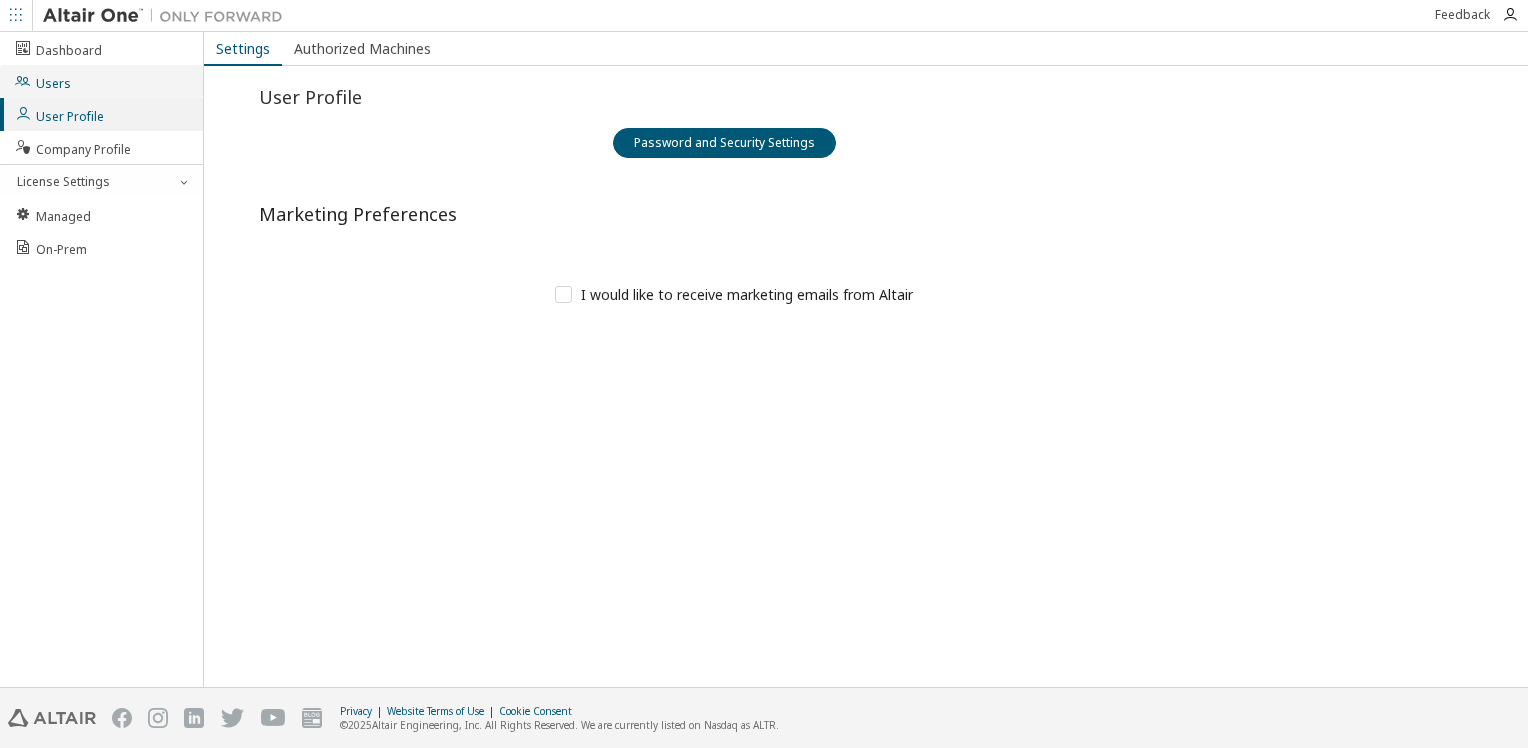 click on "Users" at bounding box center [101, 81] 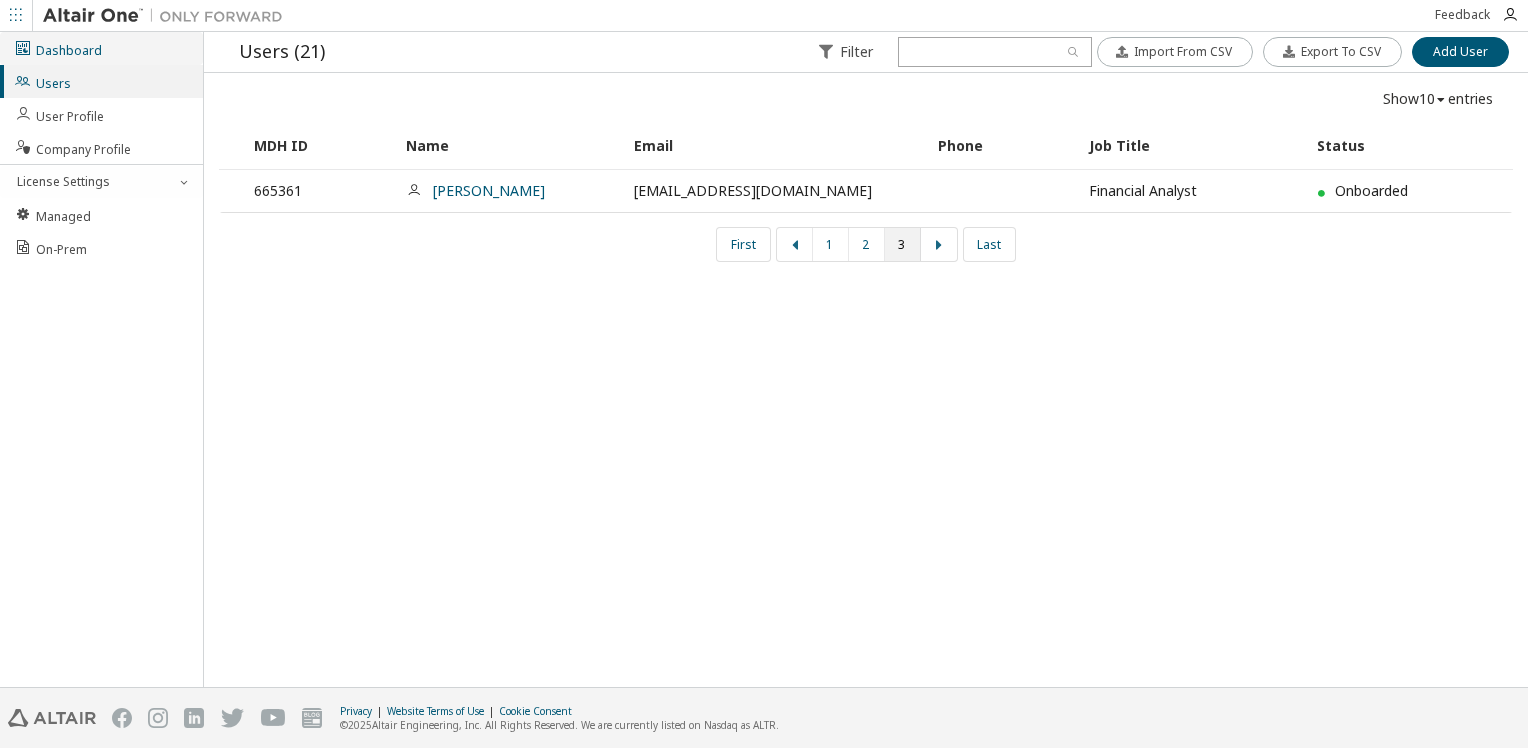click on "Dashboard" at bounding box center (58, 48) 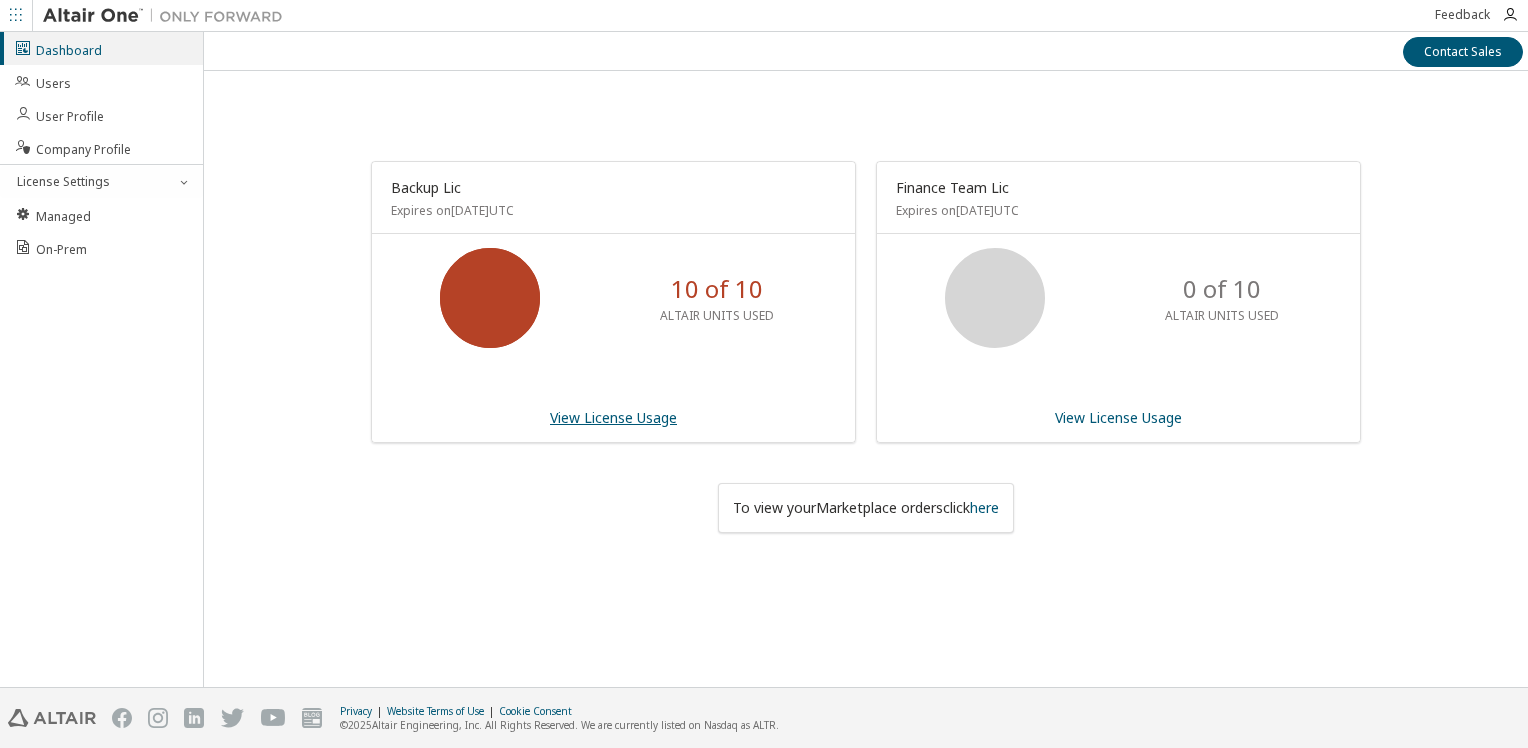 click on "View License Usage" at bounding box center [613, 417] 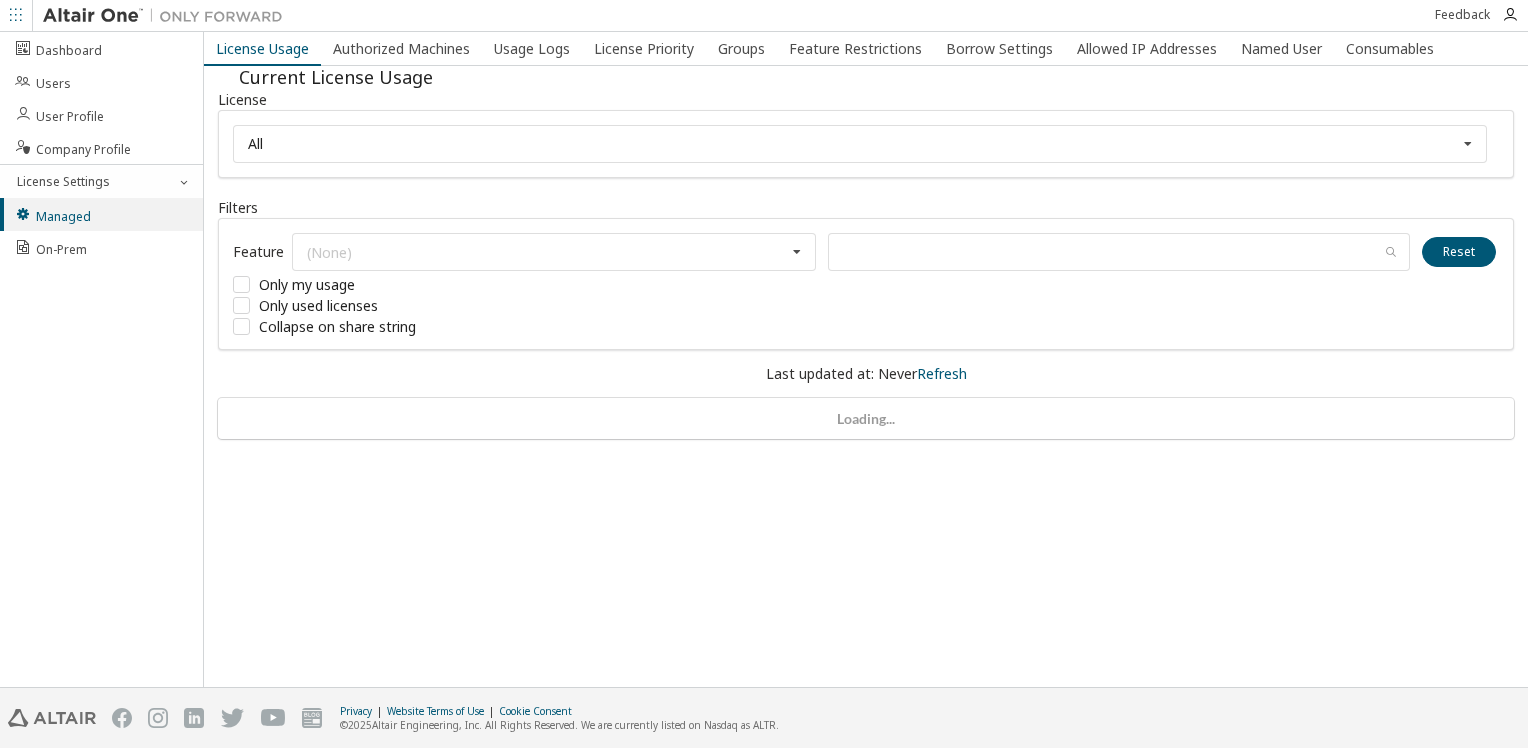 scroll, scrollTop: 0, scrollLeft: 0, axis: both 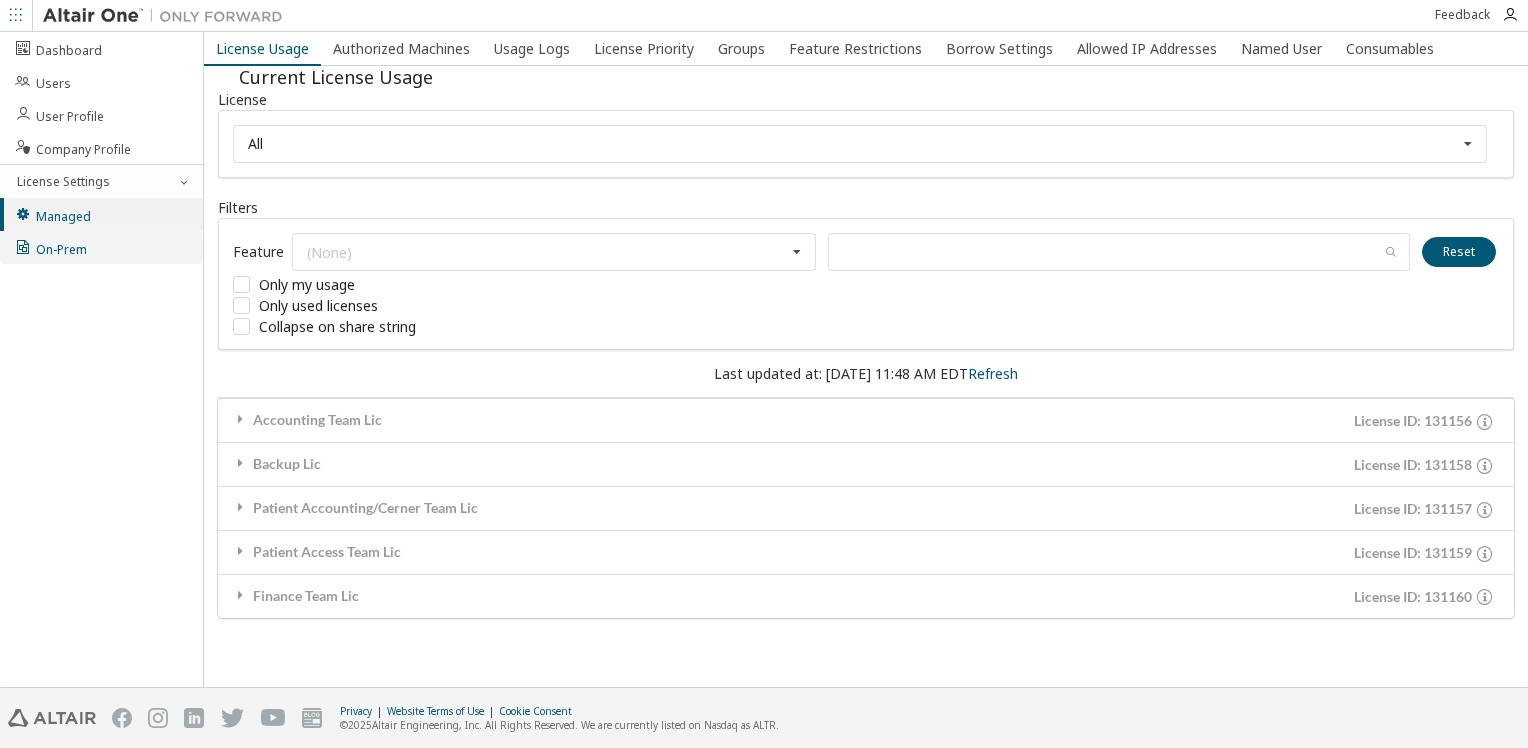 click on "On-Prem" at bounding box center [50, 247] 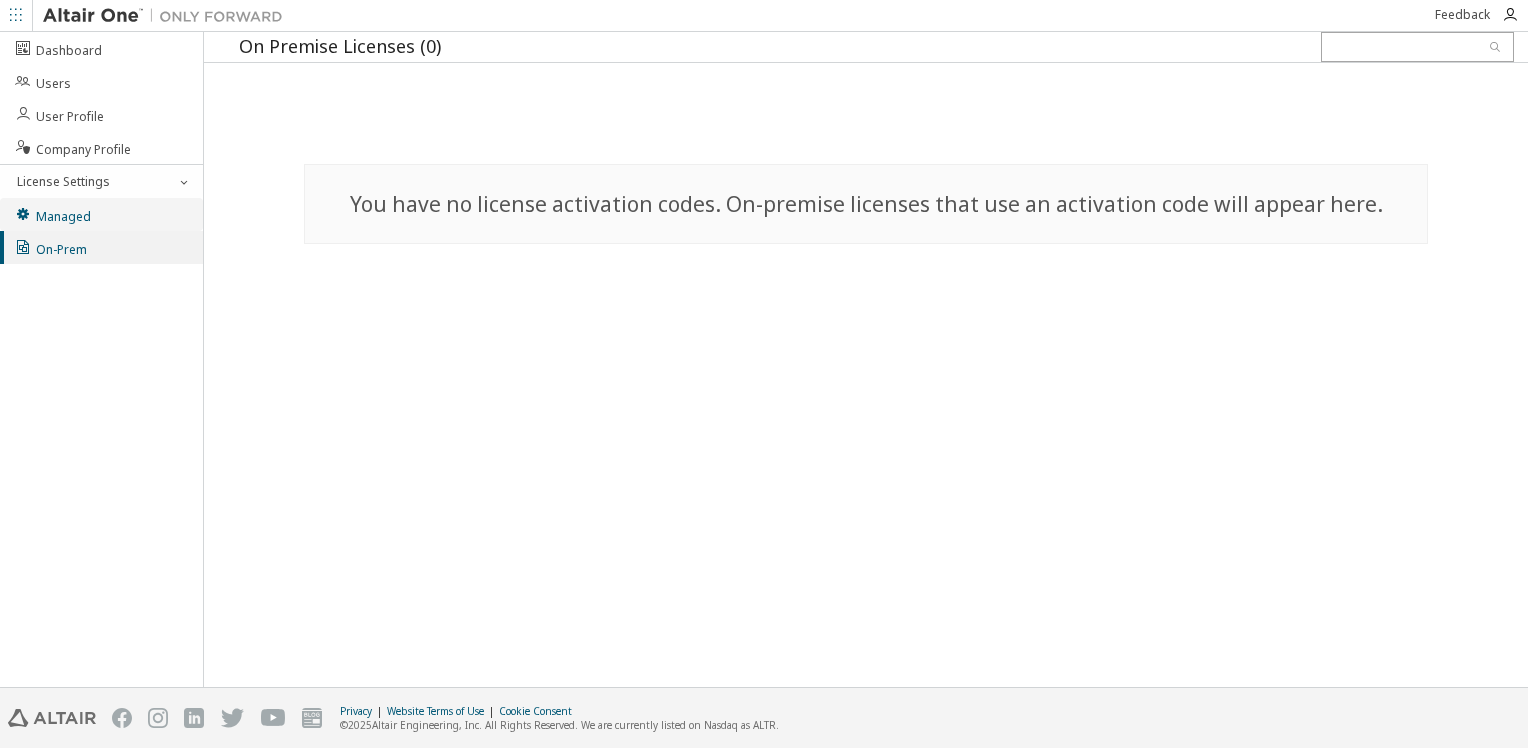 click on "Managed" at bounding box center [52, 214] 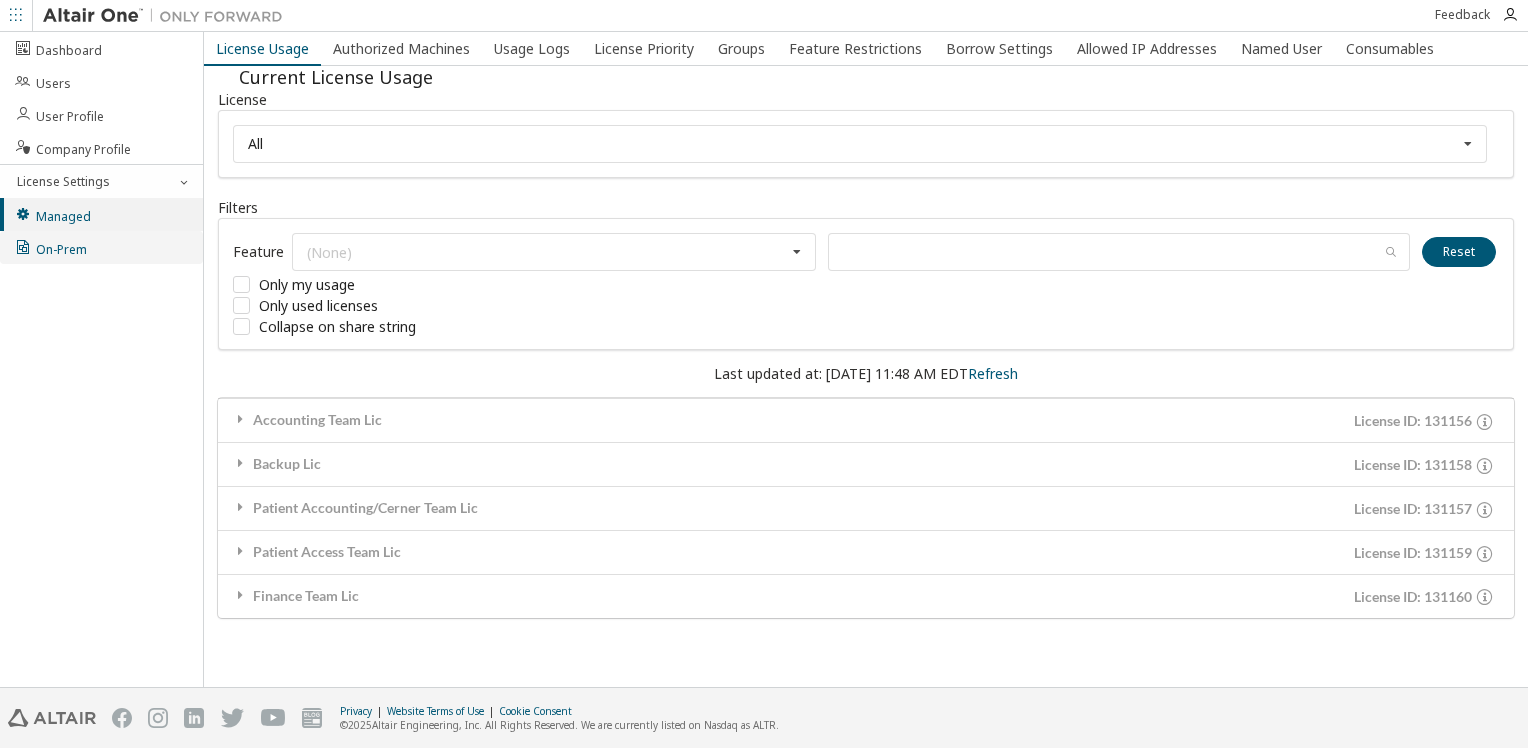 click on "On-Prem" at bounding box center (50, 247) 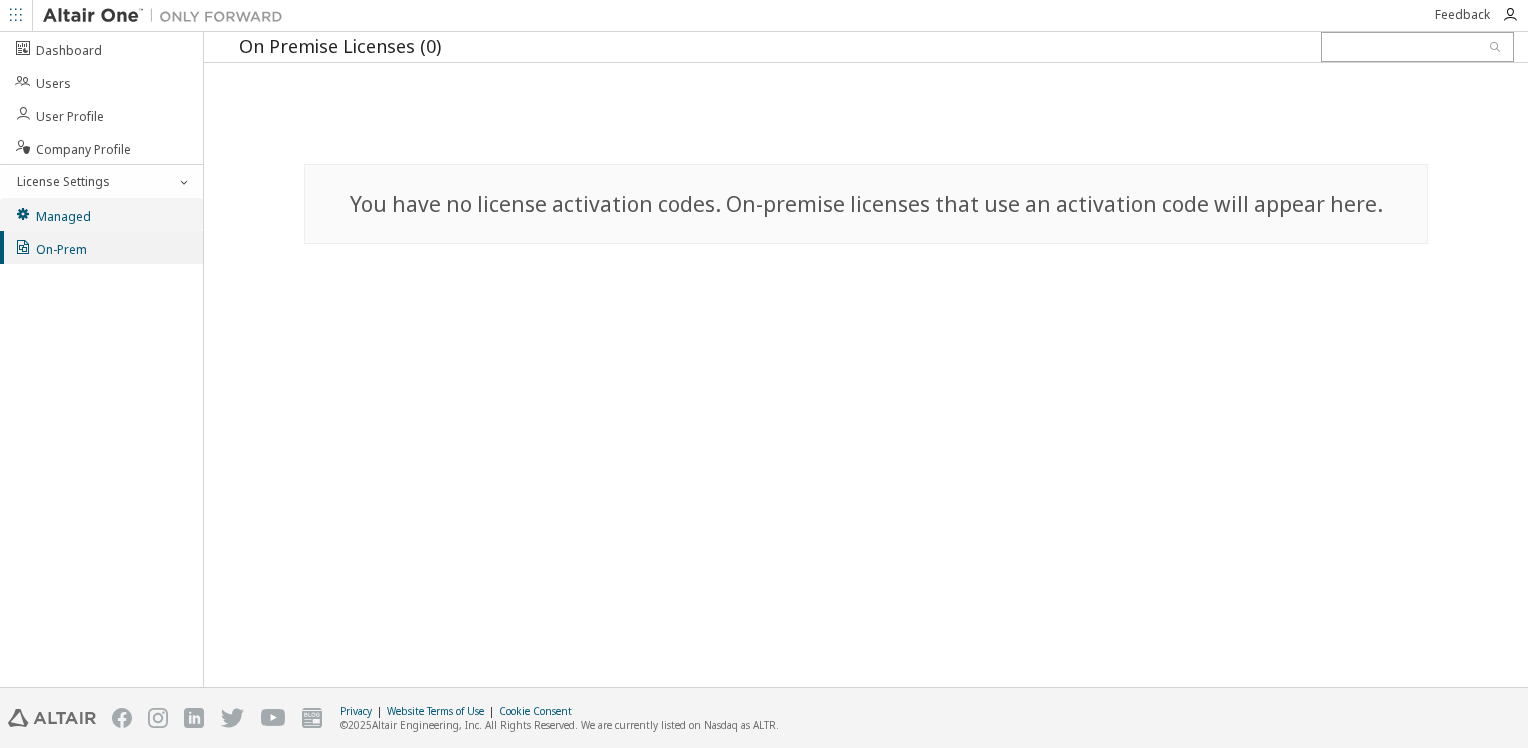 click on "Managed" at bounding box center [52, 214] 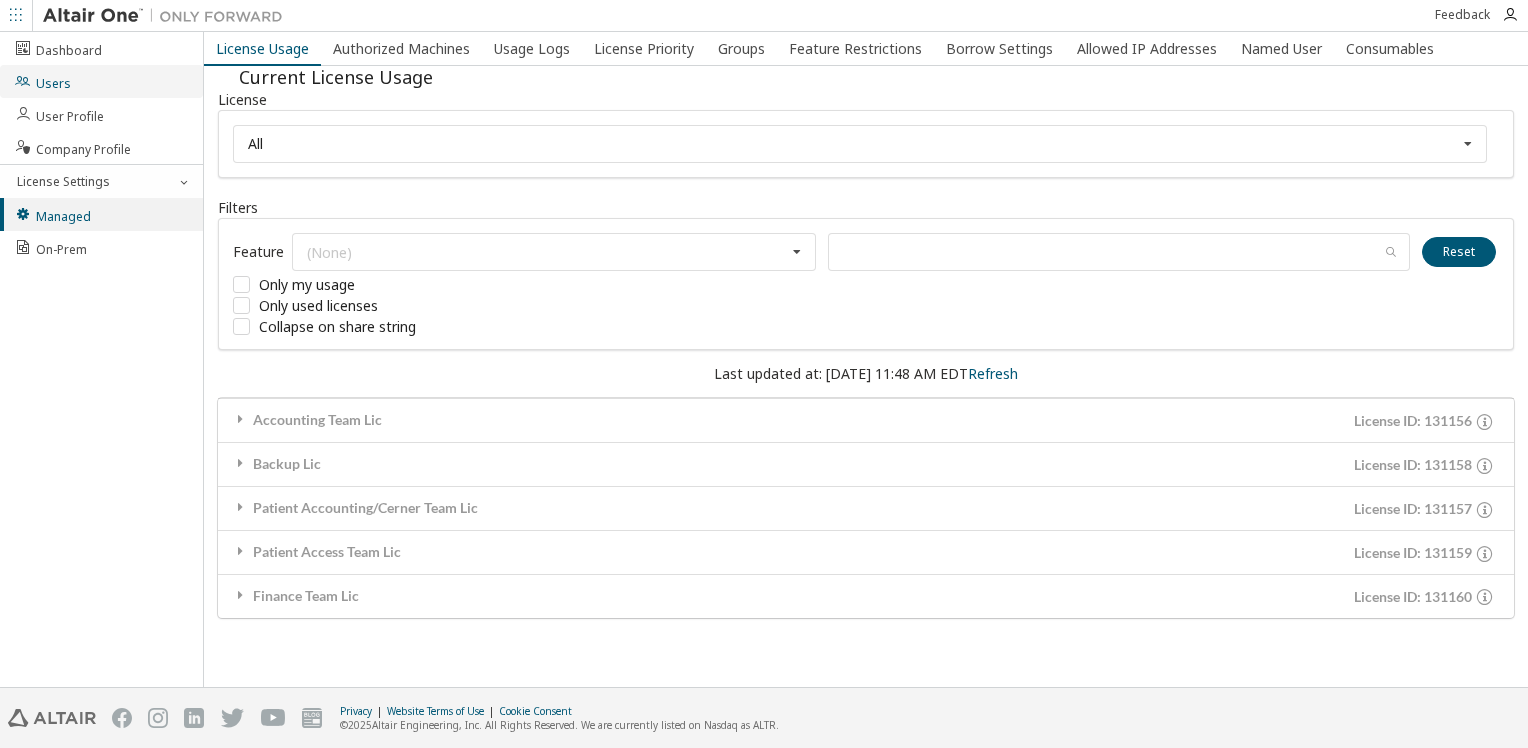 click on "Users" at bounding box center [42, 81] 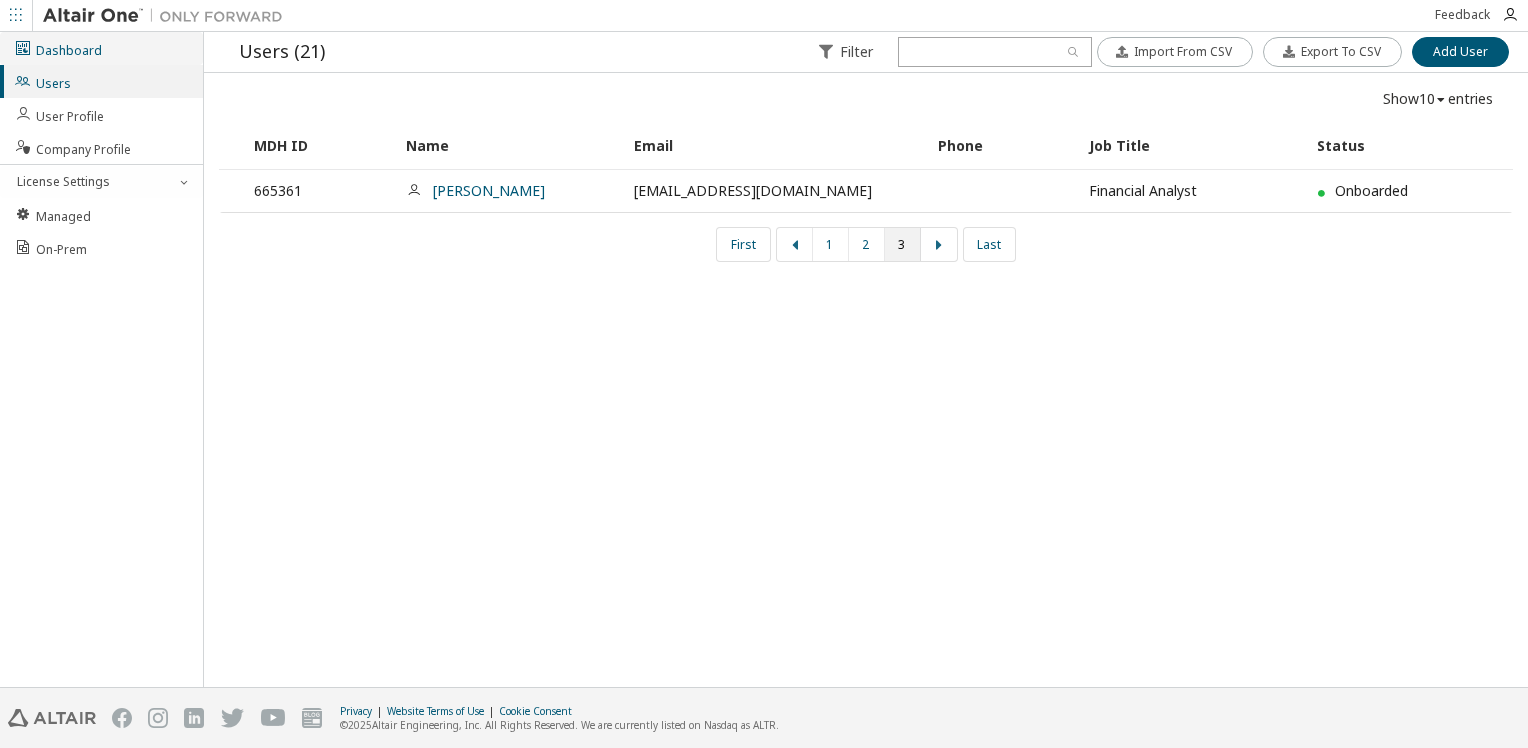 click on "Dashboard" at bounding box center (58, 48) 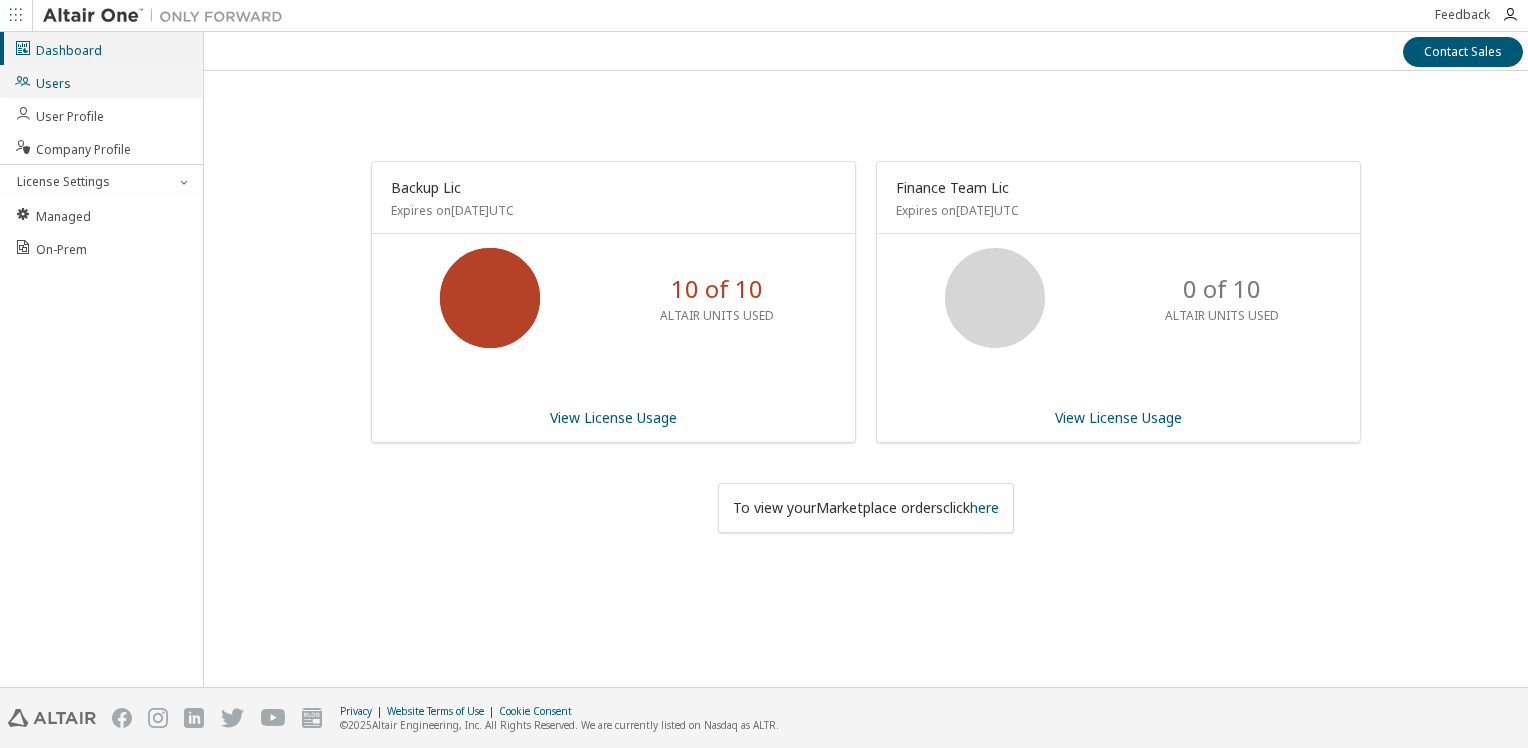 click on "Users" at bounding box center [101, 81] 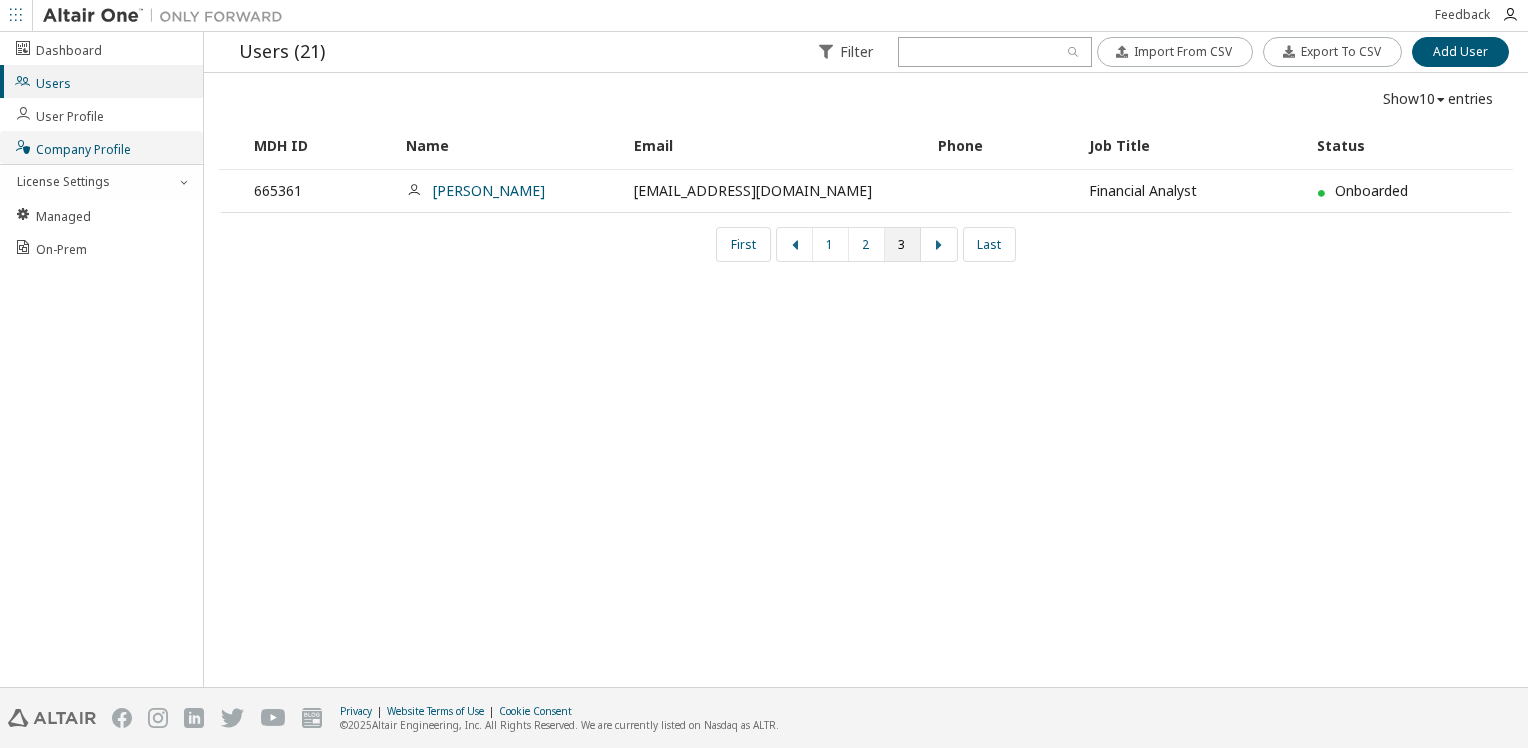 click on "Company Profile" at bounding box center [72, 147] 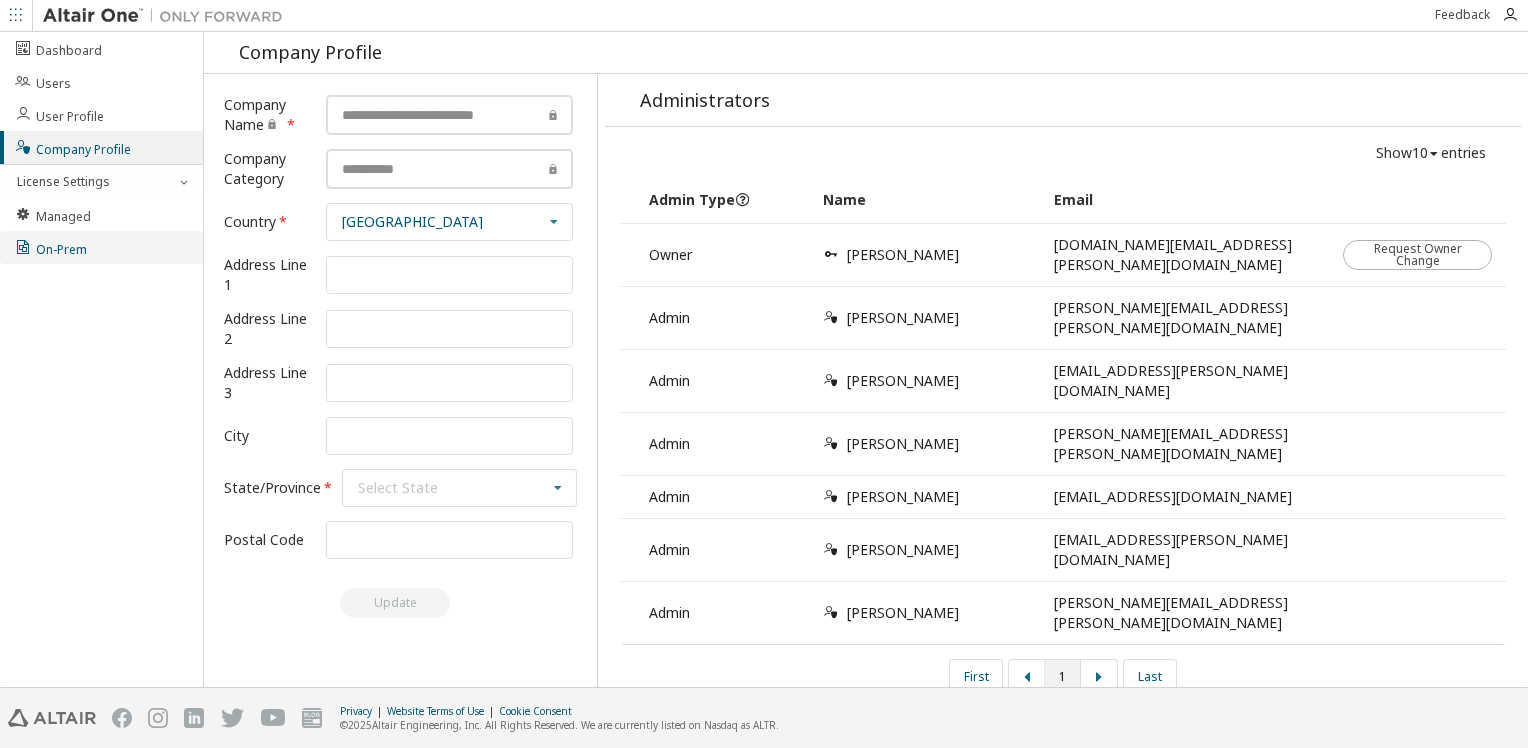 click on "On-Prem" at bounding box center (101, 247) 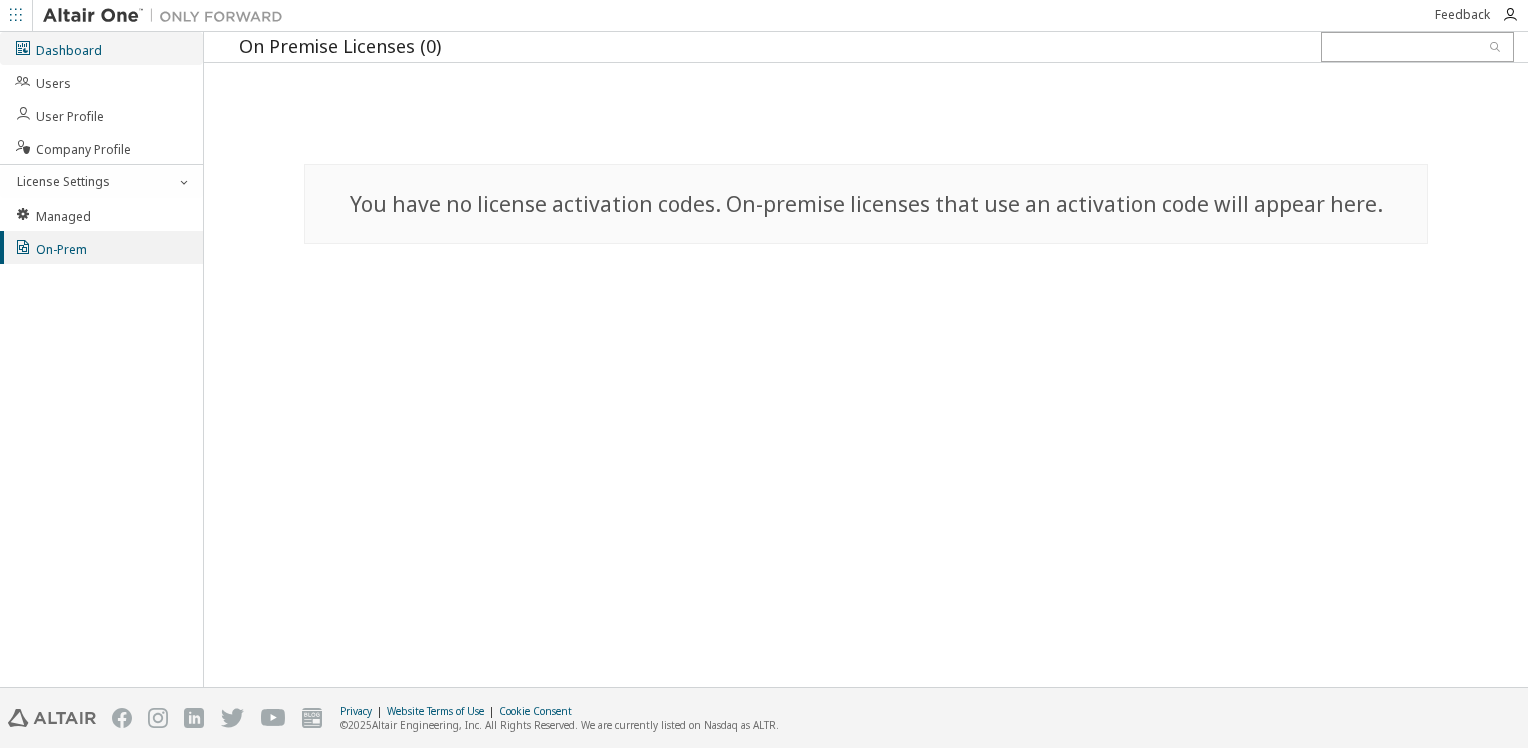 click on "Dashboard" at bounding box center (58, 48) 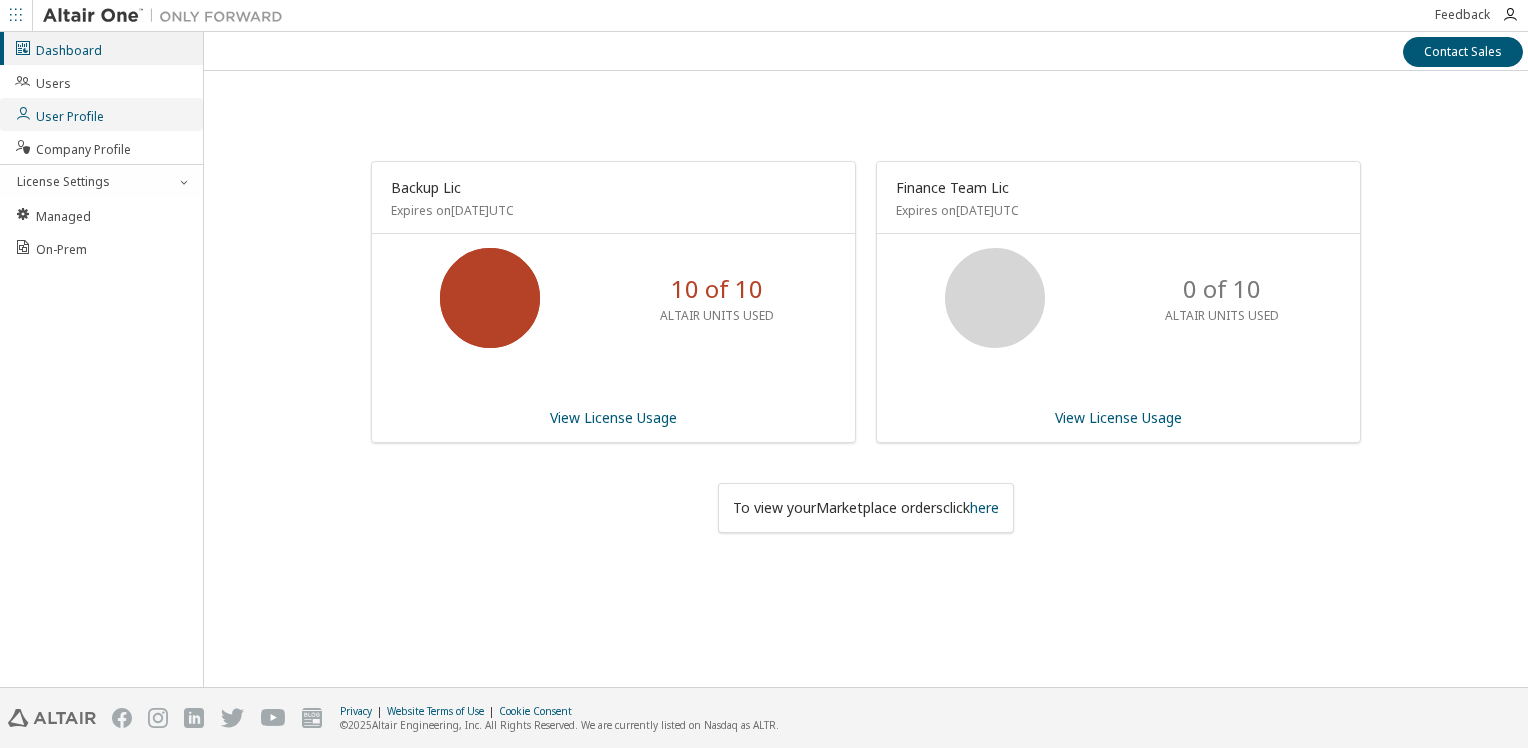 click on "User Profile" at bounding box center (59, 114) 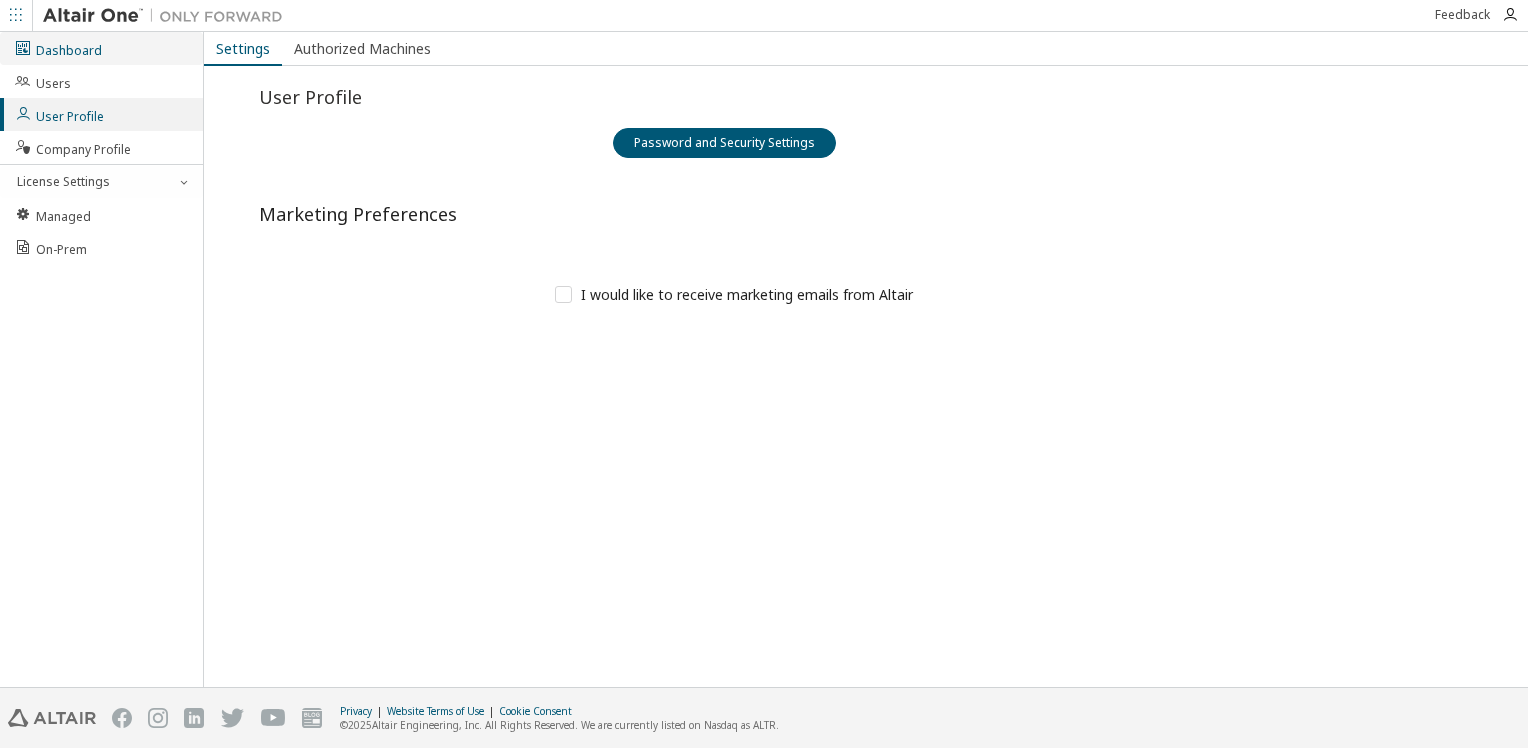 click on "Dashboard" at bounding box center [58, 48] 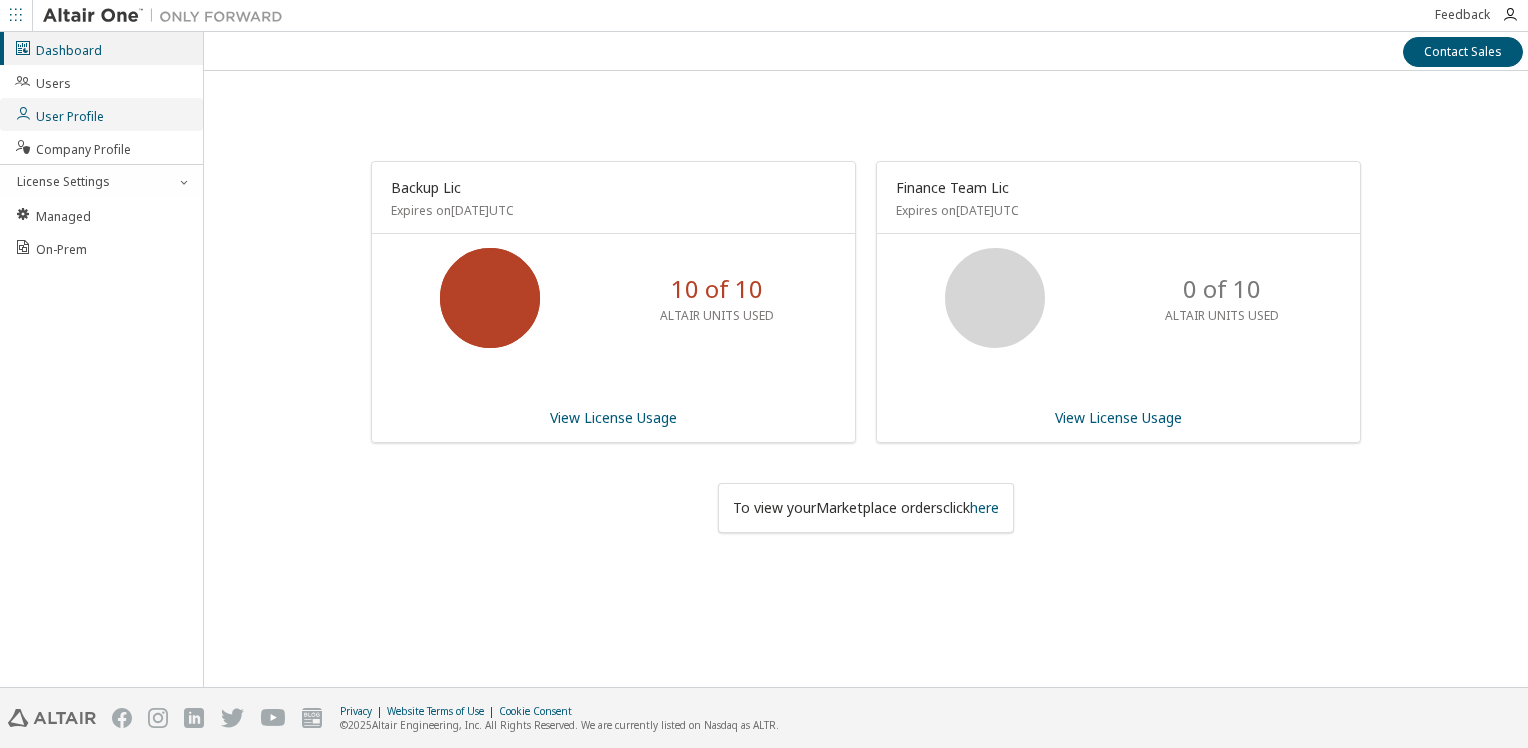 click on "User Profile" at bounding box center (59, 114) 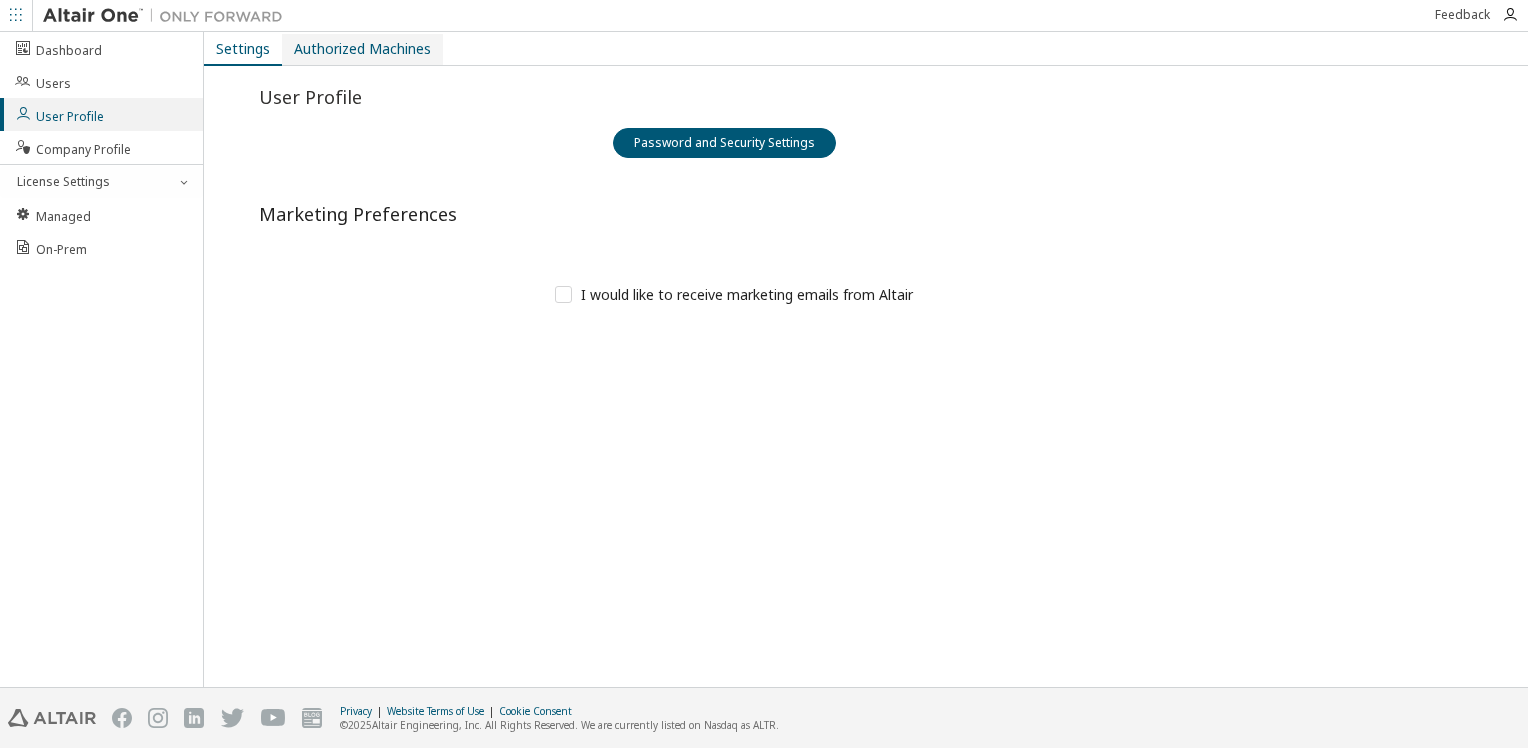click on "Authorized Machines" at bounding box center (362, 49) 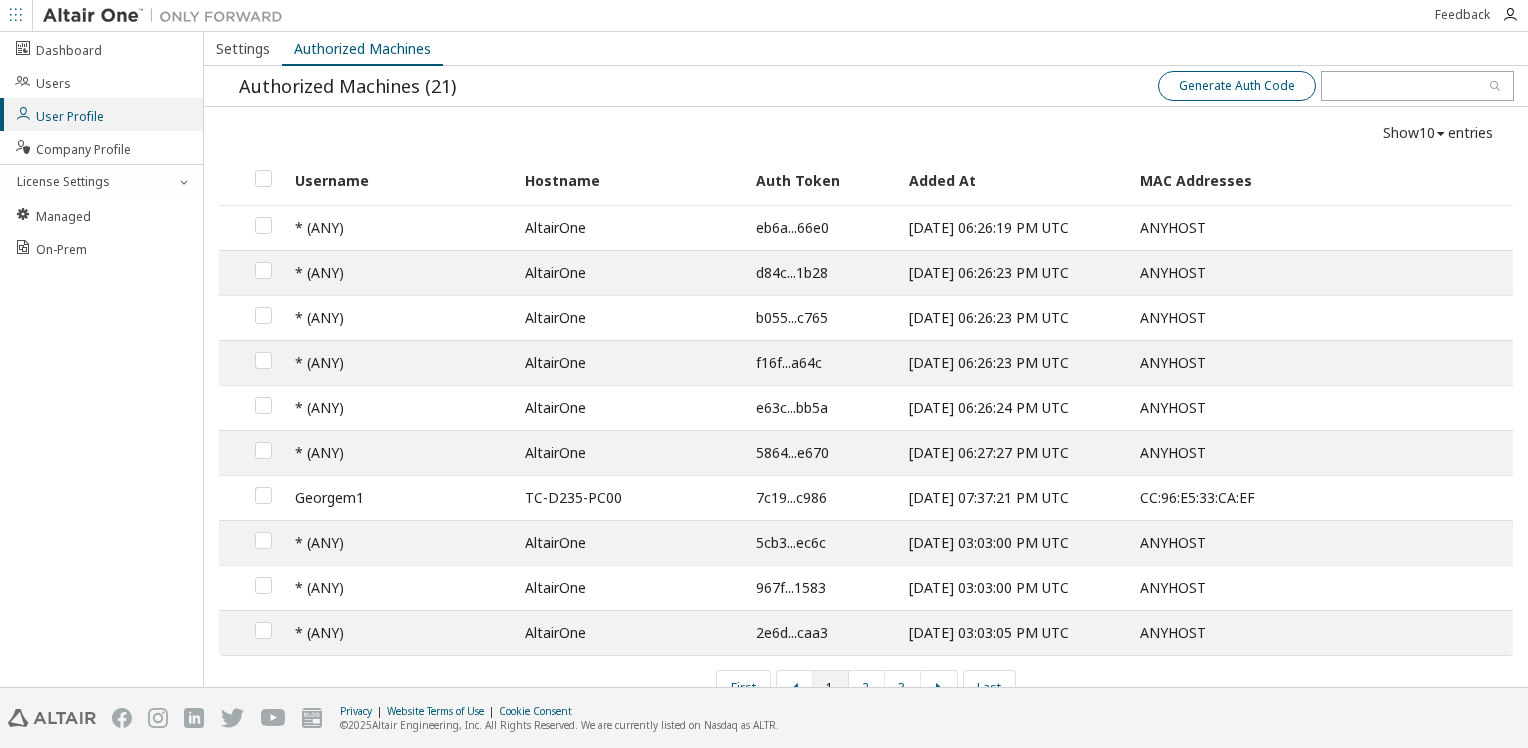 scroll, scrollTop: 28, scrollLeft: 0, axis: vertical 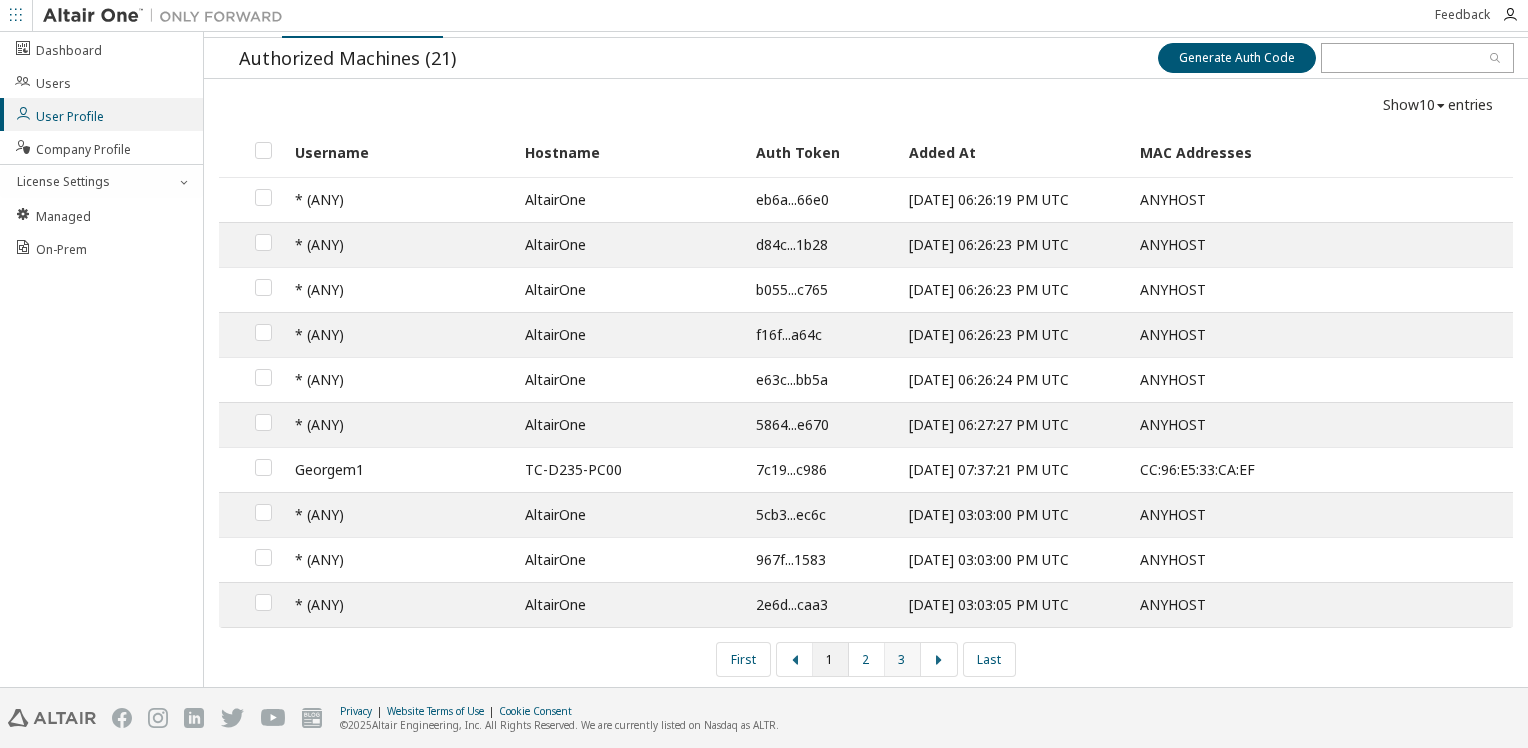 click on "3" at bounding box center (903, 659) 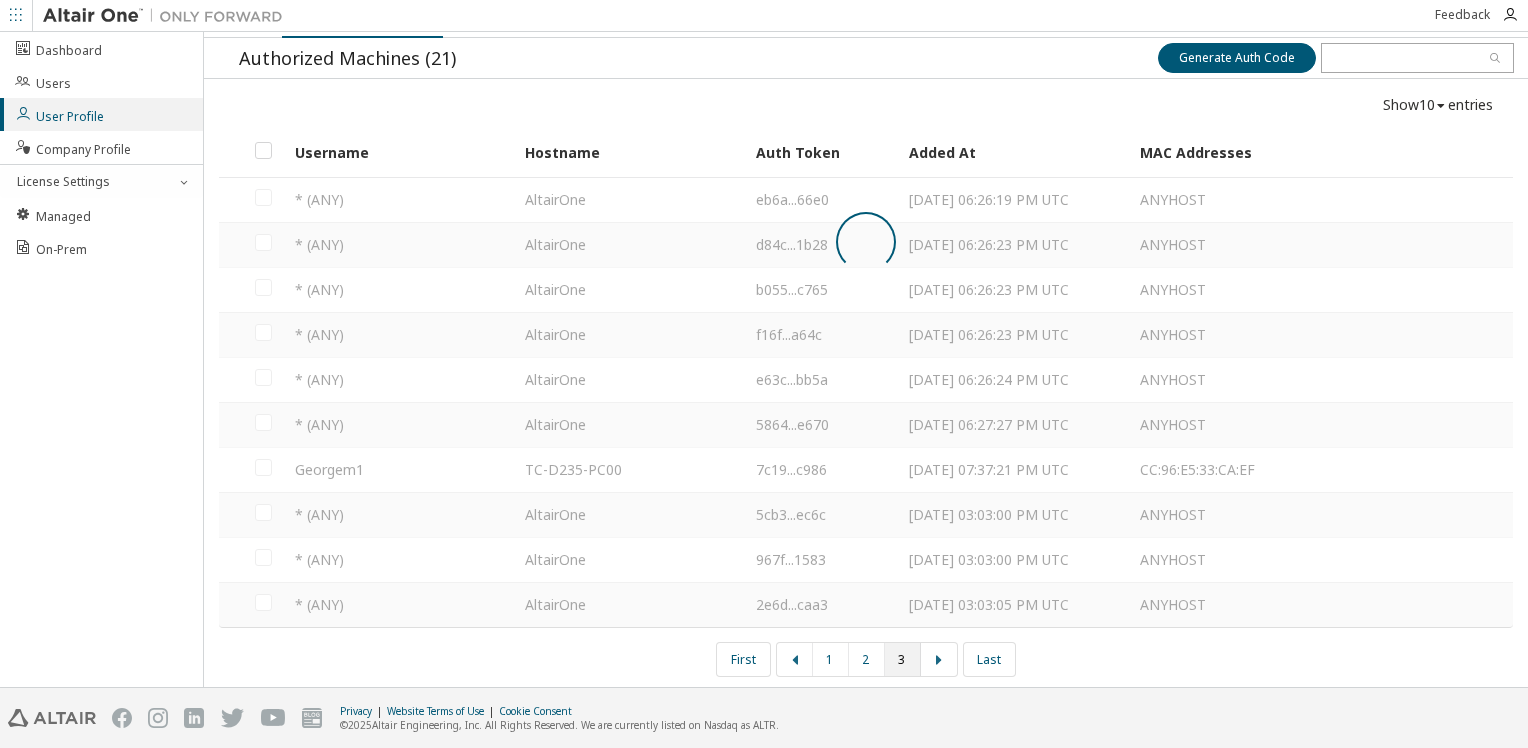 scroll, scrollTop: 0, scrollLeft: 0, axis: both 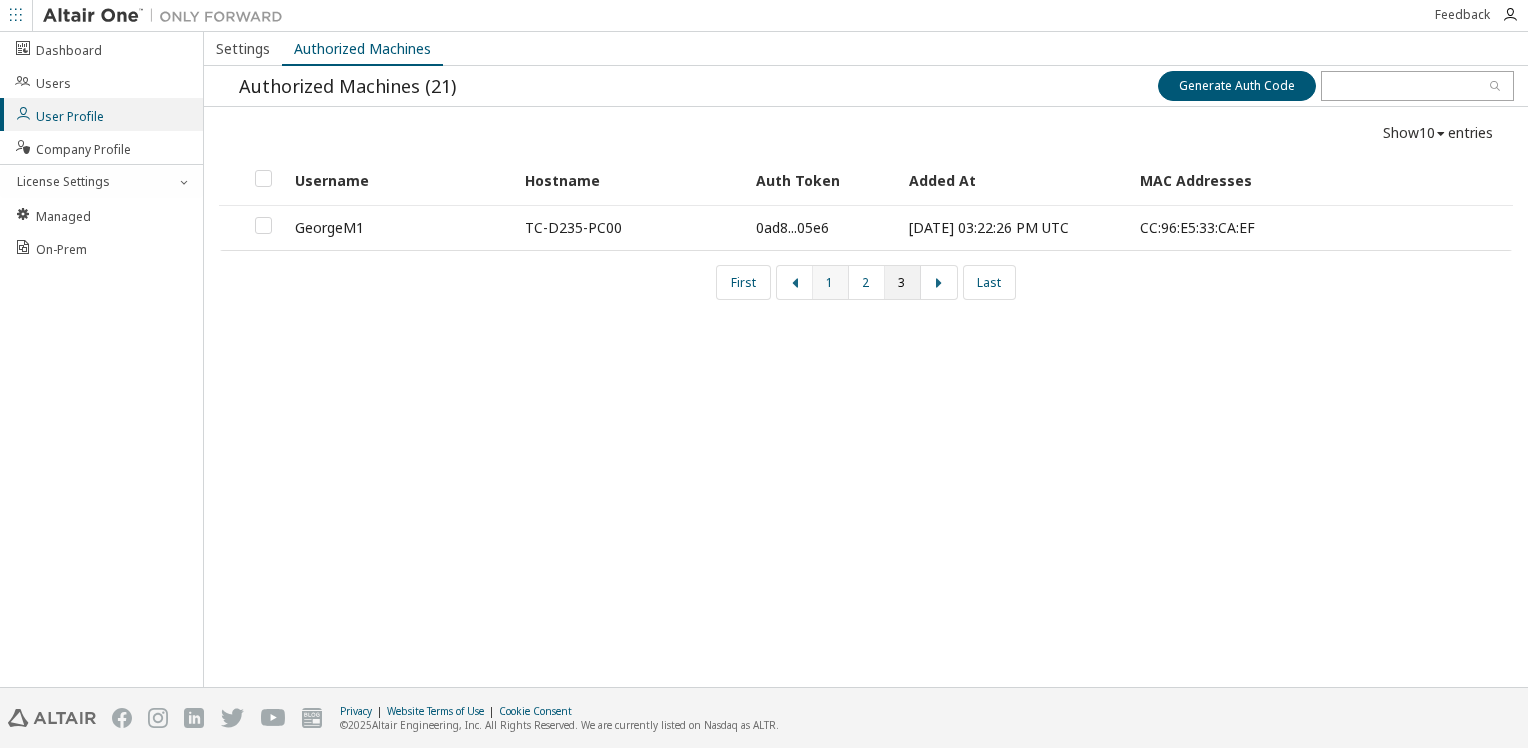 click on "1" at bounding box center [831, 282] 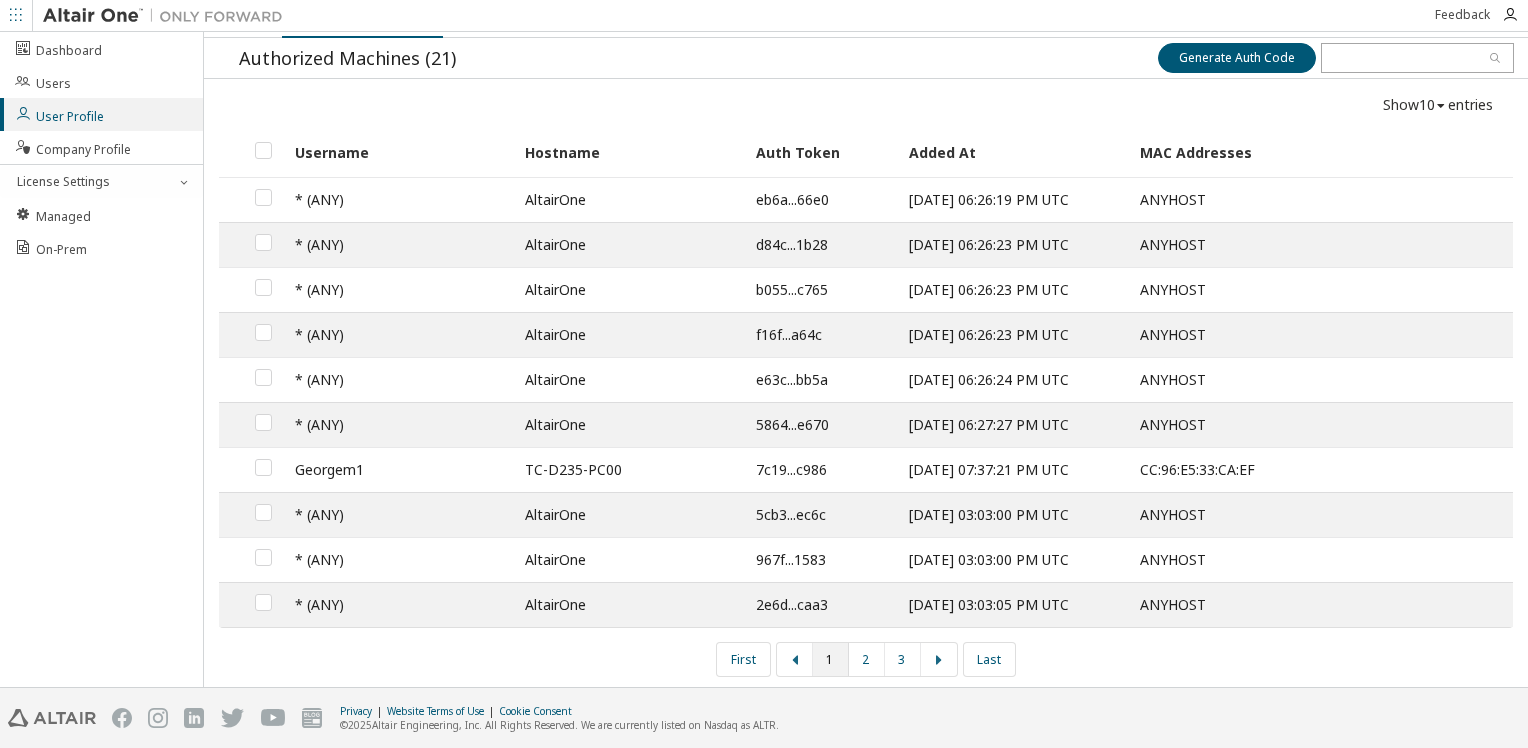 scroll, scrollTop: 0, scrollLeft: 0, axis: both 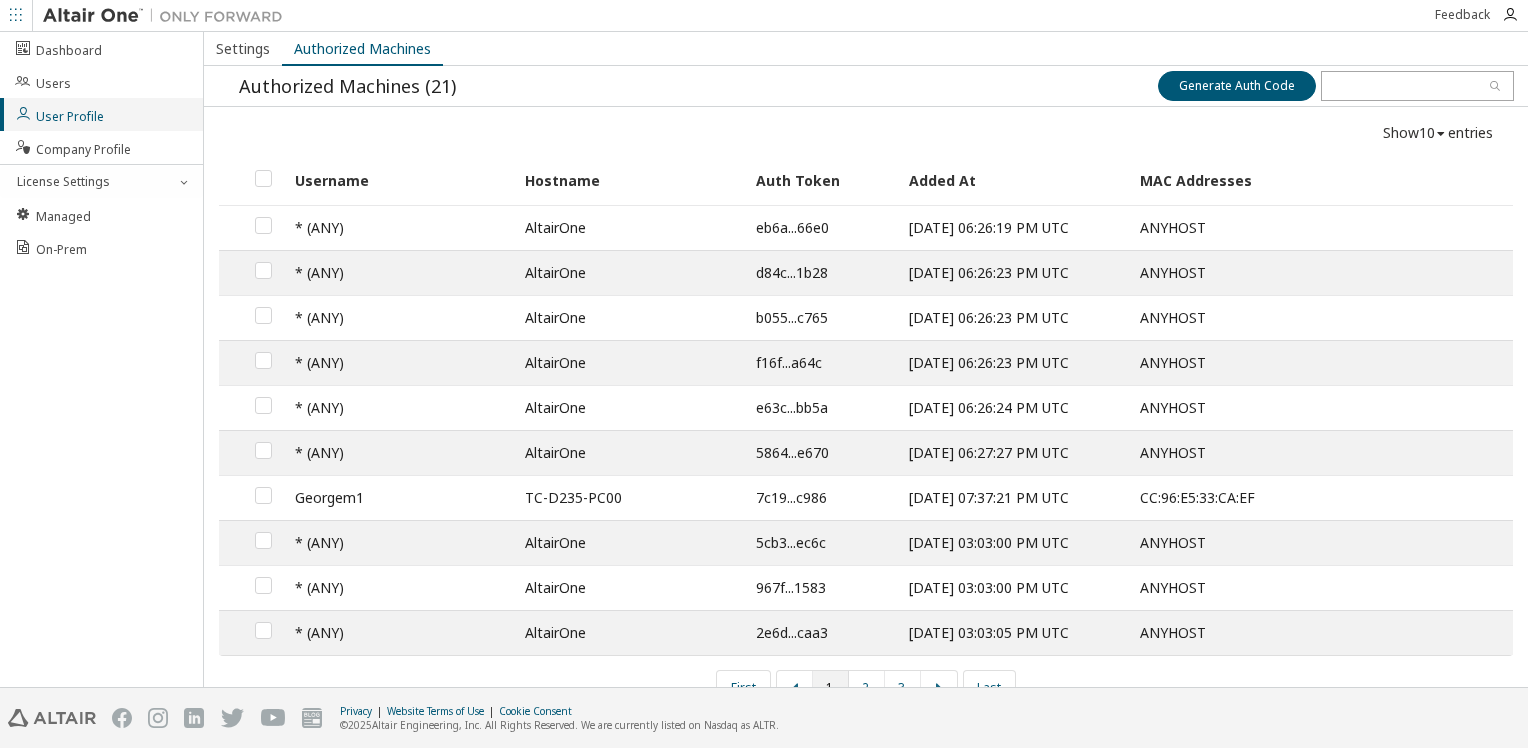 click on "User Profile" at bounding box center [59, 114] 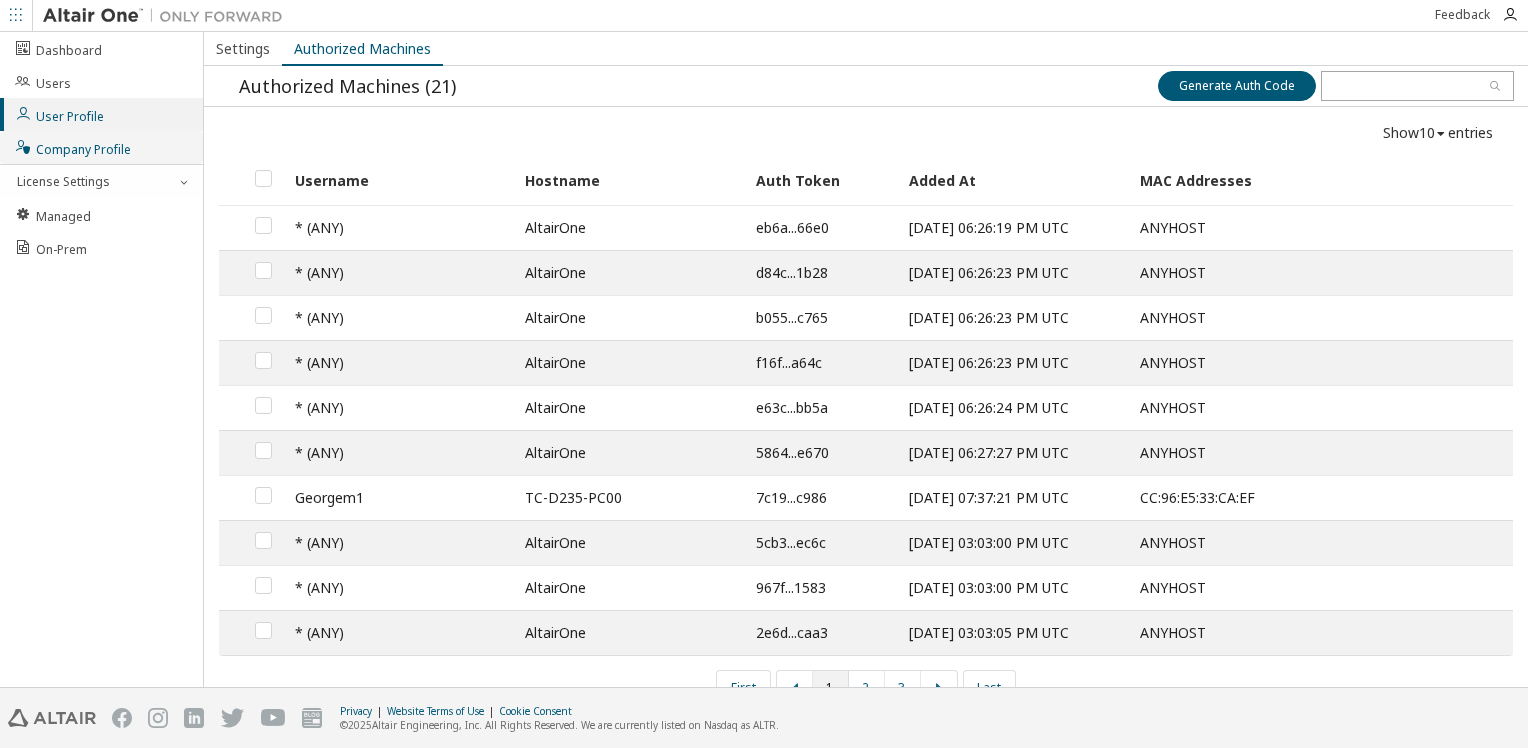 click on "Company Profile" at bounding box center [72, 147] 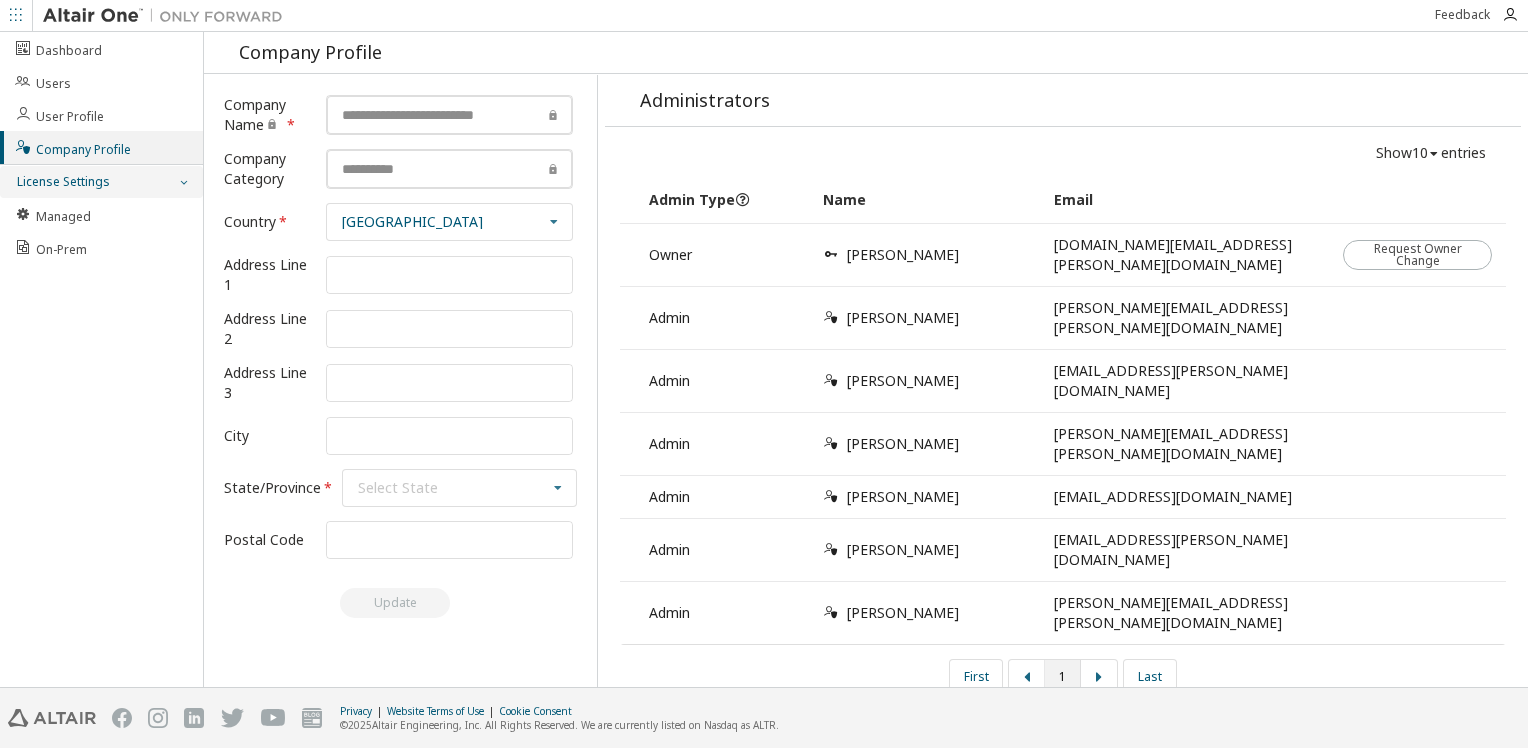 click on "License Settings" at bounding box center (101, 182) 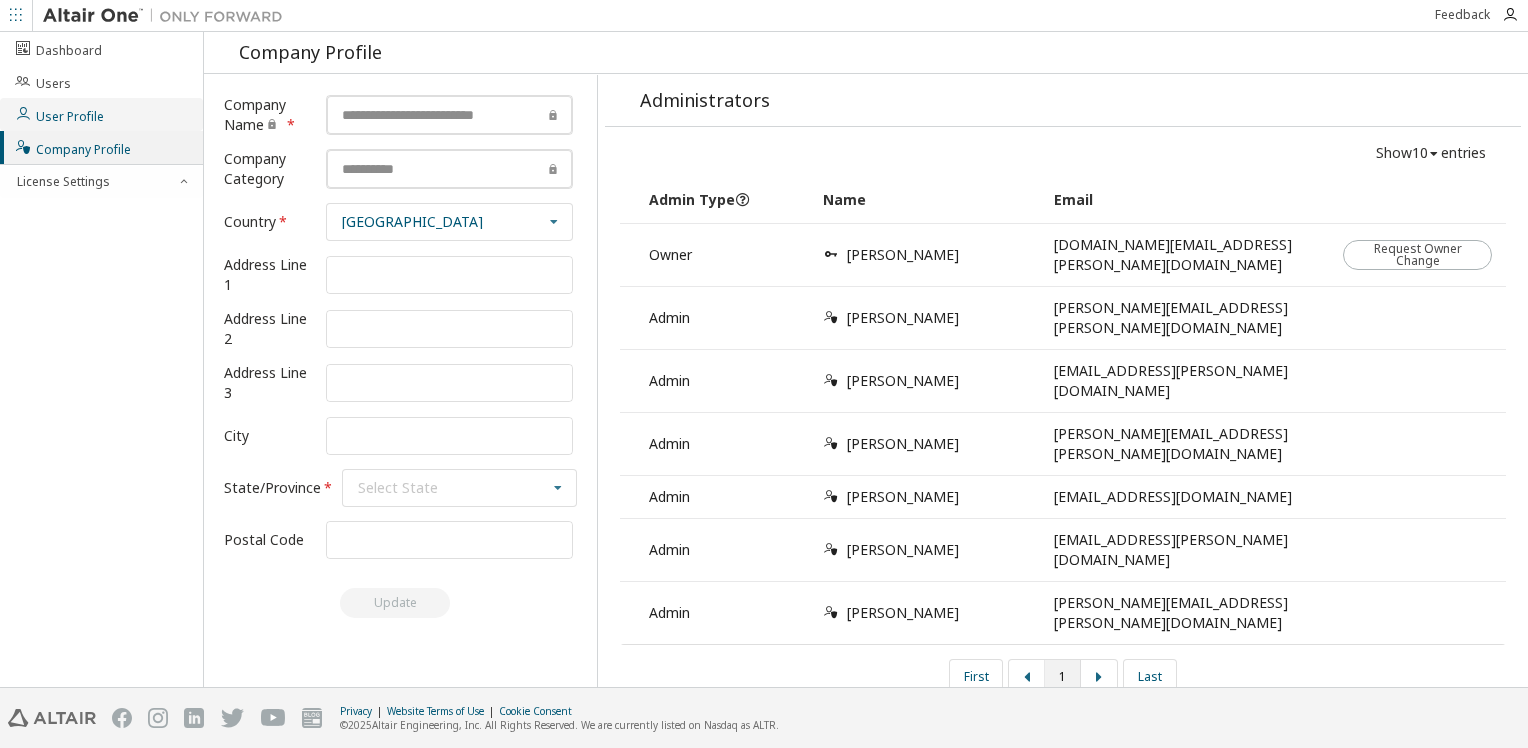 click on "User Profile" at bounding box center (59, 114) 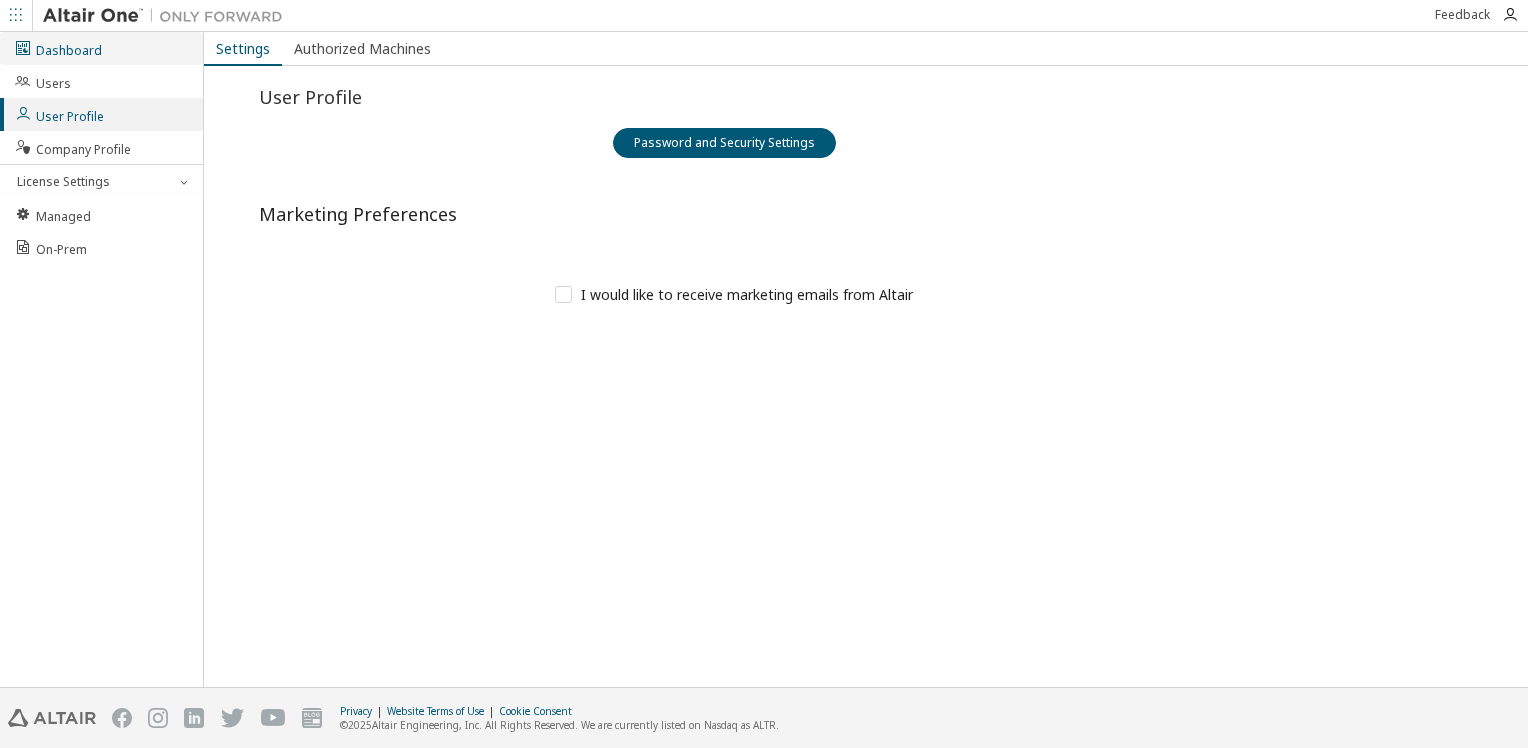 click on "Dashboard" at bounding box center [58, 48] 